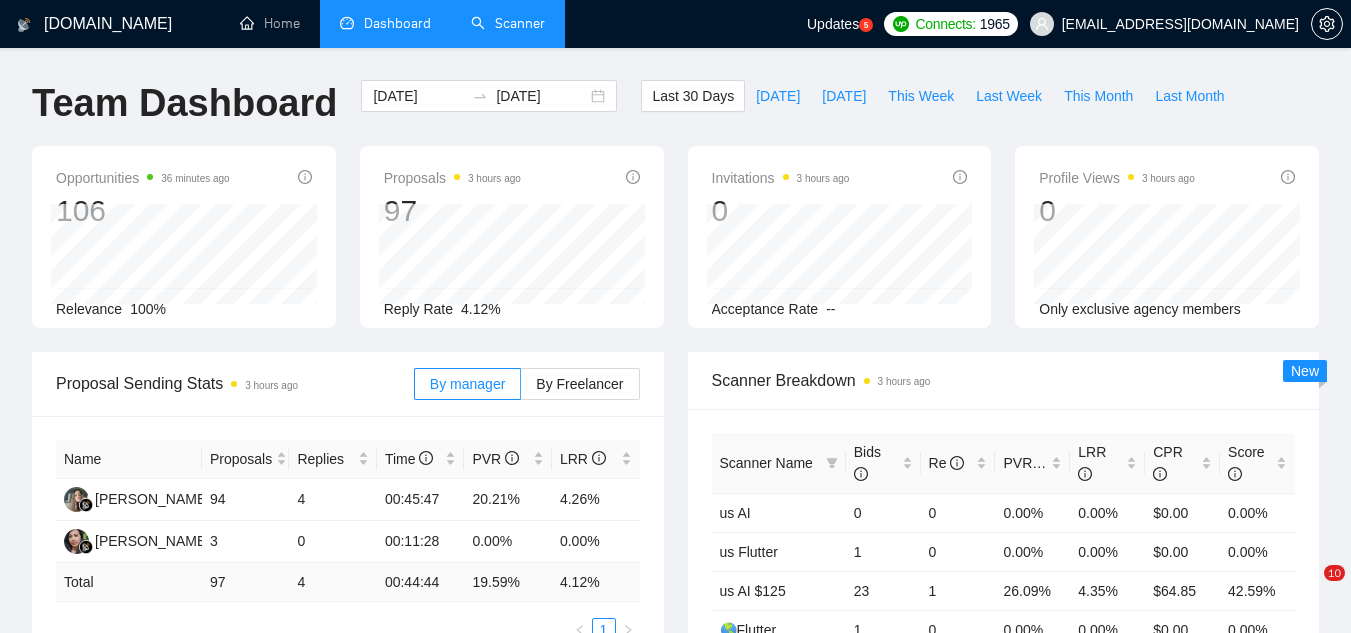 scroll, scrollTop: 0, scrollLeft: 0, axis: both 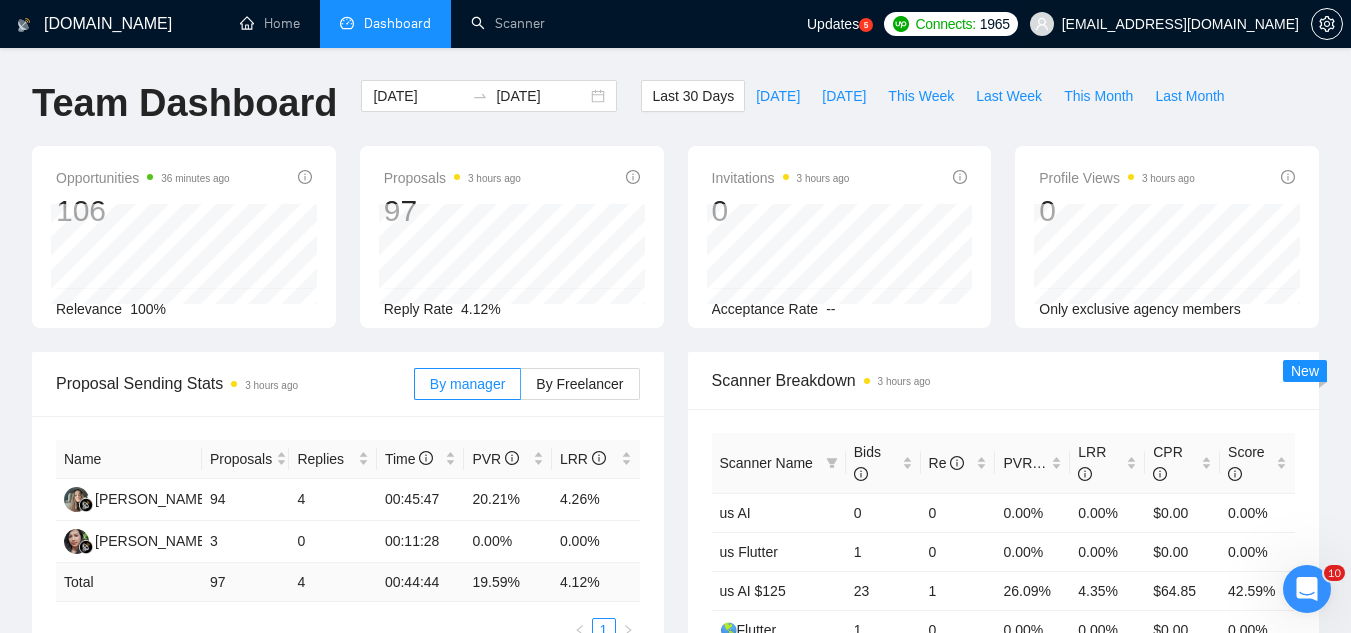 click on "[EMAIL_ADDRESS][DOMAIN_NAME]" at bounding box center (1164, 24) 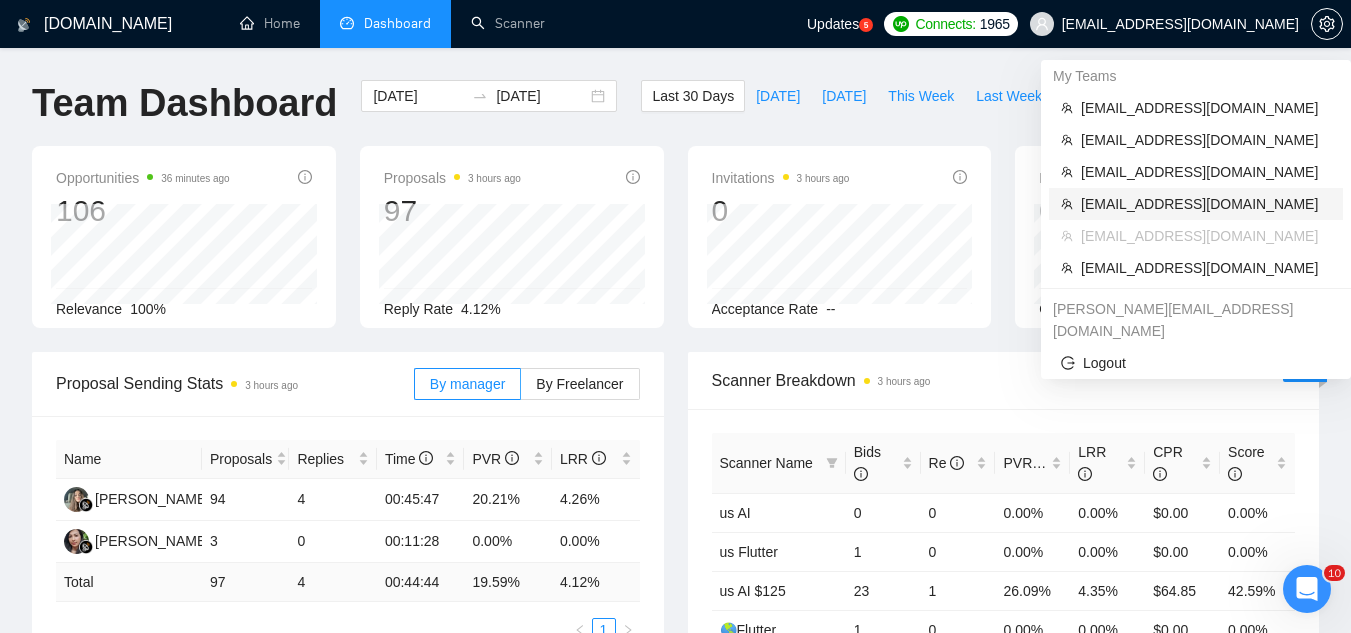 click on "[EMAIL_ADDRESS][DOMAIN_NAME]" at bounding box center [1206, 204] 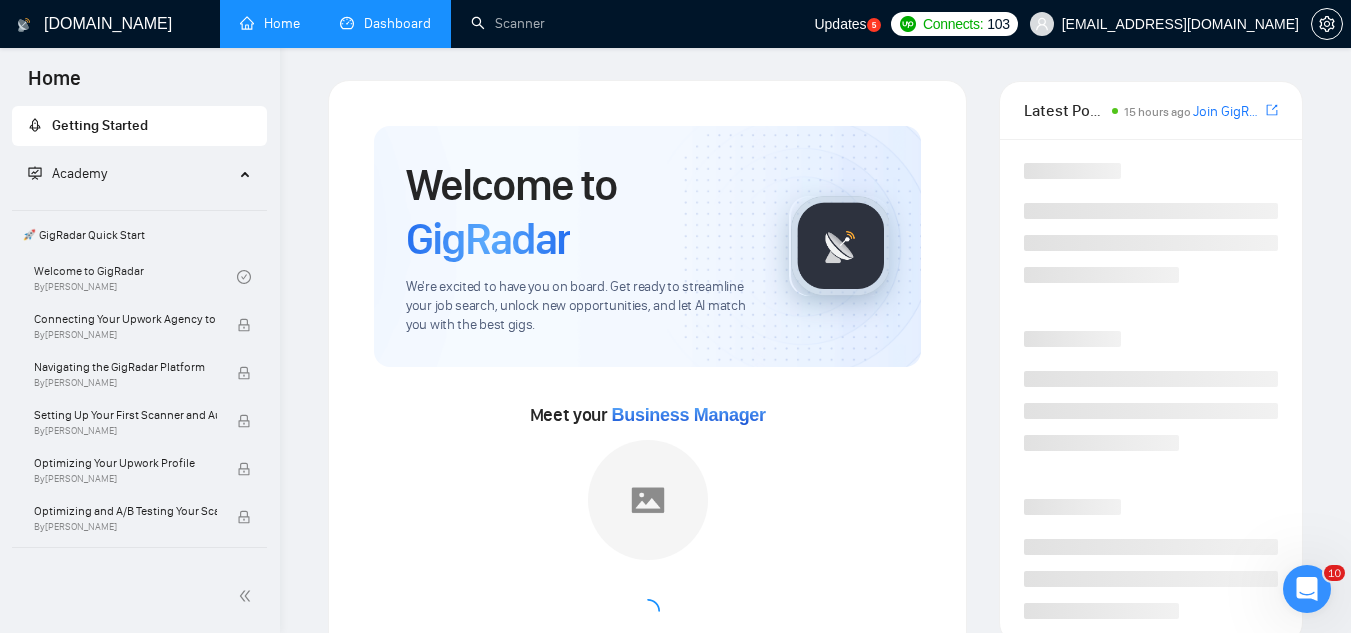 click on "Dashboard" at bounding box center [385, 23] 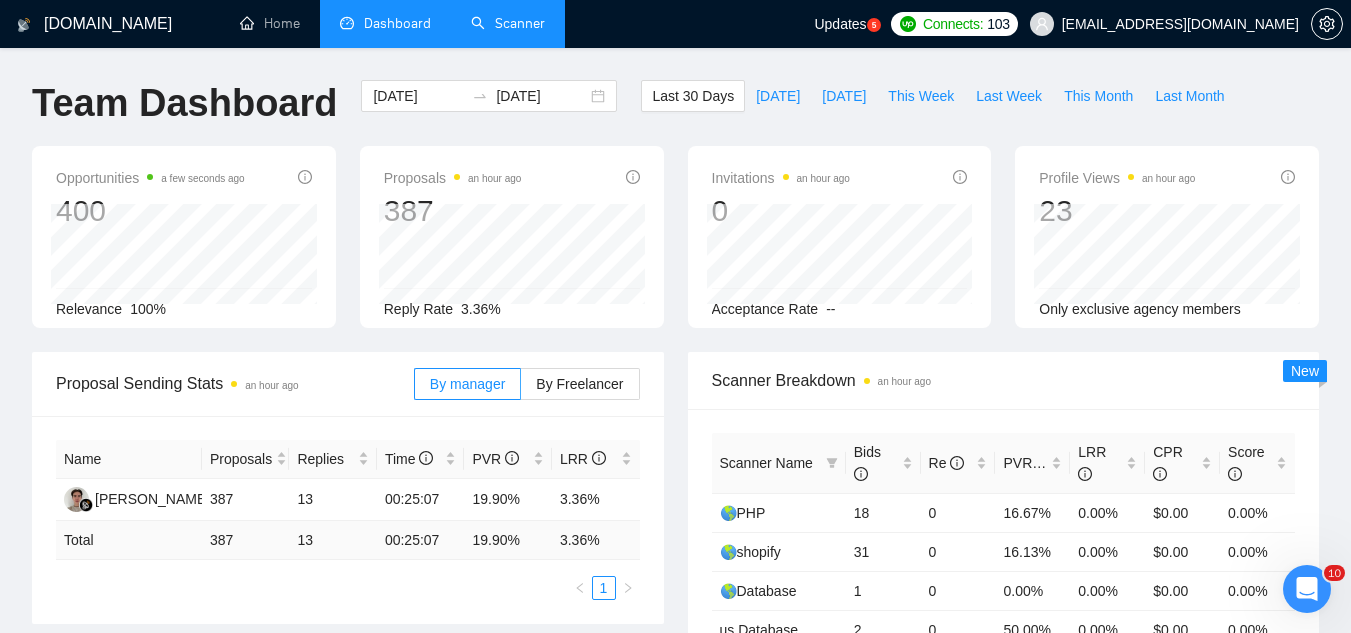 click on "Scanner" at bounding box center (508, 23) 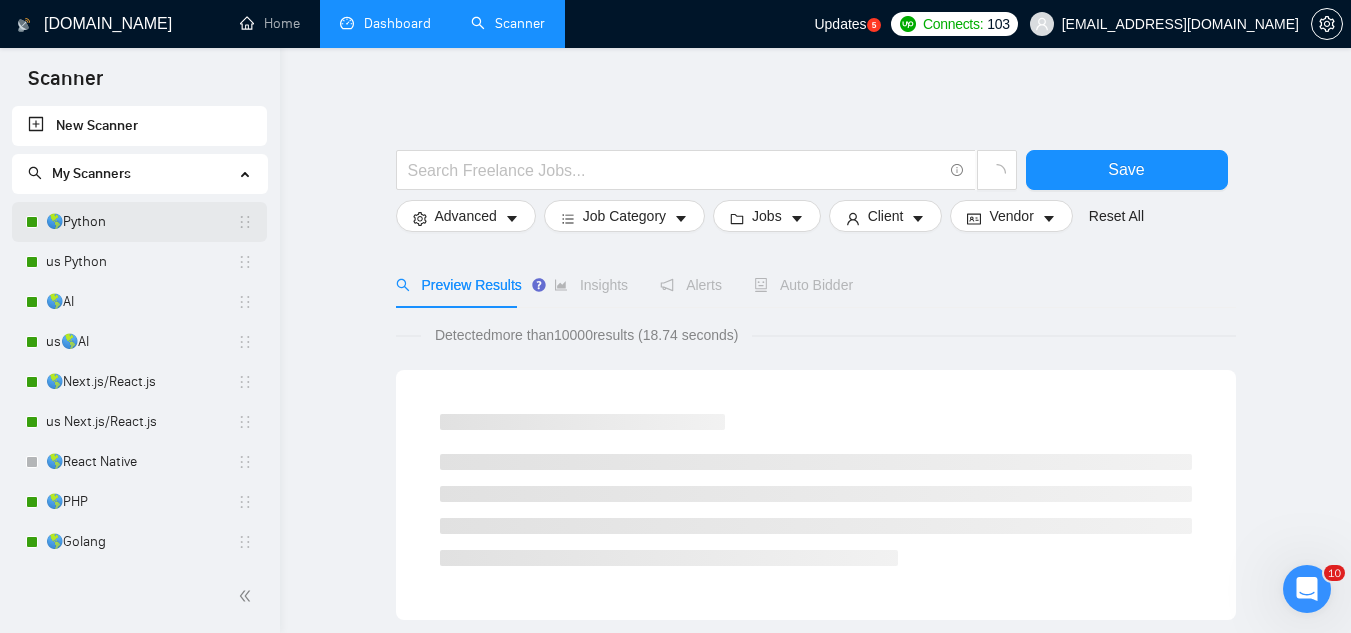 click on "🌎Python" at bounding box center (141, 222) 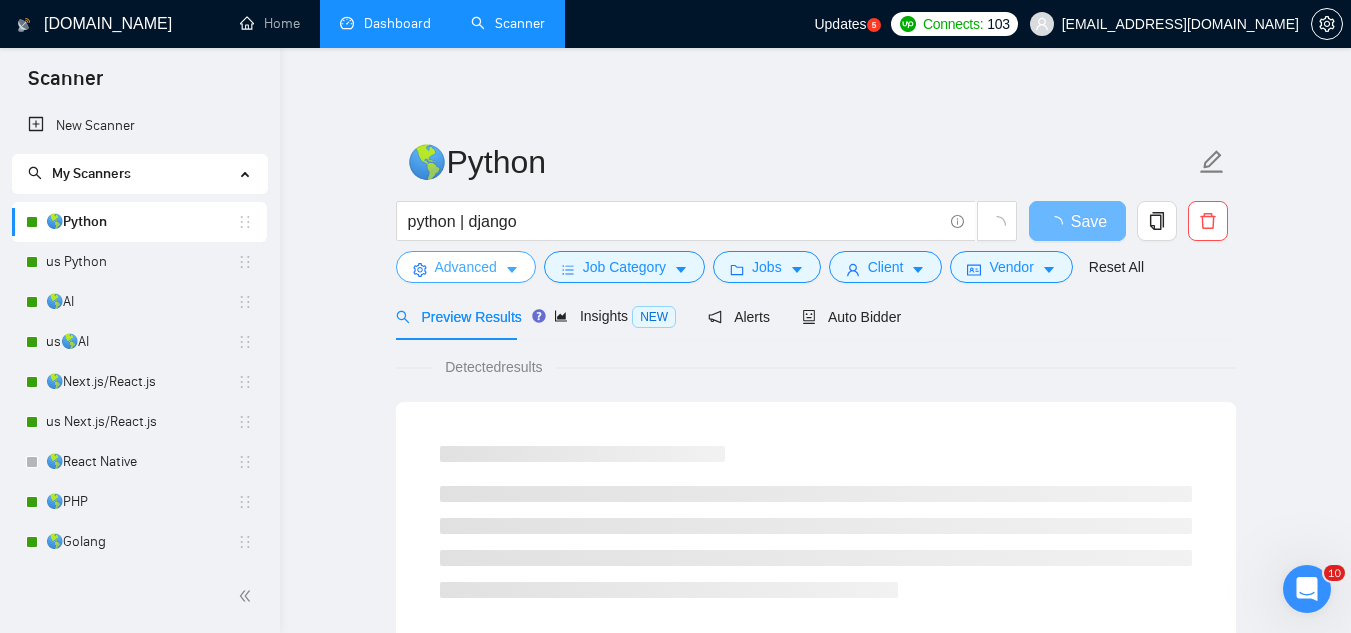 click on "Advanced" at bounding box center (466, 267) 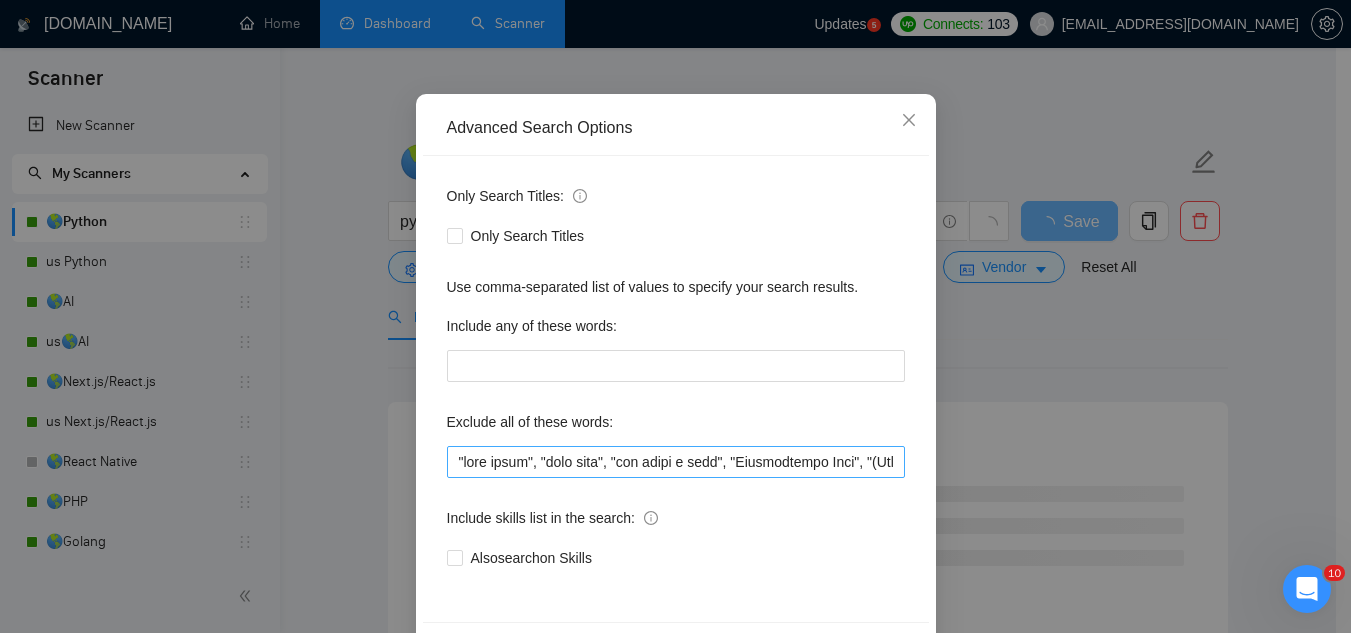 scroll, scrollTop: 199, scrollLeft: 0, axis: vertical 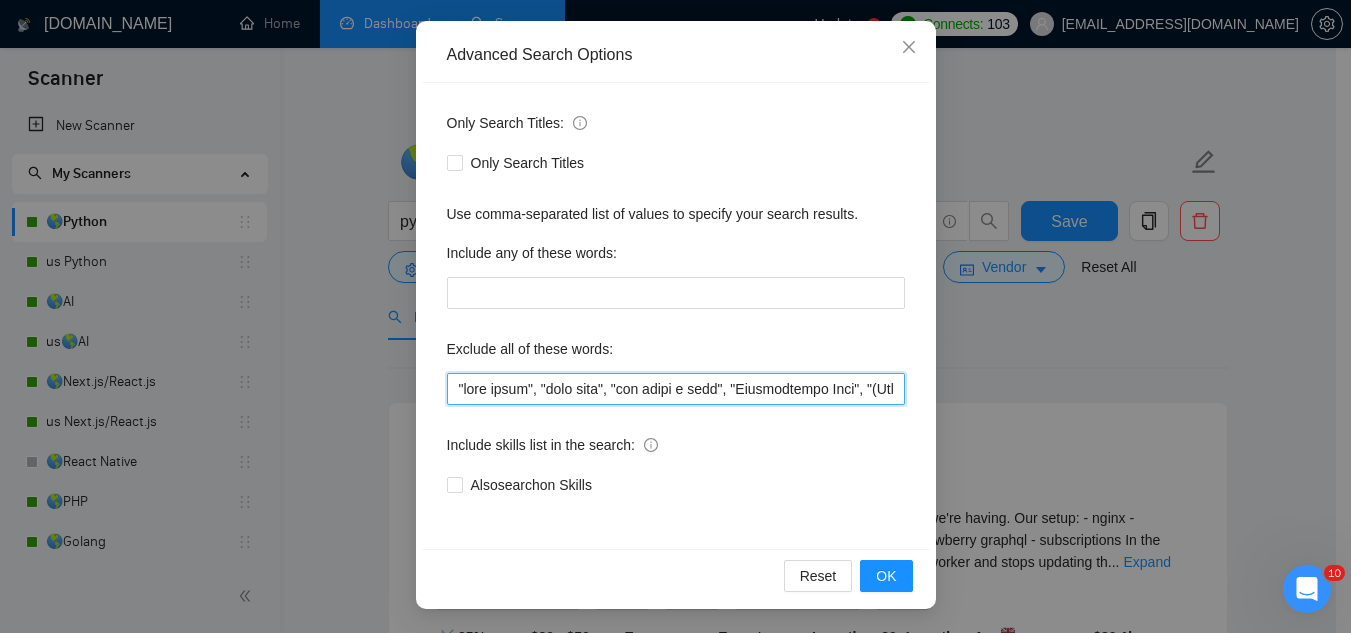 click at bounding box center [676, 389] 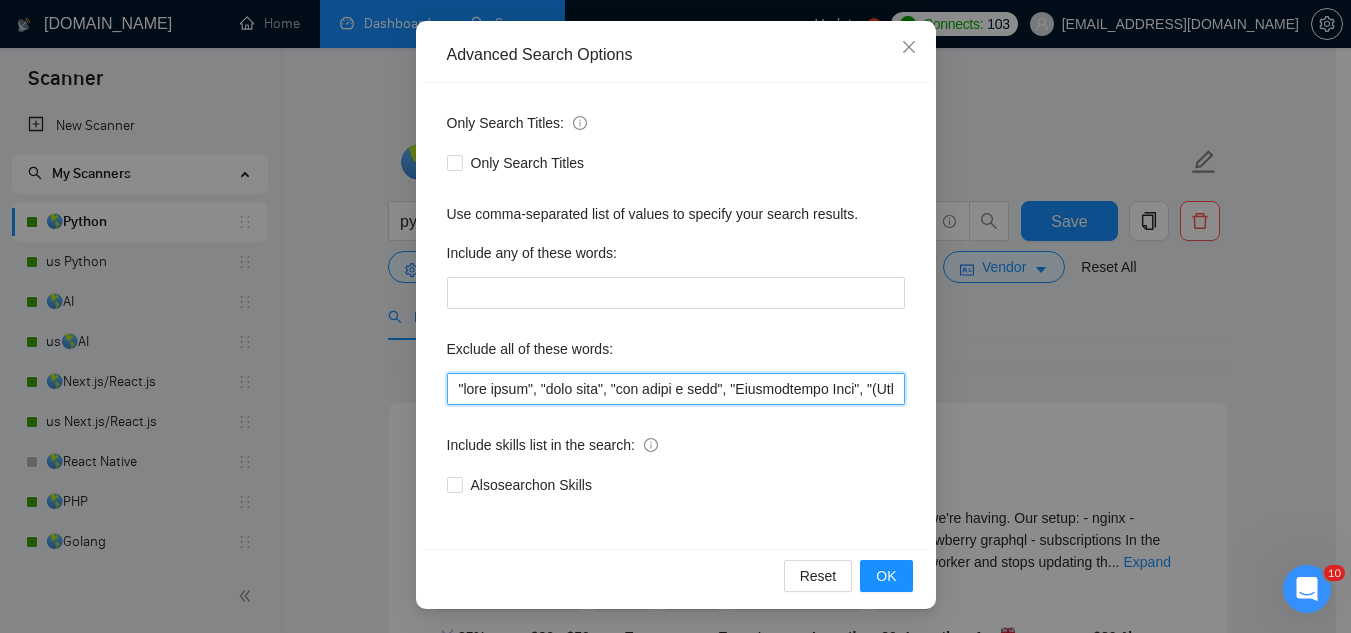 paste on "adobe magento windows internals .net reverse engineering elementor experience" 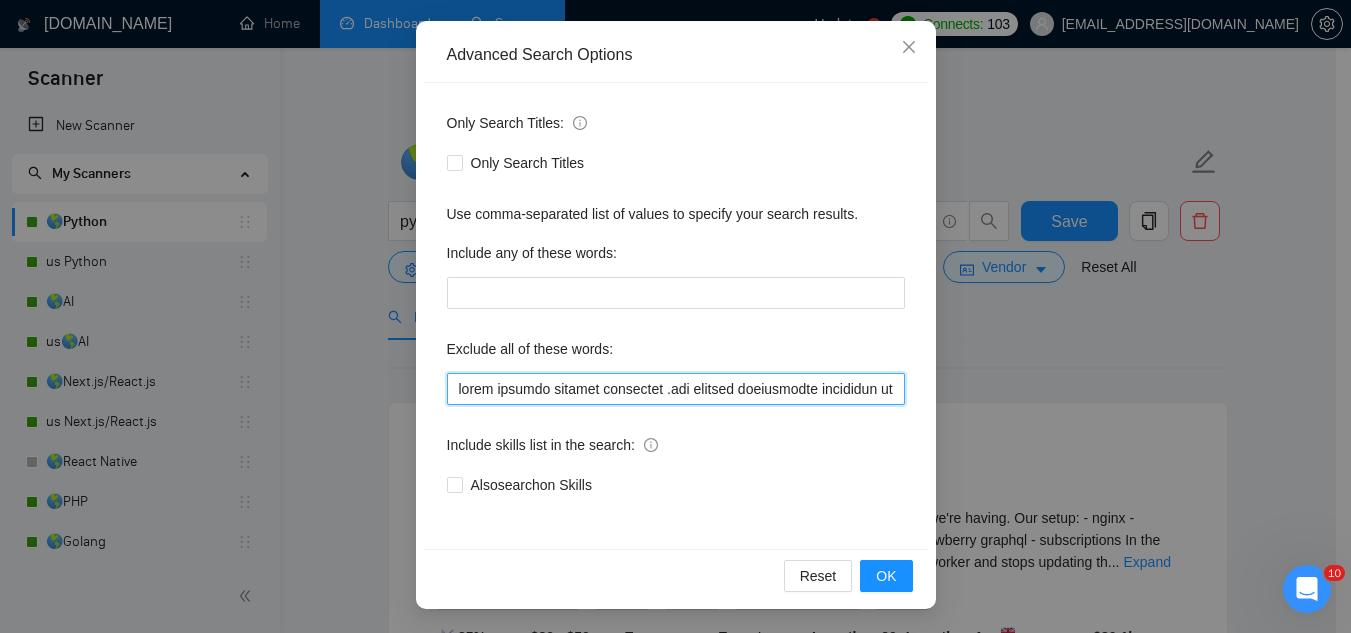 scroll, scrollTop: 0, scrollLeft: 69, axis: horizontal 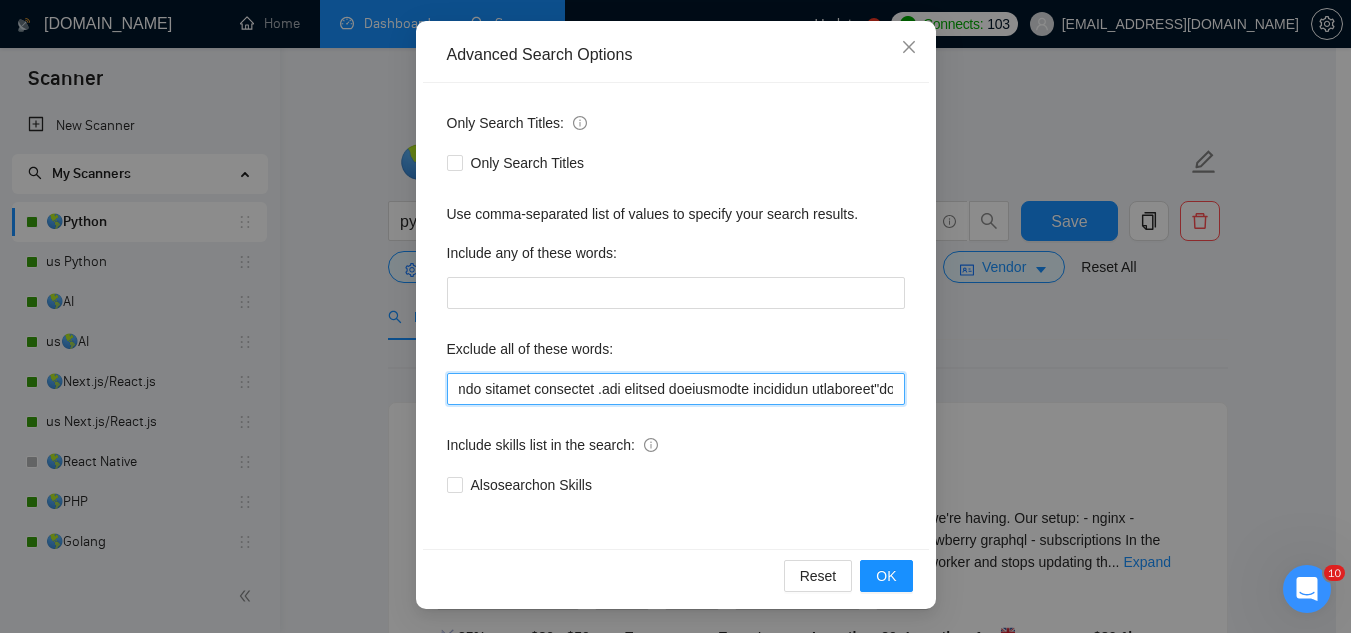 drag, startPoint x: 484, startPoint y: 396, endPoint x: 501, endPoint y: 386, distance: 19.723083 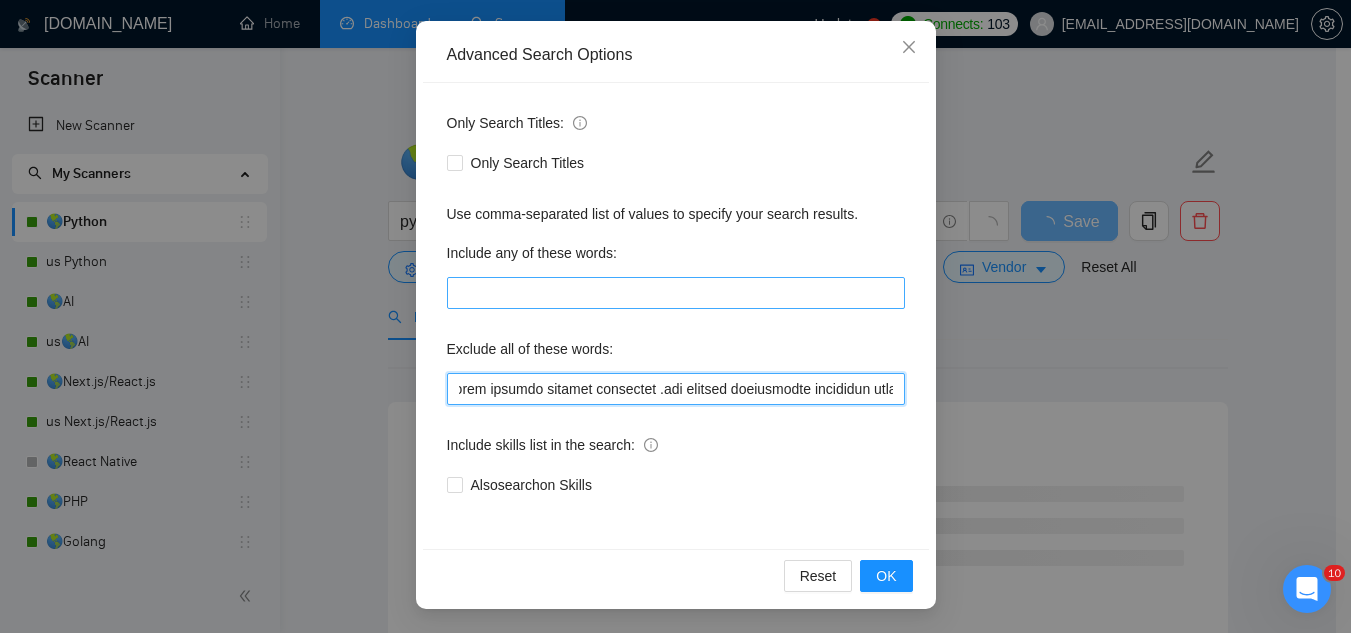 scroll, scrollTop: 0, scrollLeft: 0, axis: both 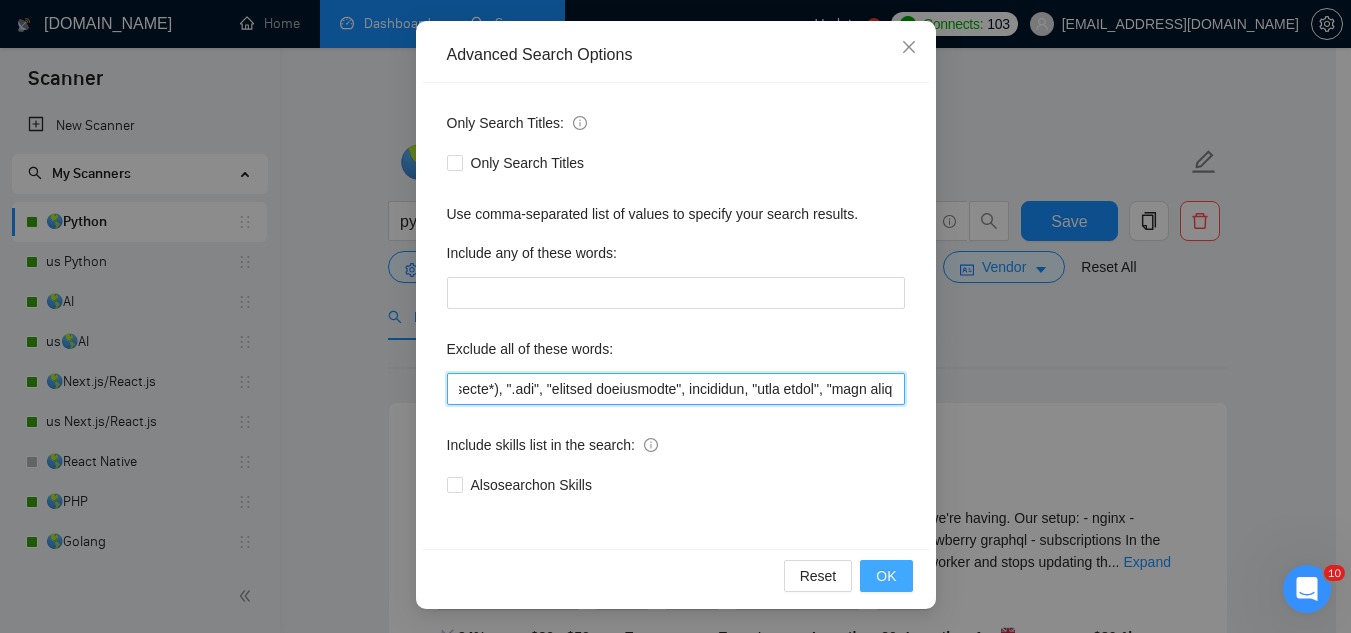 type on "adobe, magento, (windows internal*), ".net", "reverse engineering", elementor, "paid trial", "paid test", "few hours a week", "Consultation Only", "(Consultation Only)", "3-4 Hours", "full time", rush, "join our team", "product manager", "project manager", "UX specialist", "3d modeler", "Full-time", "NOT seeking development agencies", regulated, "full time", "background check", "Pine Script", "no-code", "nocode", (work pacific*), "without any AI", "sharepoint", "without AI", "SwiftUI", "no agencies", "no agency", "full-time position", "theme customization", "C++", "Adobe Illustrator", "Adobe XD", Backlinking, Blog, "Blog Writing", "Brand Design" "Brand Identity & Guidelines", "brand identity", "Campaign Management", Canva, "Cold Email", "Commercial Design", Communication*, "Concept Design", "Concepts, Roles & Methodologies", "Content Writing", Copywriting, "Data Entry", (Data Min*), Designer, "Detailed Design", Dietetics, Discord, (Email Campaign*), "Email Communication", (Email Market*), "Executive Suppor..." 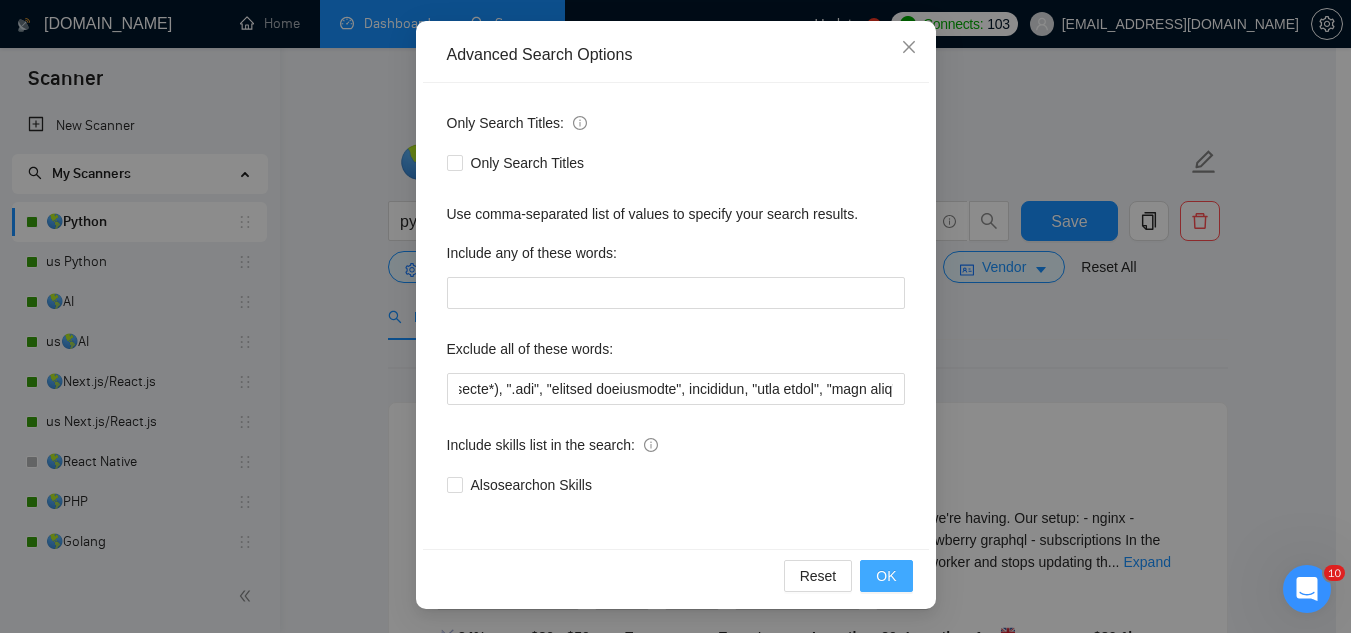 scroll, scrollTop: 0, scrollLeft: 0, axis: both 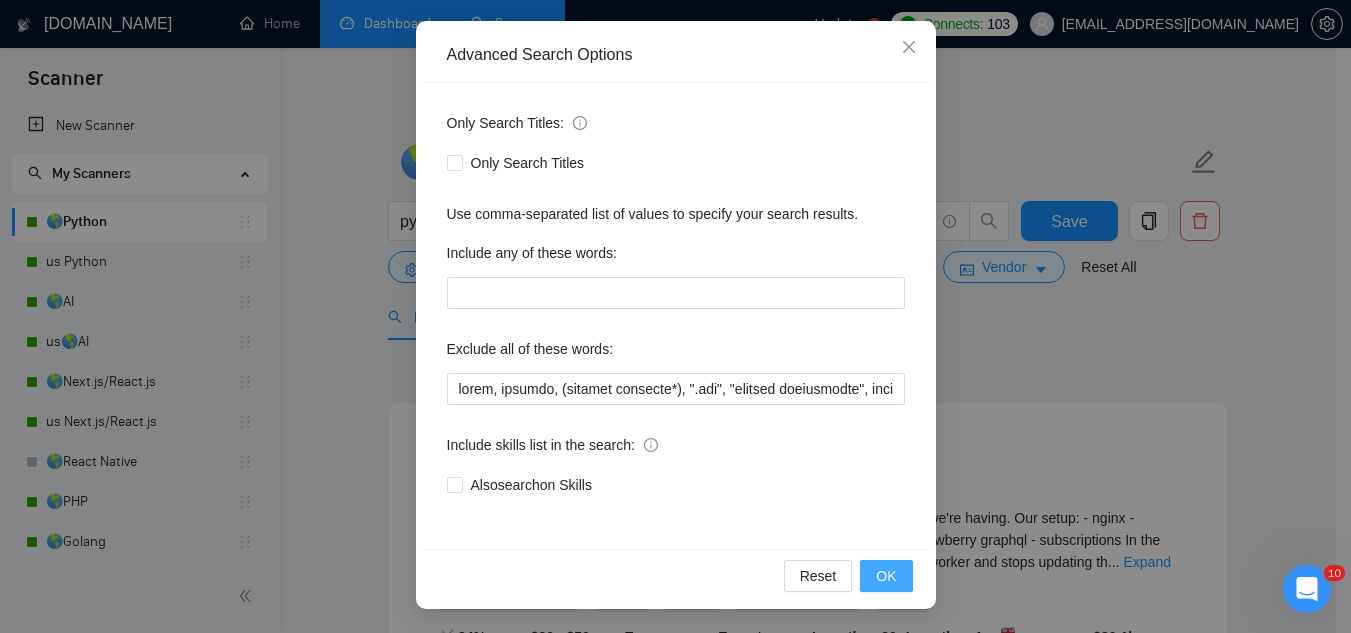 click on "OK" at bounding box center [886, 576] 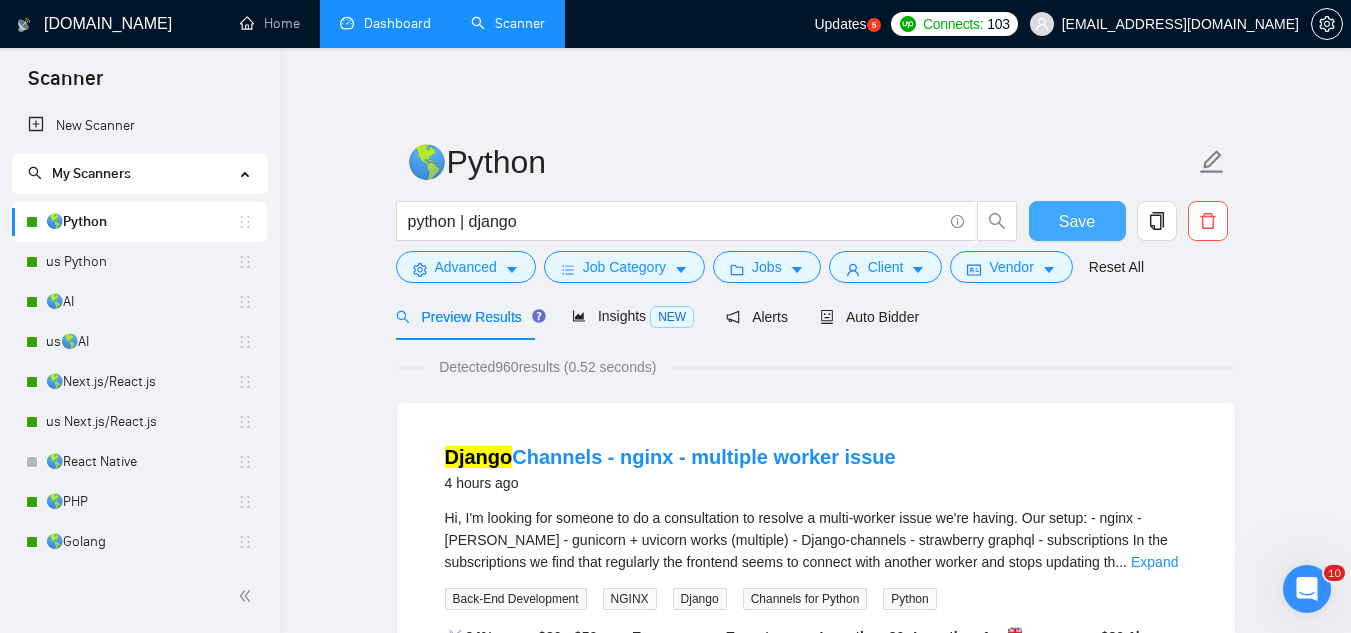 click on "Save" at bounding box center (1077, 221) 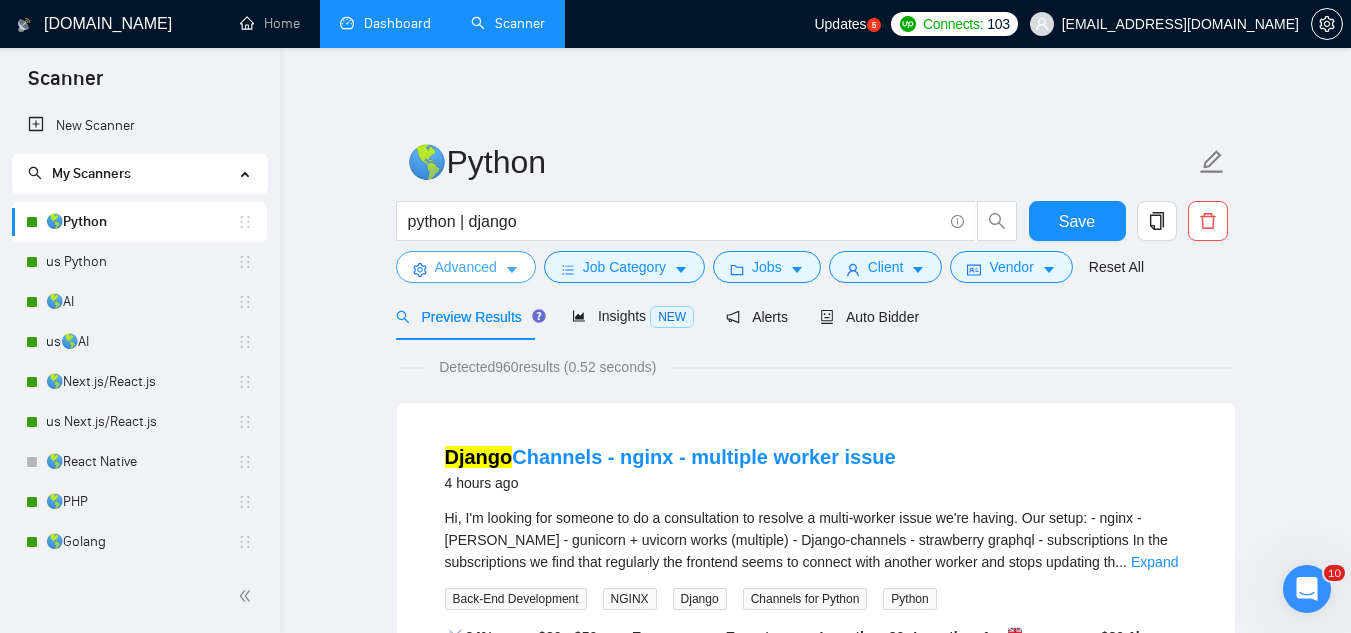 click on "Advanced" at bounding box center (466, 267) 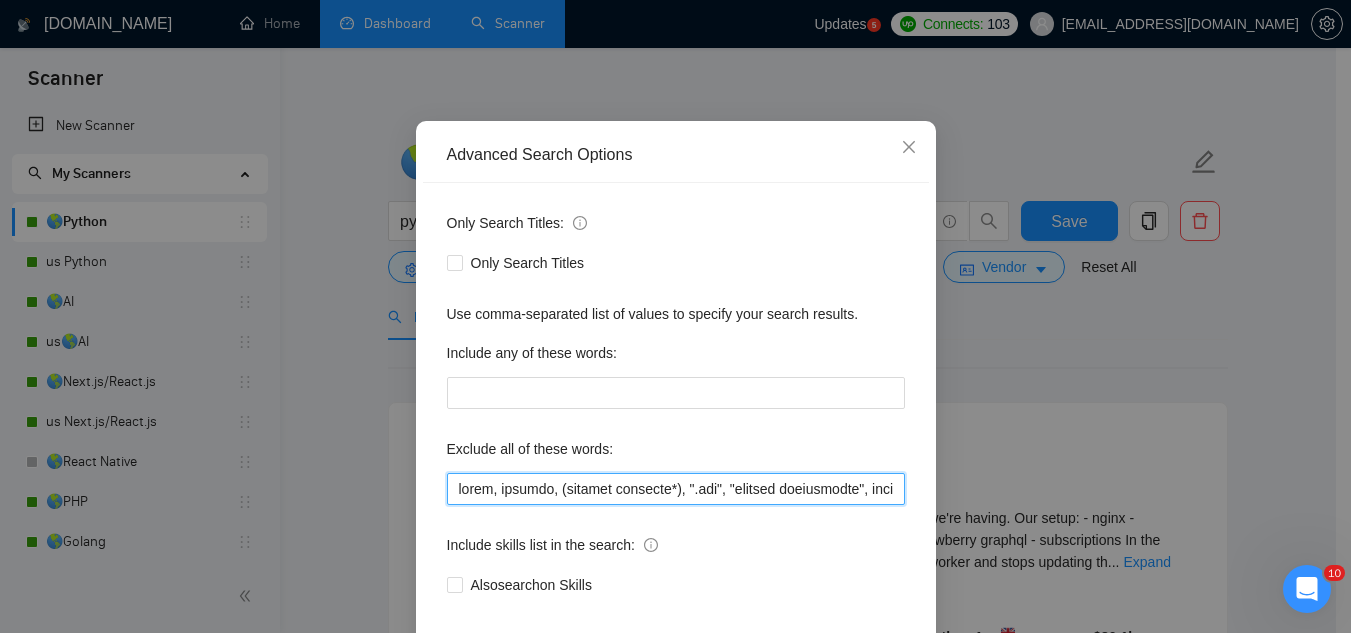 click at bounding box center [676, 489] 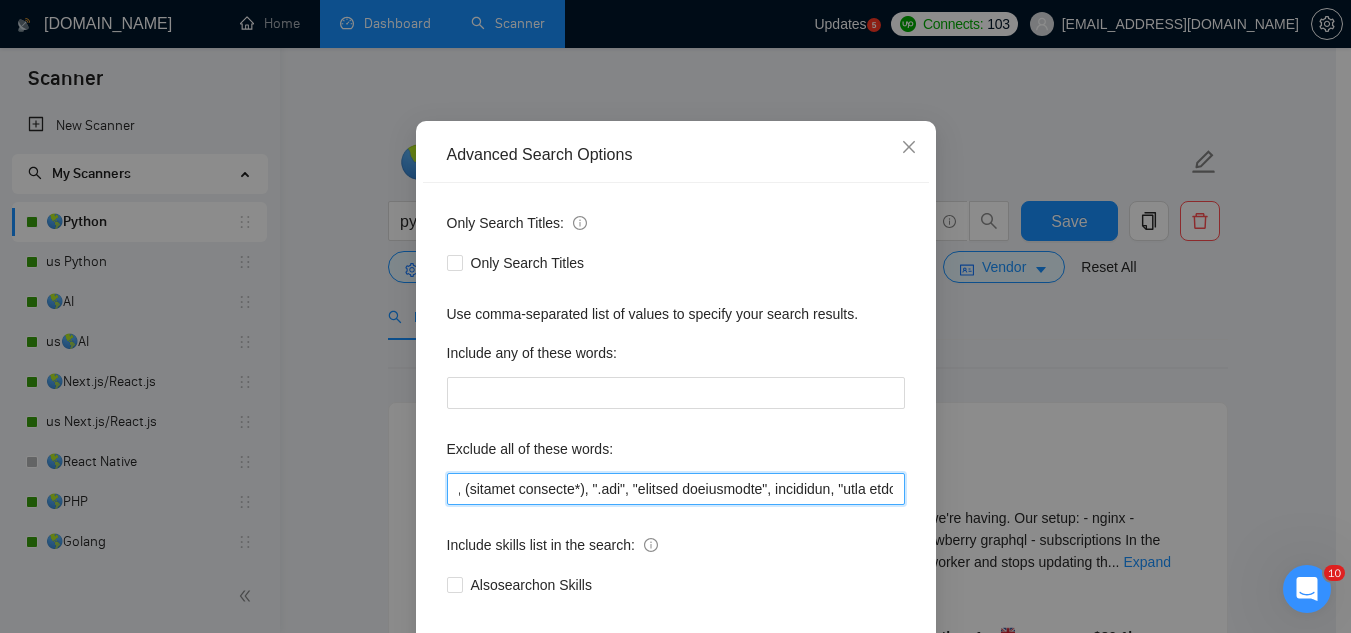 scroll, scrollTop: 0, scrollLeft: 101, axis: horizontal 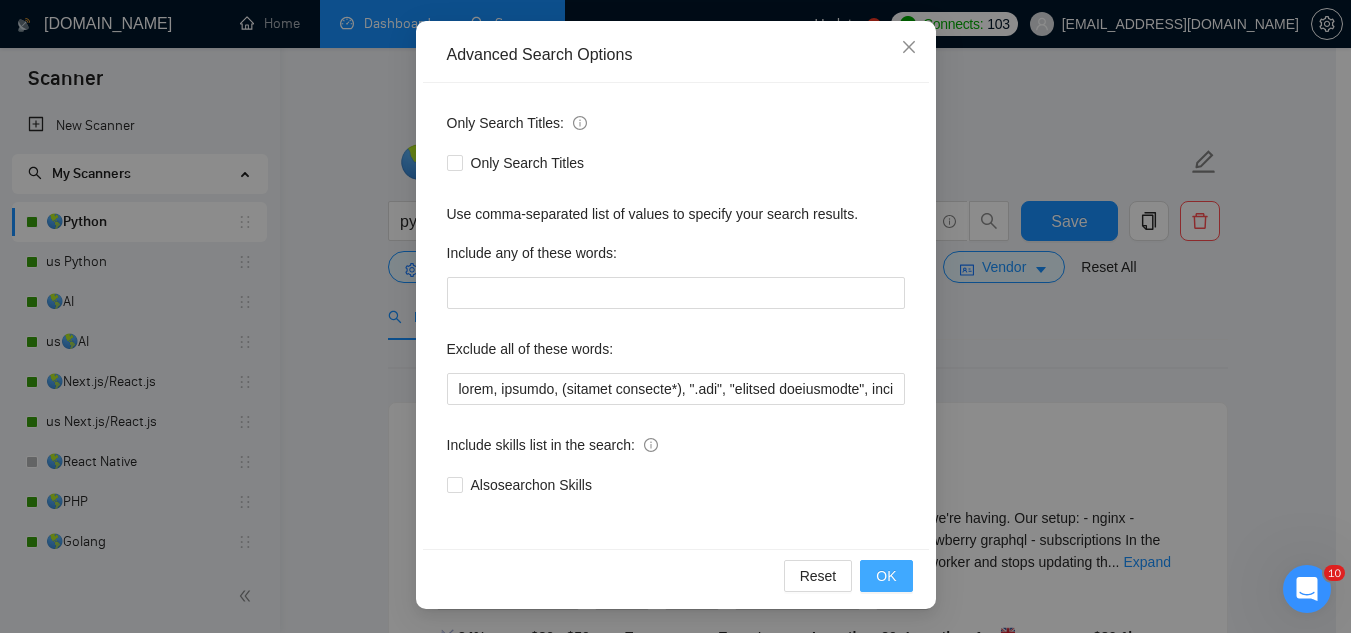 click on "OK" at bounding box center [886, 576] 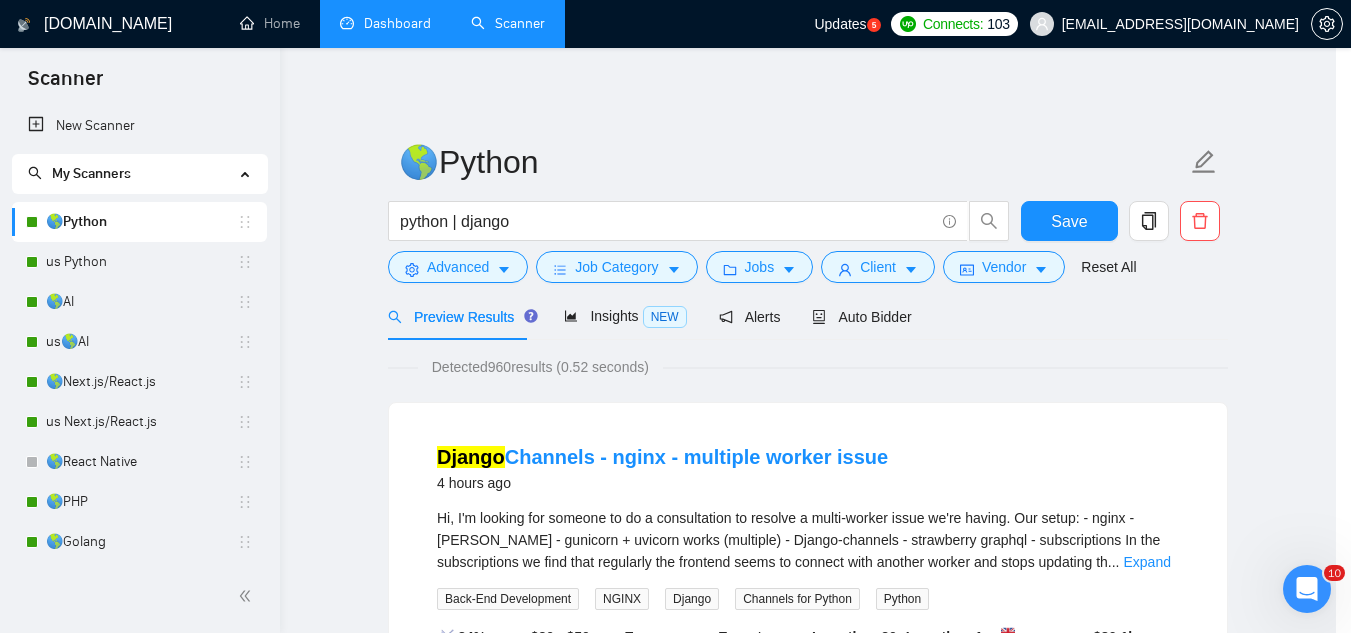 scroll, scrollTop: 99, scrollLeft: 0, axis: vertical 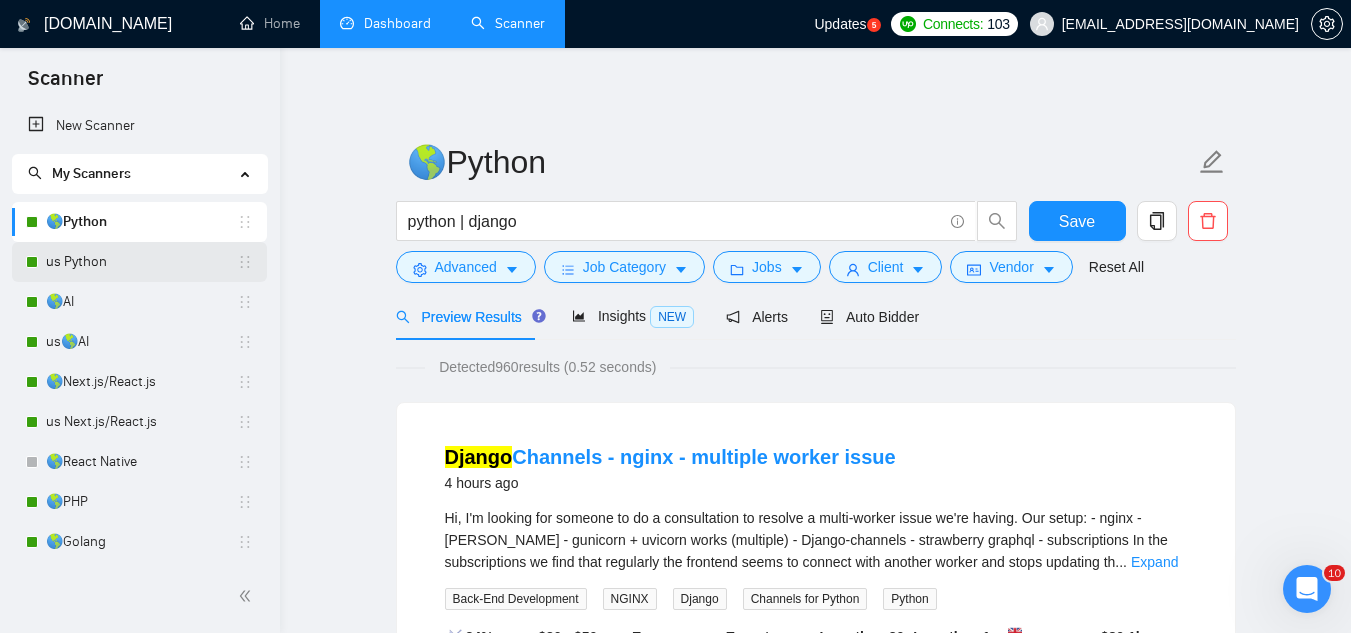 click on "us Python" at bounding box center (141, 262) 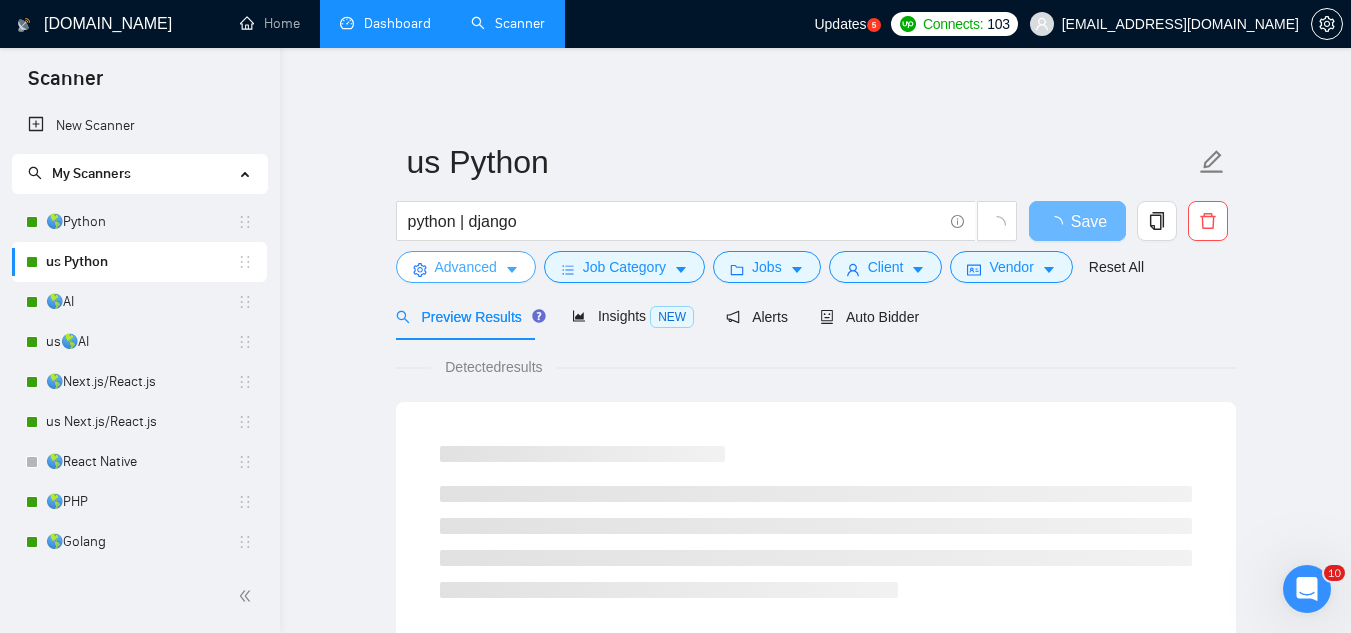 click on "Advanced" at bounding box center (466, 267) 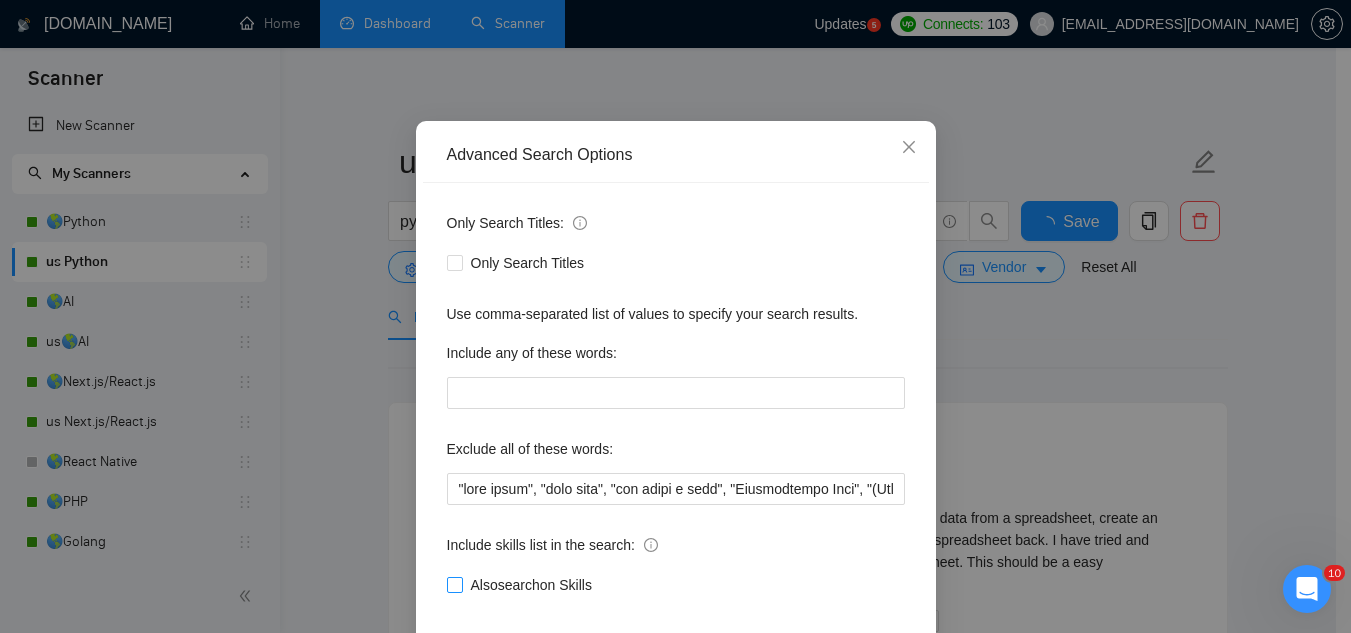 scroll, scrollTop: 199, scrollLeft: 0, axis: vertical 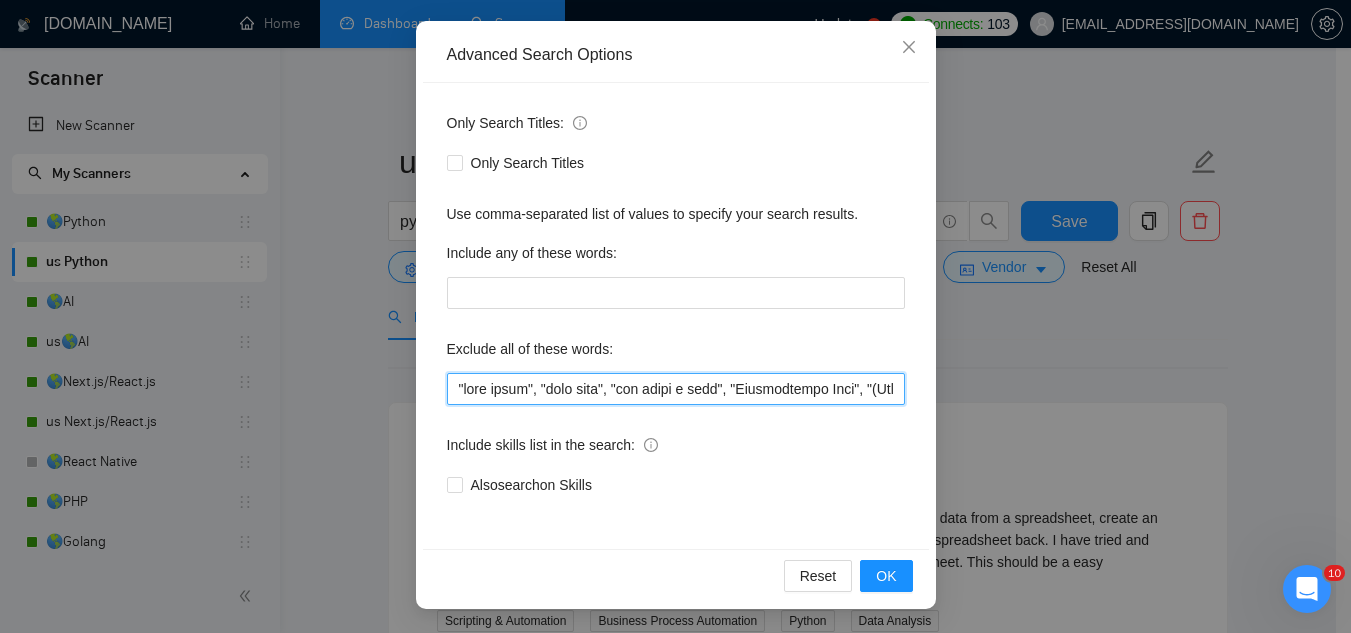 drag, startPoint x: 444, startPoint y: 387, endPoint x: 467, endPoint y: 240, distance: 148.78844 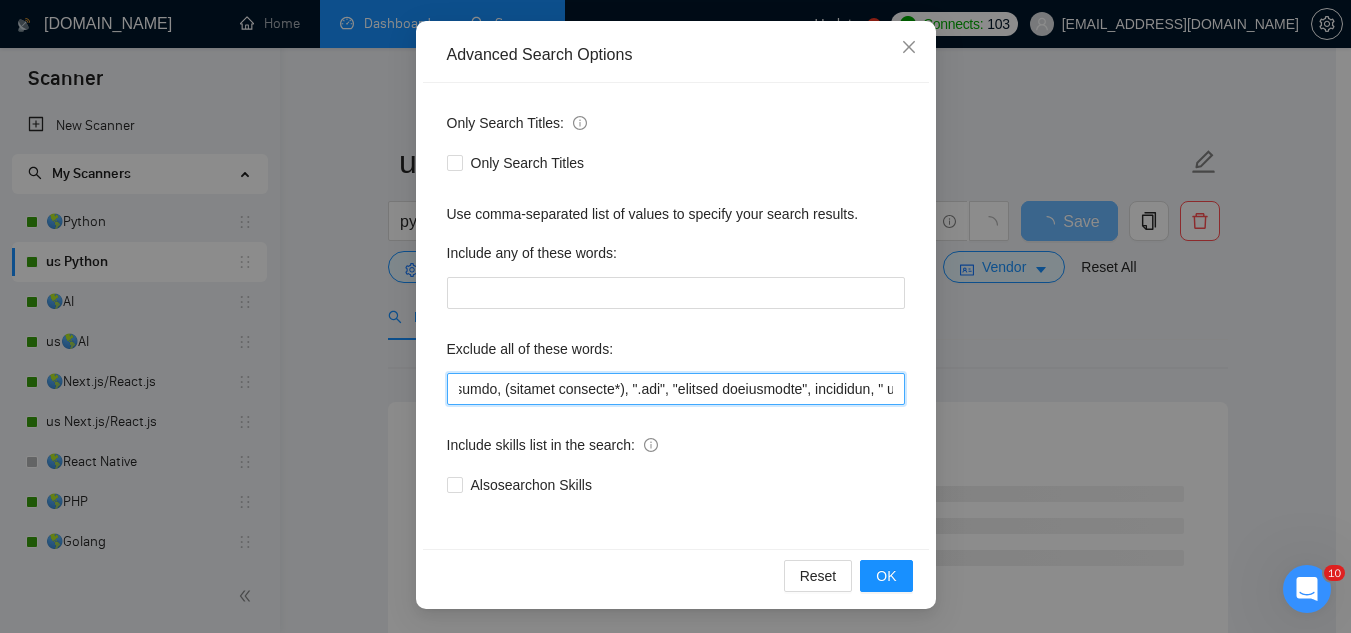 scroll, scrollTop: 0, scrollLeft: 61, axis: horizontal 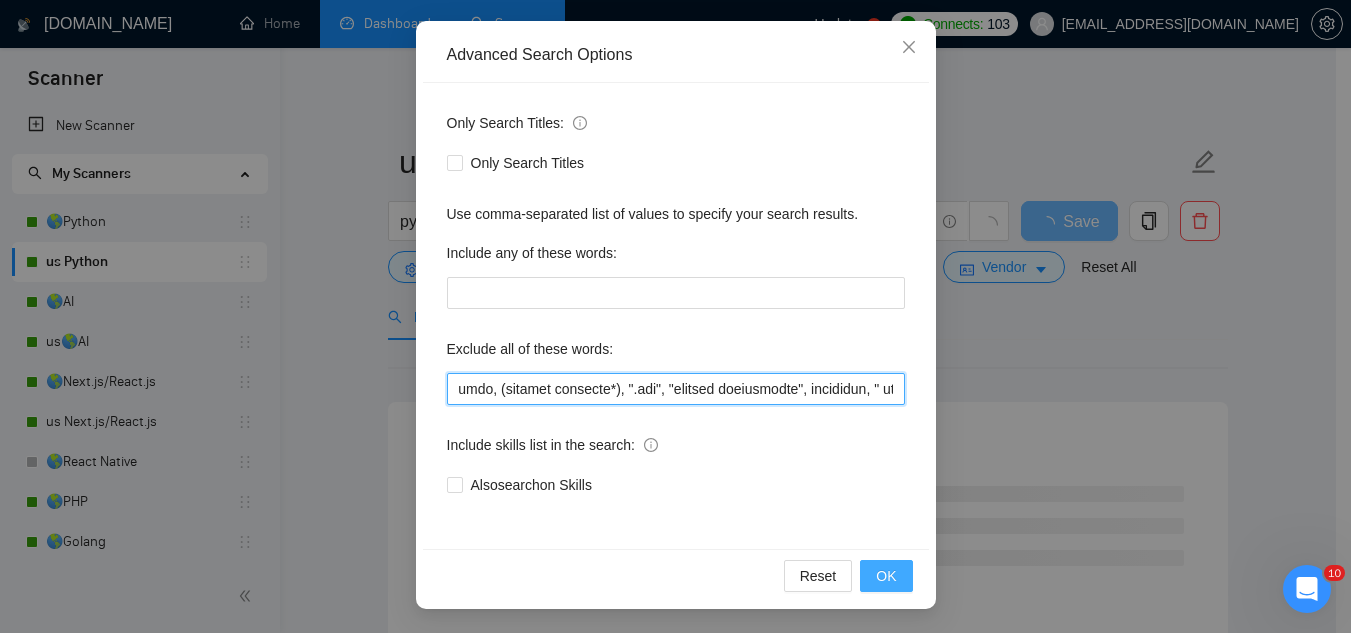 type on "adobe, magento, (windows internal*), ".net", "reverse engineering", elementor, " paid trial", "paid test", "few hours a week", "Consultation Only", "(Consultation Only)", "3-4 Hours", "full time", rush, "join our team", "product manager", "project manager", "UX specialist", "3d modeler", "Full-time", "NOT seeking development agencies", regulated, "full time", "background check", "Pine Script", "no-code", "nocode", (work pacific*), "without any AI", "sharepoint", "without AI", "SwiftUI", "no agencies", "no agency", "full-time position", "theme customization", "C++", "Adobe Illustrator", "Adobe XD", Backlinking, Blog, "Blog Writing", "Brand Design" "Brand Identity & Guidelines", "brand identity", "Campaign Management", Canva, "Cold Email", "Commercial Design", Communication*, "Concept Design", "Concepts, Roles & Methodologies", "Content Writing", Copywriting, "Data Entry", (Data Min*), Designer, "Detailed Design", Dietetics, Discord, (Email Campaign*), "Email Communication", (Email Market*), "Executive Suppo..." 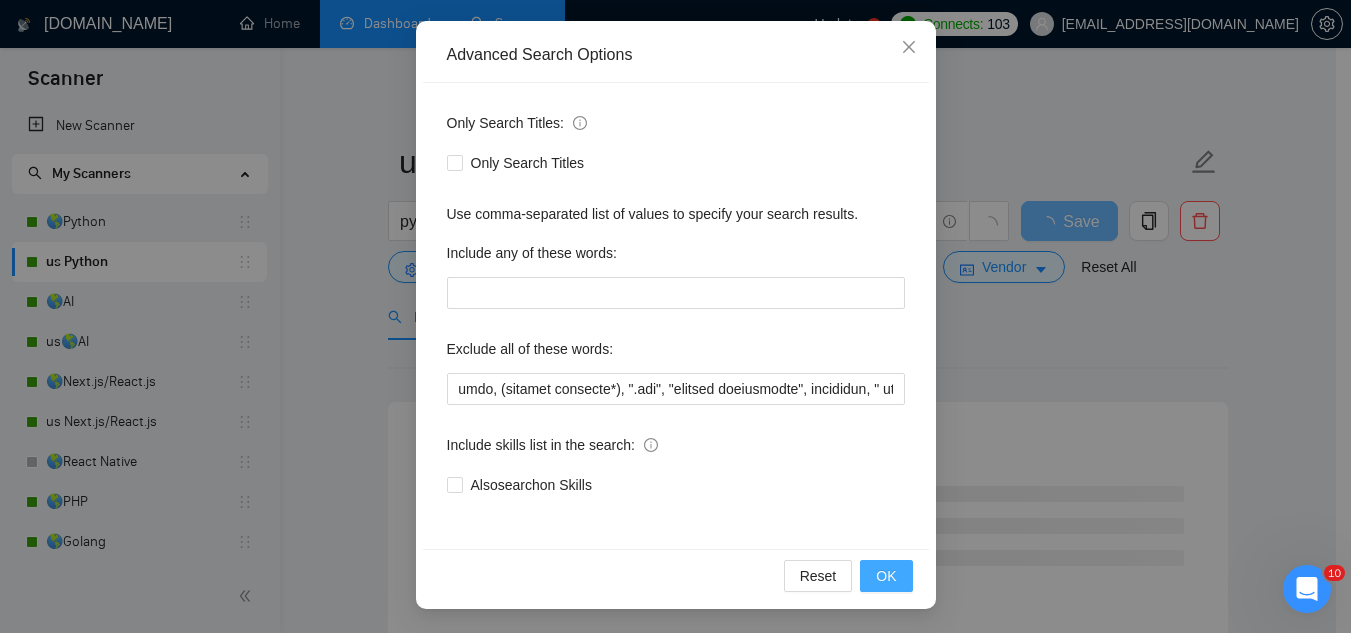 click on "OK" at bounding box center [886, 576] 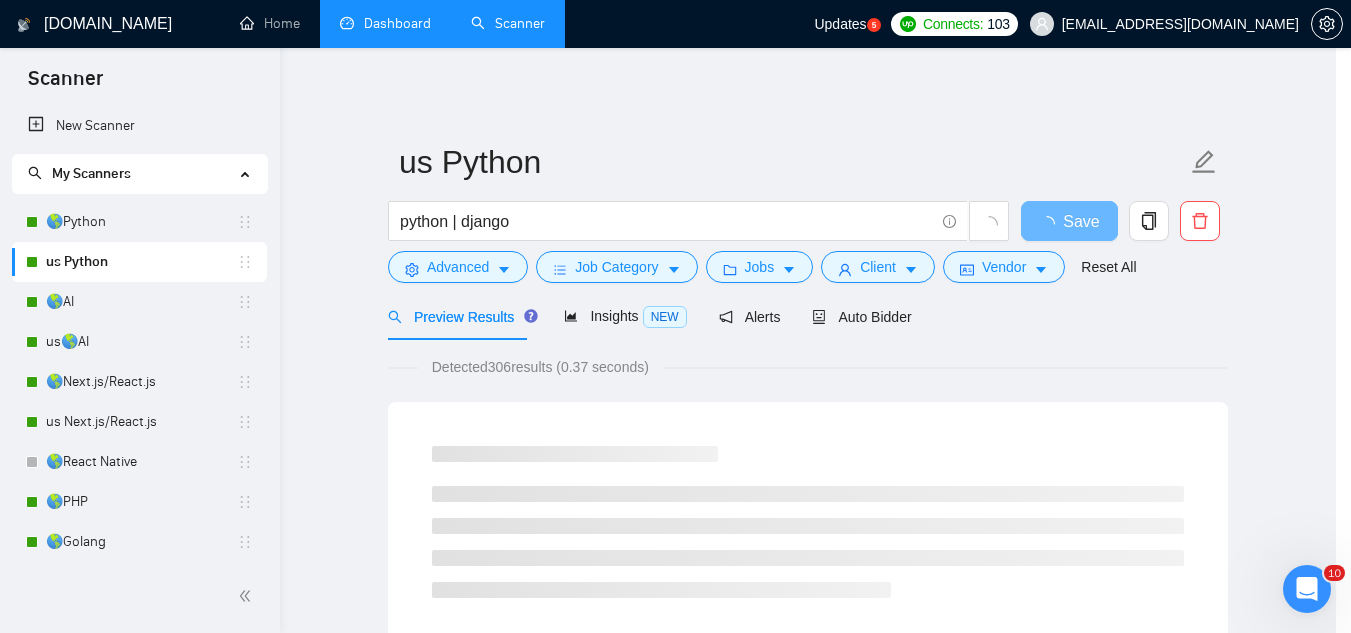 scroll, scrollTop: 99, scrollLeft: 0, axis: vertical 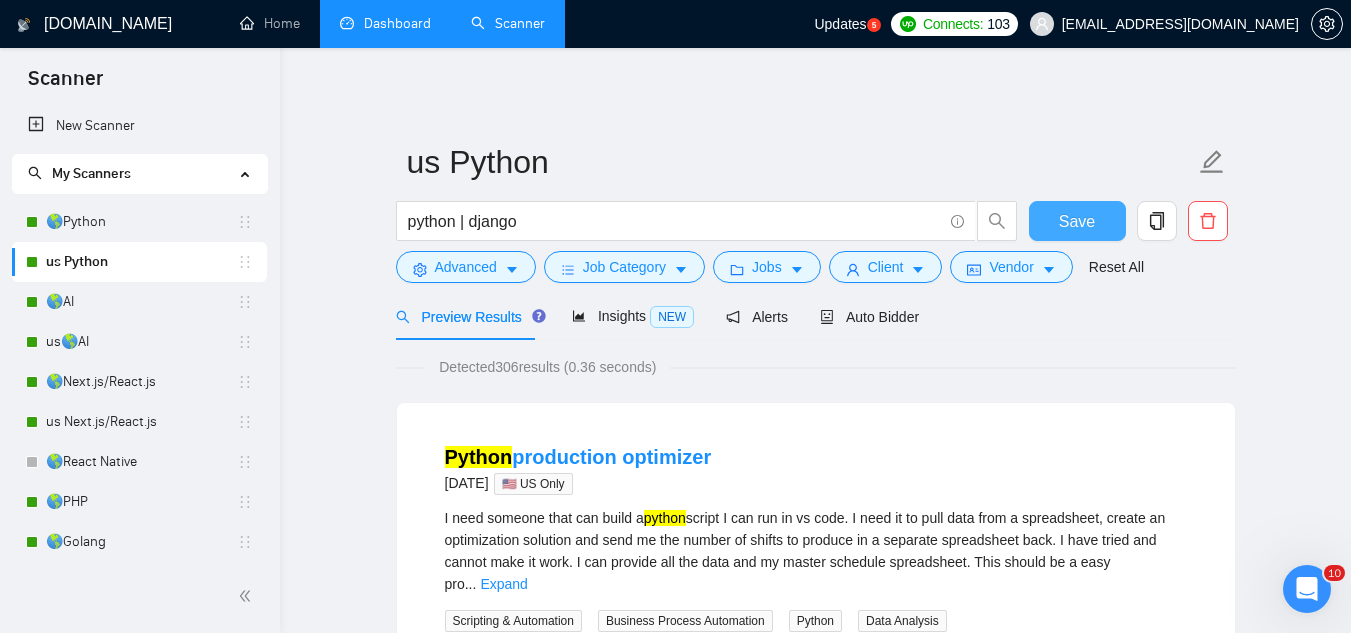 click on "Save" at bounding box center [1077, 221] 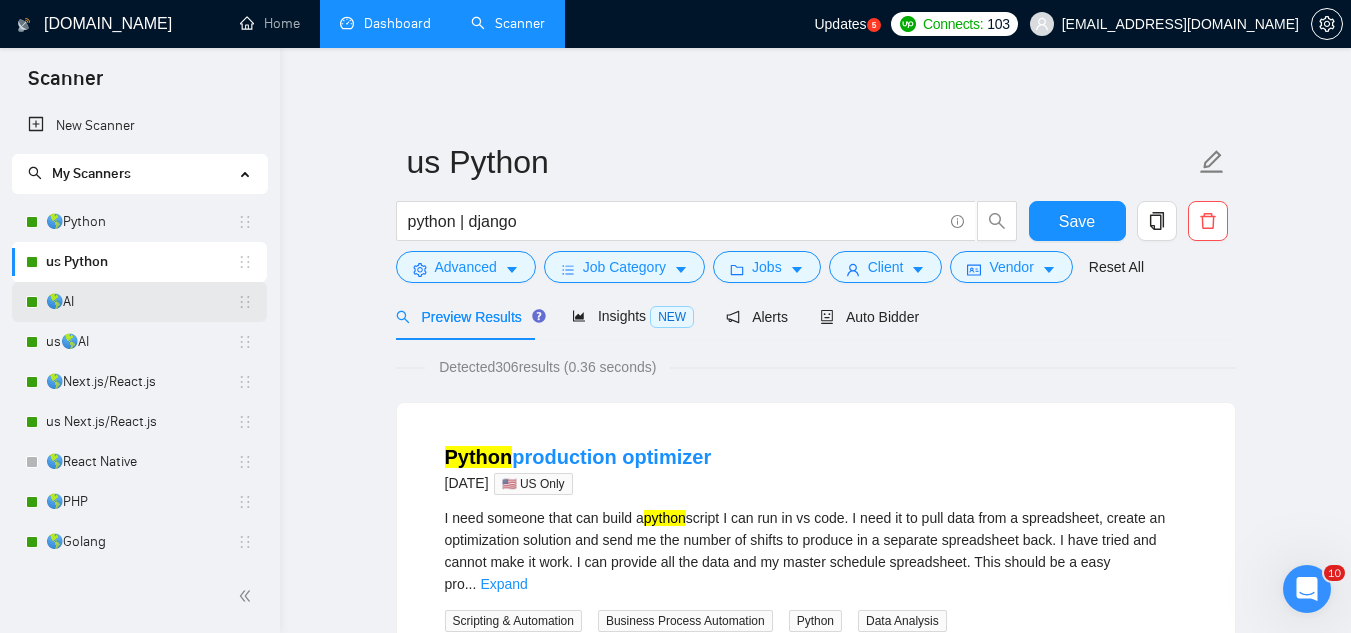 click on "🌎AI" at bounding box center (141, 302) 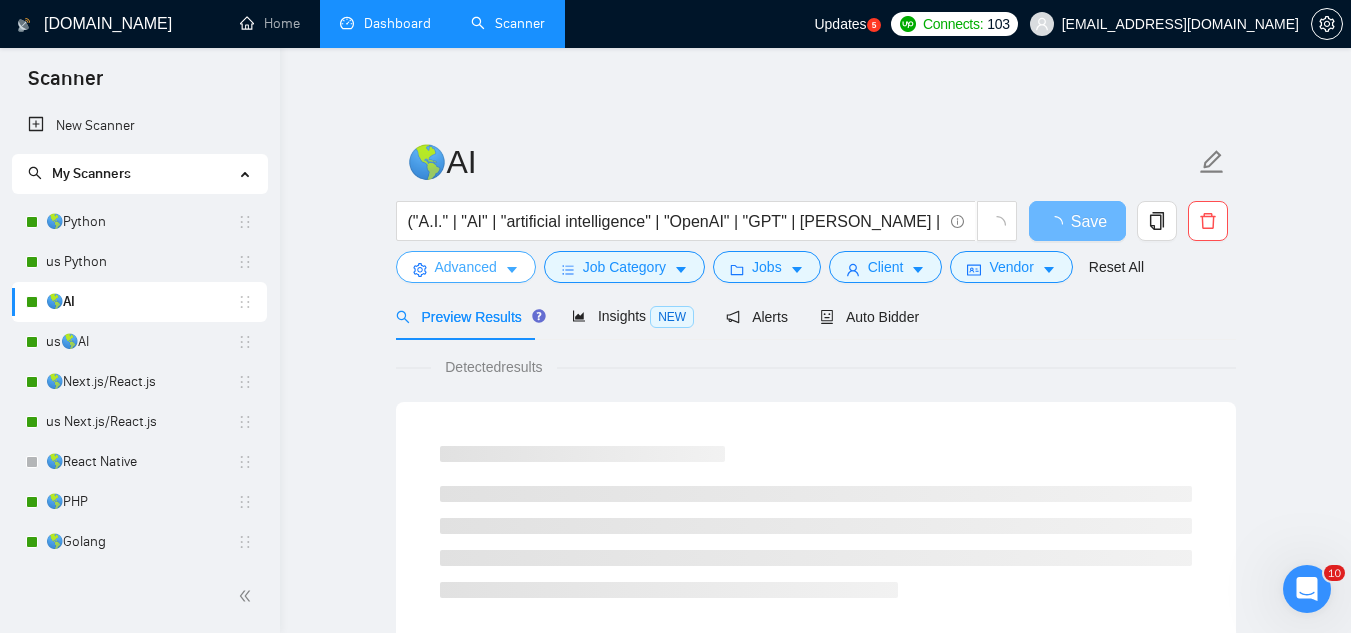 click on "Advanced" at bounding box center (466, 267) 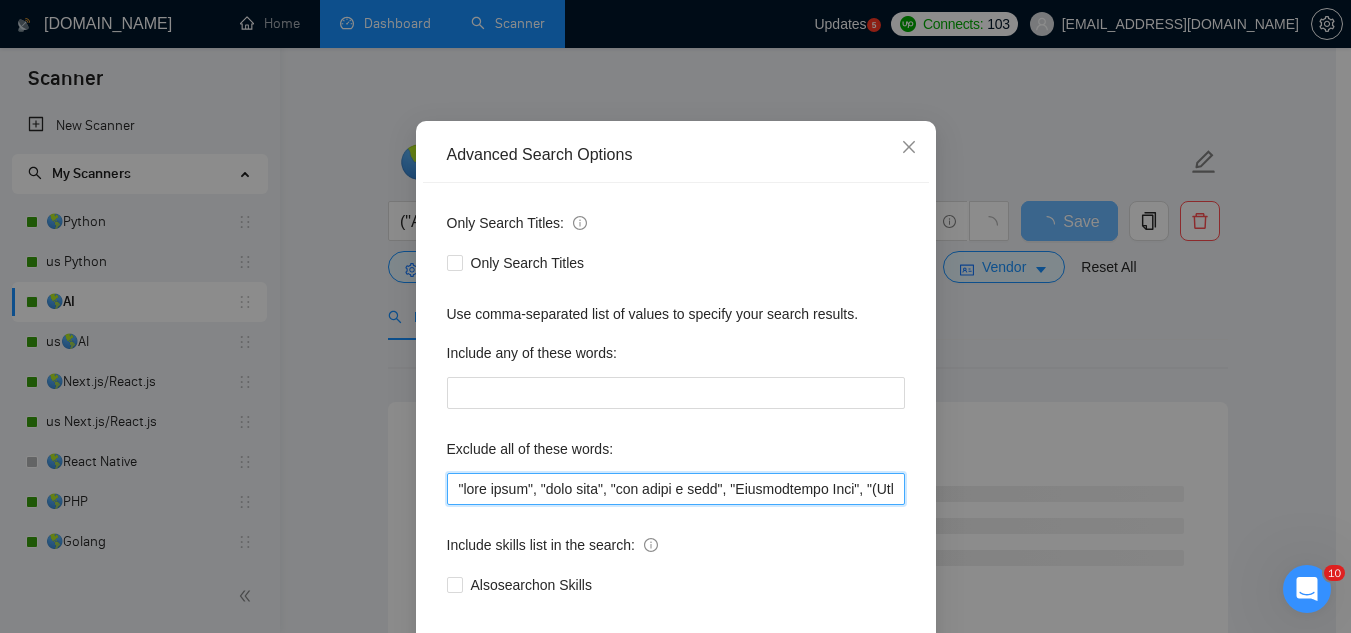 click at bounding box center [676, 489] 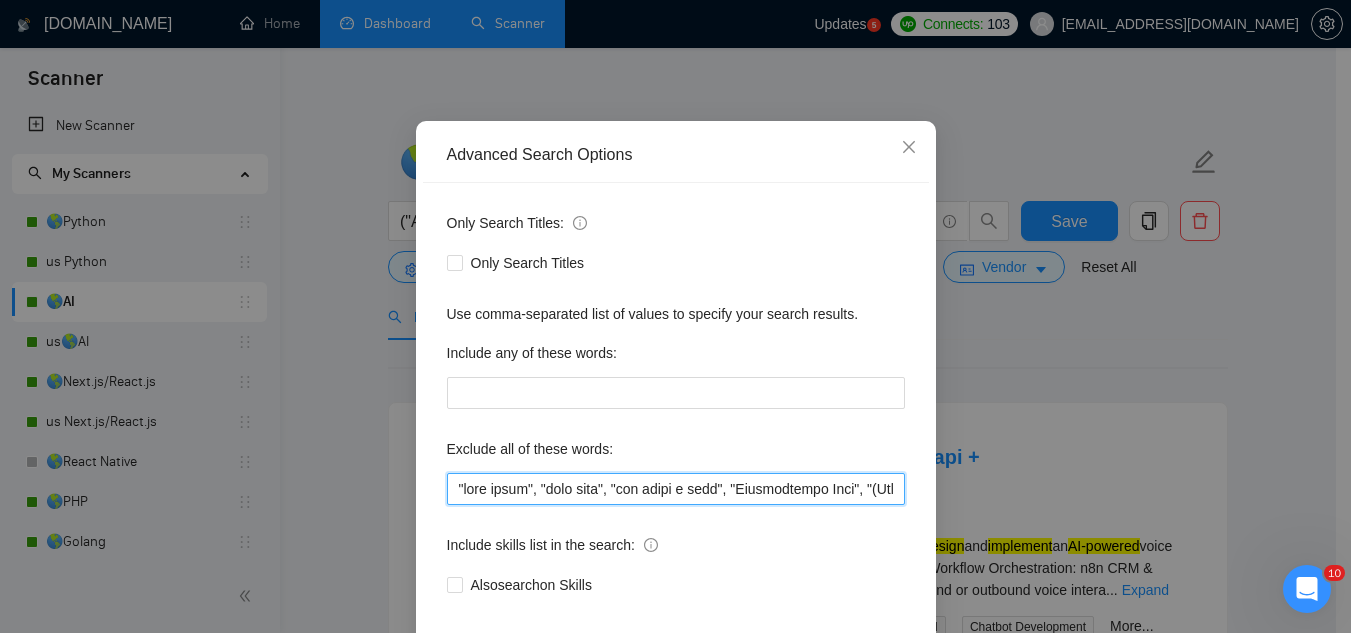 paste on "adobe, magento, (windows internal*), ".net", "reverse engineering", elementor," 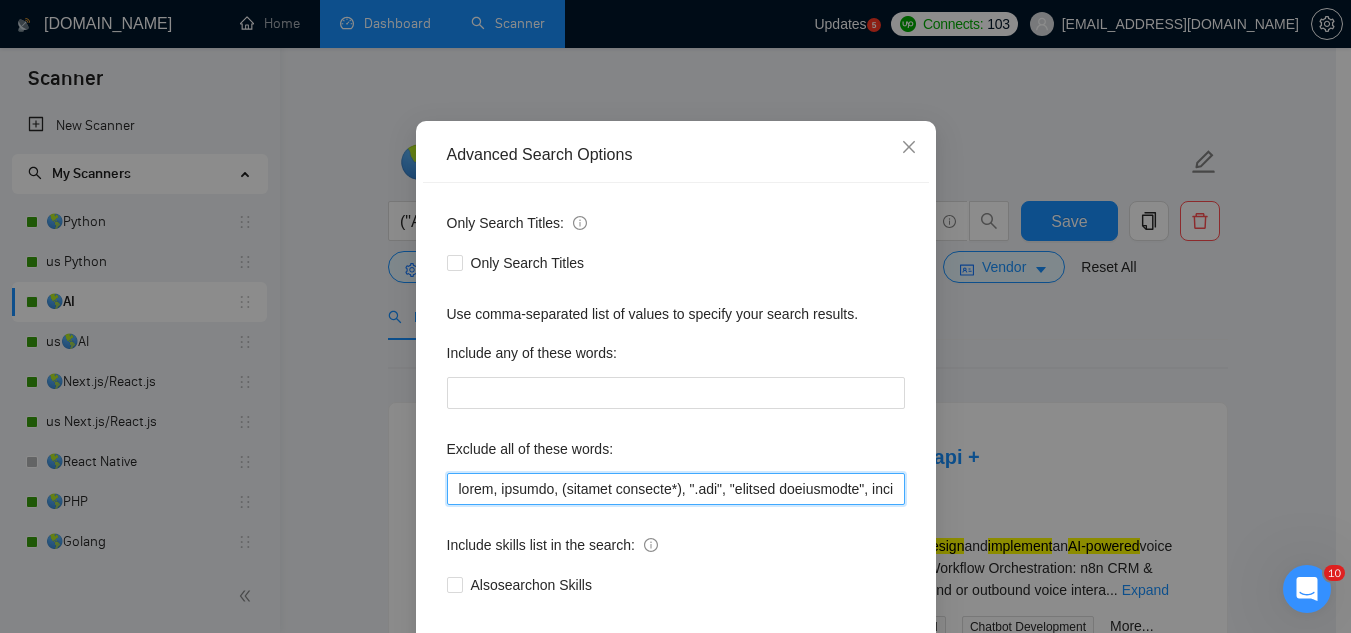 scroll, scrollTop: 0, scrollLeft: 51, axis: horizontal 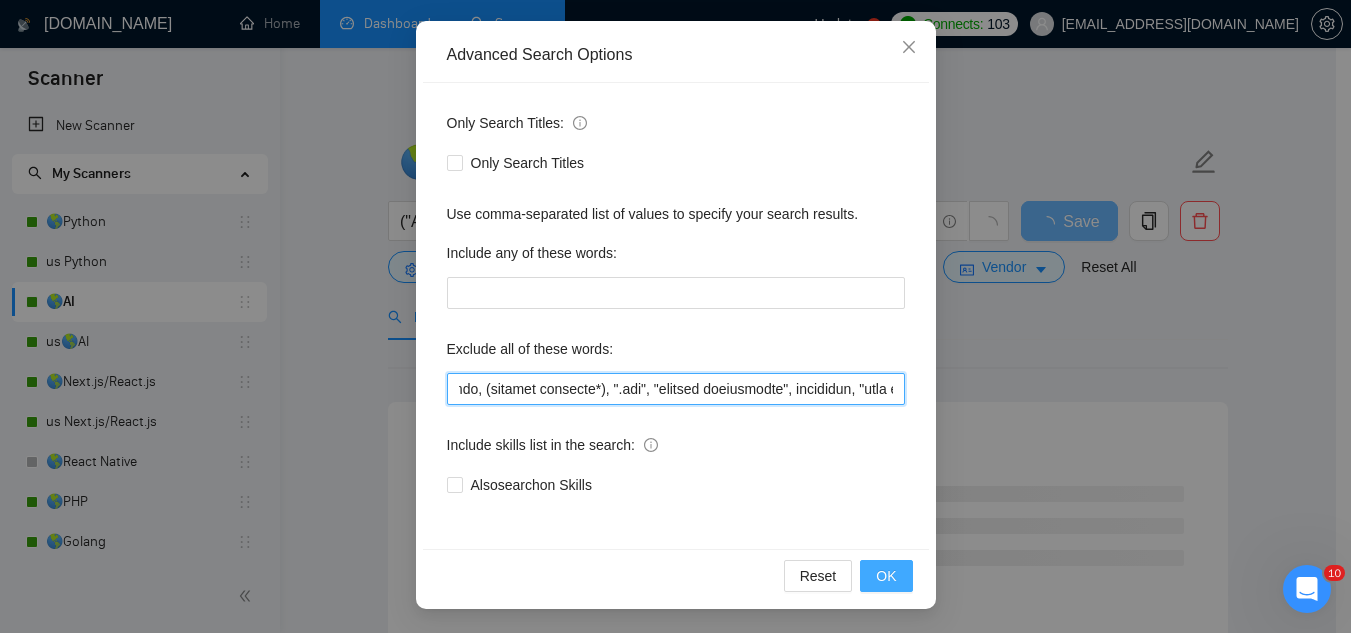 type on "adobe, magento, (windows internal*), ".net", "reverse engineering", elementor, "paid trial", "paid test", "few hours a week", "Consultation Only", "(Consultation Only)", "3-4 Hours", "full time", rush, "join our team", "product manager", "project manager", "UX specialist", "no-code", "nocode", (work pacific*), "without any AI", "sharepoint", "without AI", "SwiftUI", "no agencies", "no agency", "full-time position", "theme customization", "C++", tester, QA, "Adobe Illustrator", "Adobe XD", Backlinking, Blog, "Blog Writing", "Brand Design" "Brand Identity & Guidelines", "brand identity", "Campaign Management", Canva, "Cold Email", "Commercial Design", Communication*, "Concept Design", "Concepts, Roles & Methodologies", "Content Writing", Copywriting, "Data Entry", (Data Min*), Designer, "Detailed Design", Dietetics, Discord, (Email Campaign*), "Email Communication", (Email Market*), "Executive Support", "Facebook Ads Manager", "Game UI/UX Design", "Google Ads", "Google Analytics", "Google Reviews", "Graphic ..." 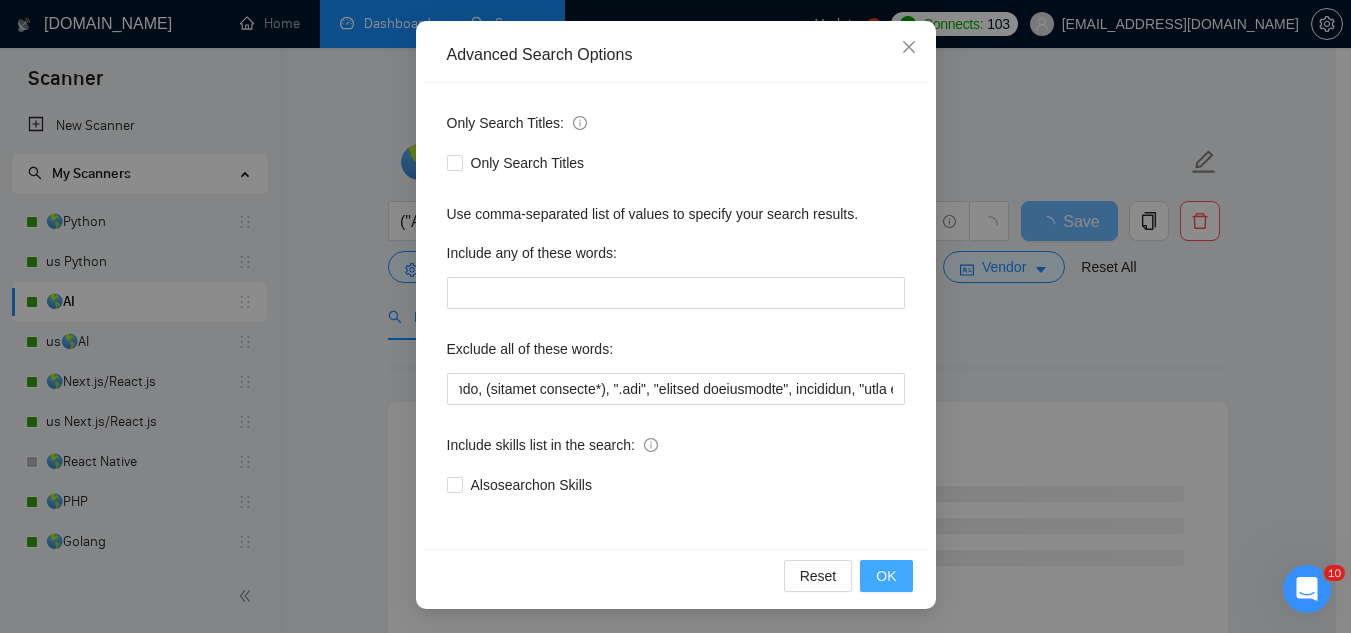 click on "OK" at bounding box center (886, 576) 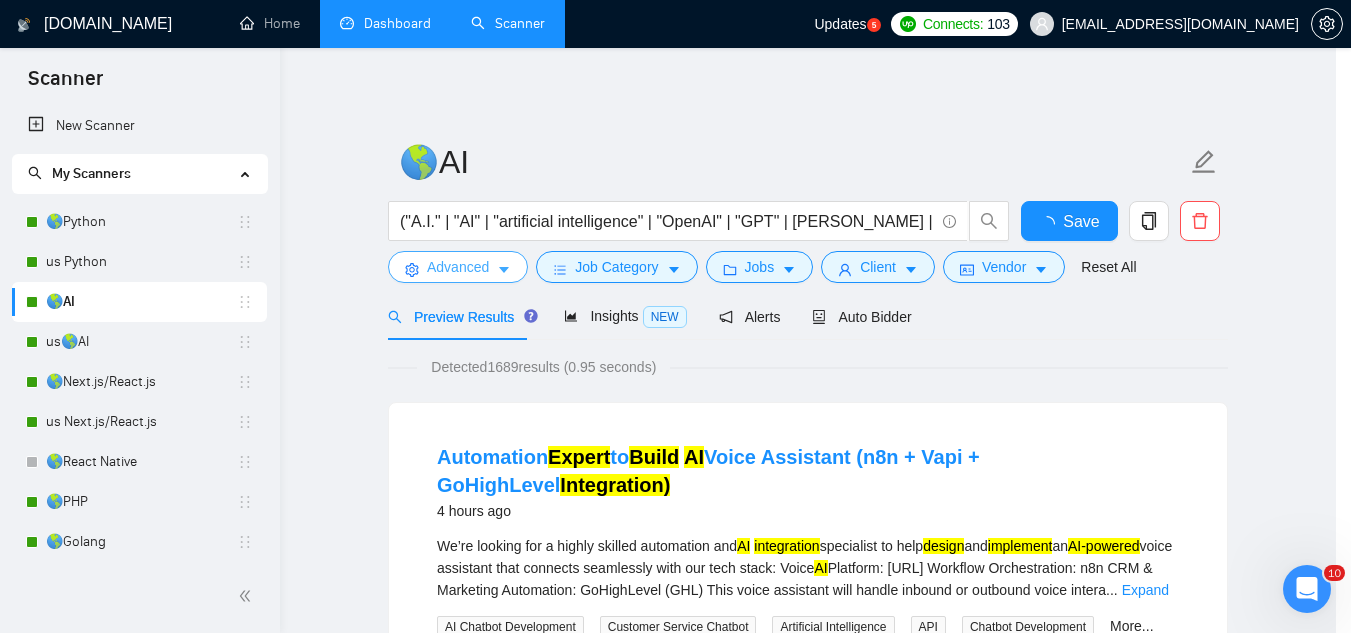 scroll, scrollTop: 0, scrollLeft: 0, axis: both 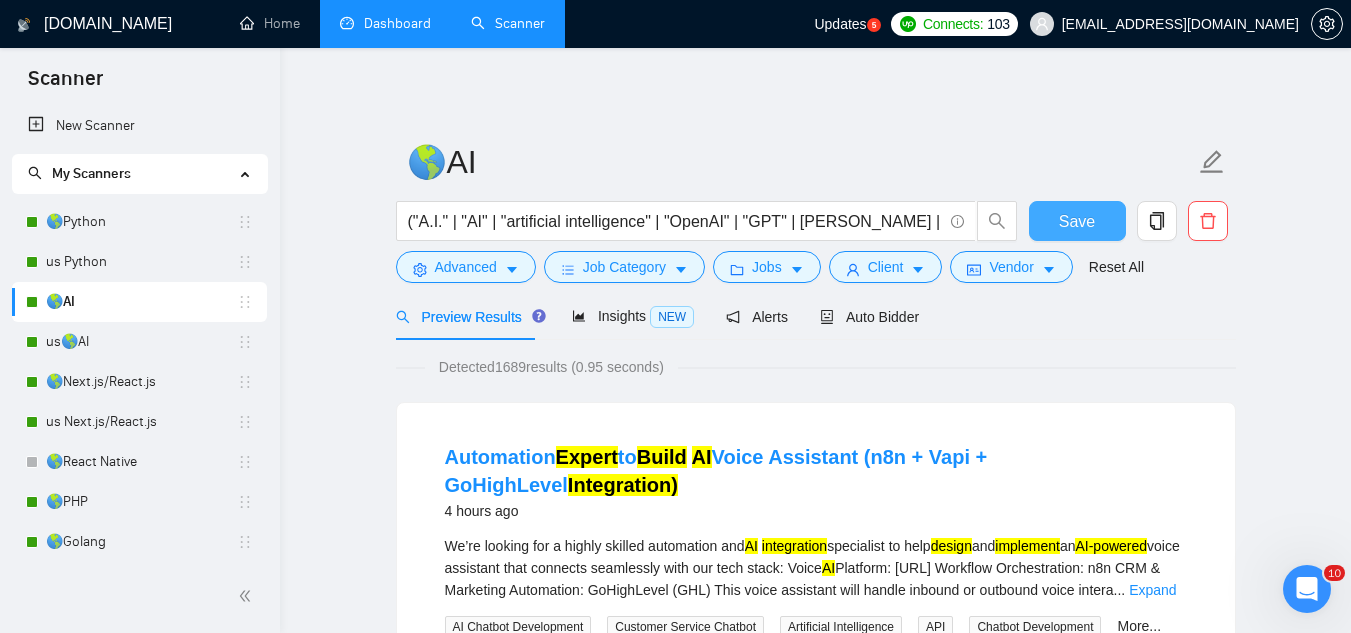click on "Save" at bounding box center (1077, 221) 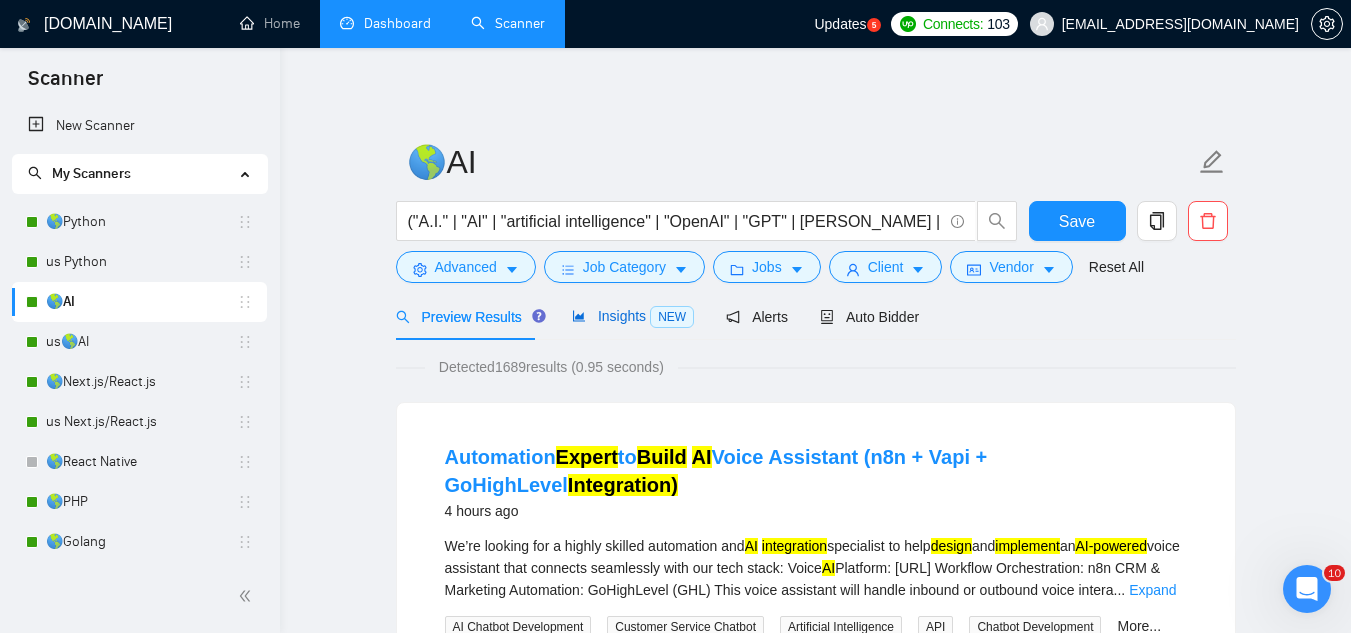 click on "Insights NEW" at bounding box center (633, 316) 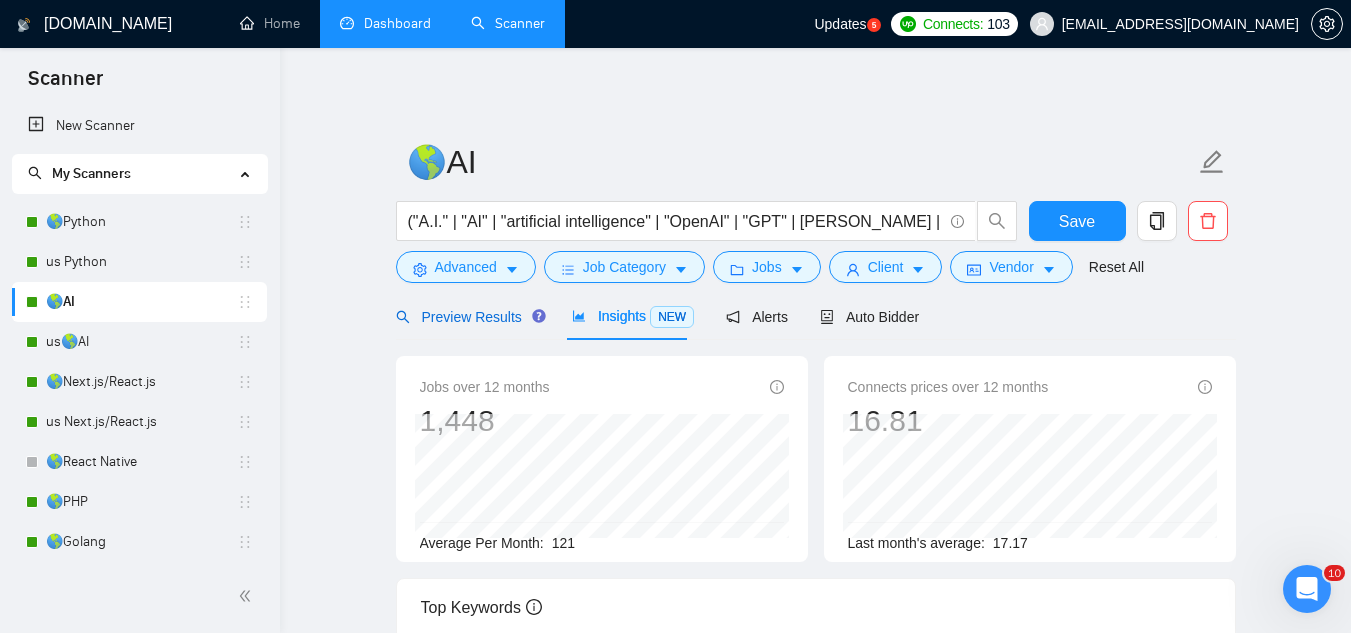 click on "Preview Results" at bounding box center [468, 317] 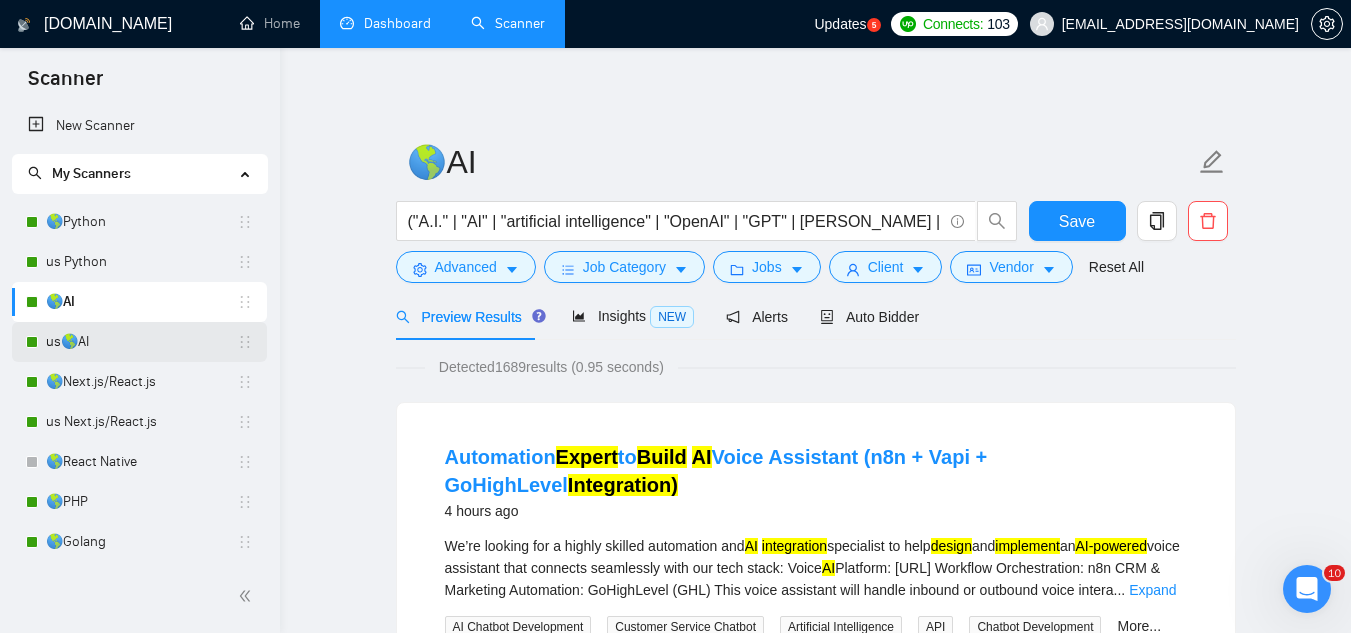 click on "us🌎AI" at bounding box center [141, 342] 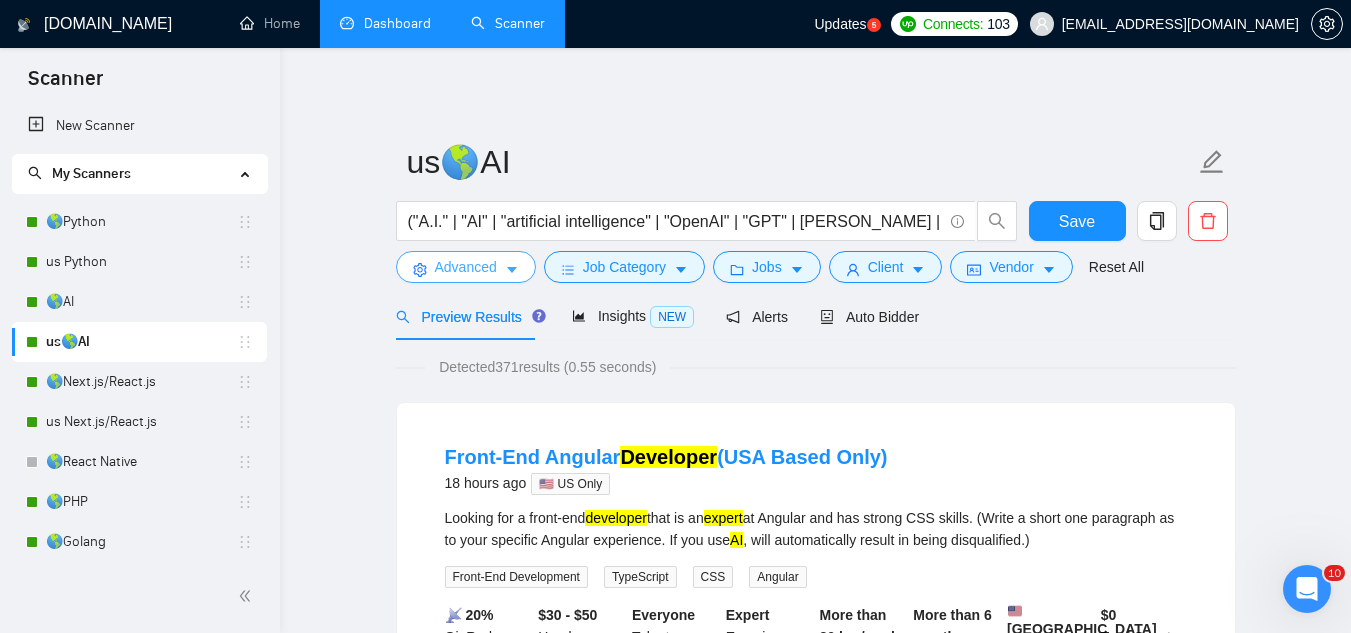 click on "Advanced" at bounding box center (466, 267) 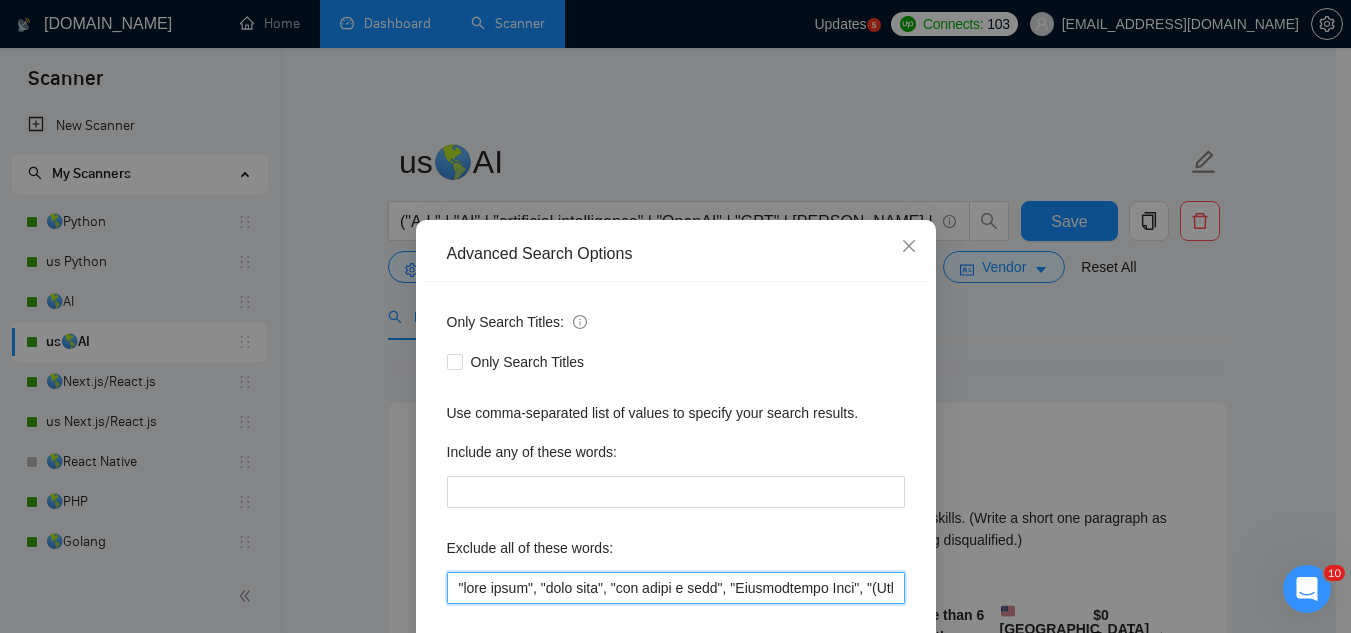 drag, startPoint x: 449, startPoint y: 592, endPoint x: 449, endPoint y: 550, distance: 42 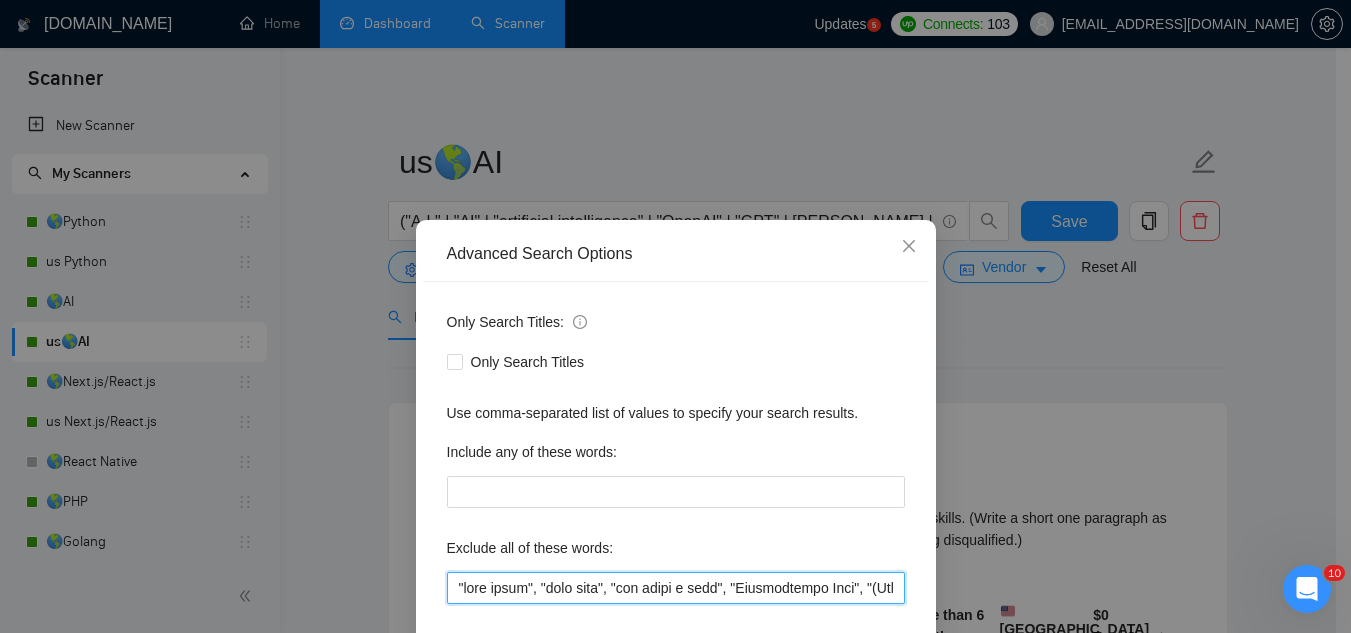 paste on "adobe, magento, (windows internal*), ".net", "reverse engineering", elementor," 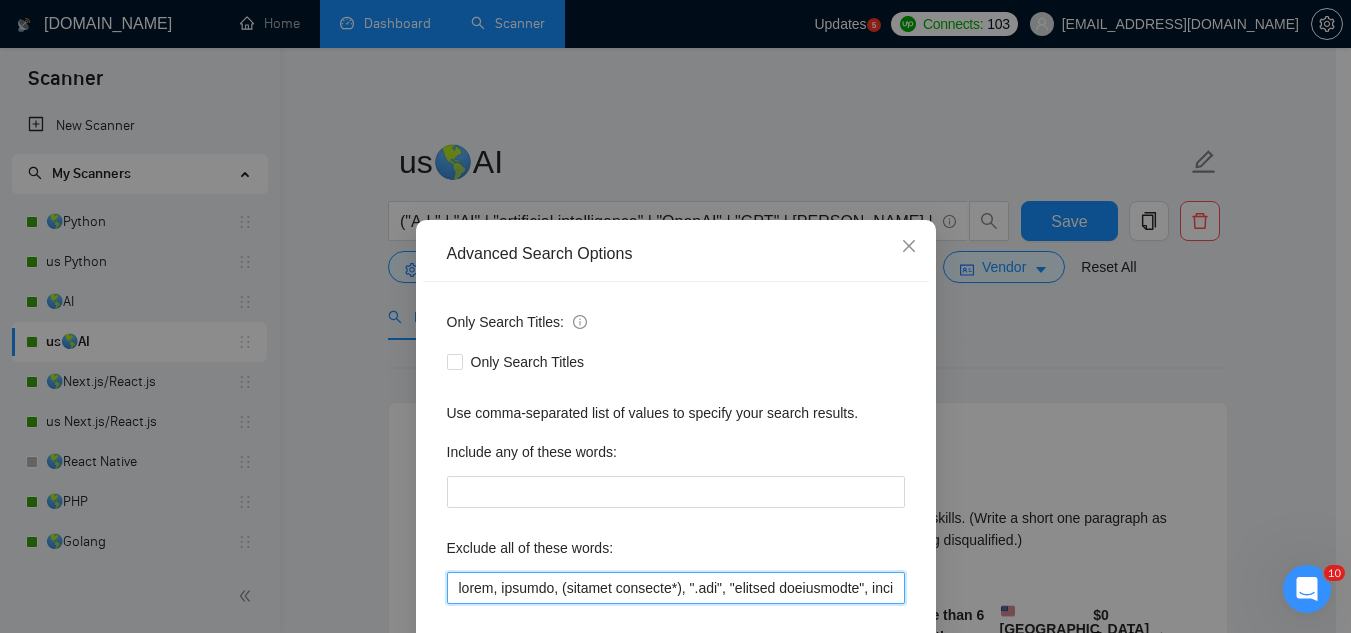 scroll, scrollTop: 0, scrollLeft: 51, axis: horizontal 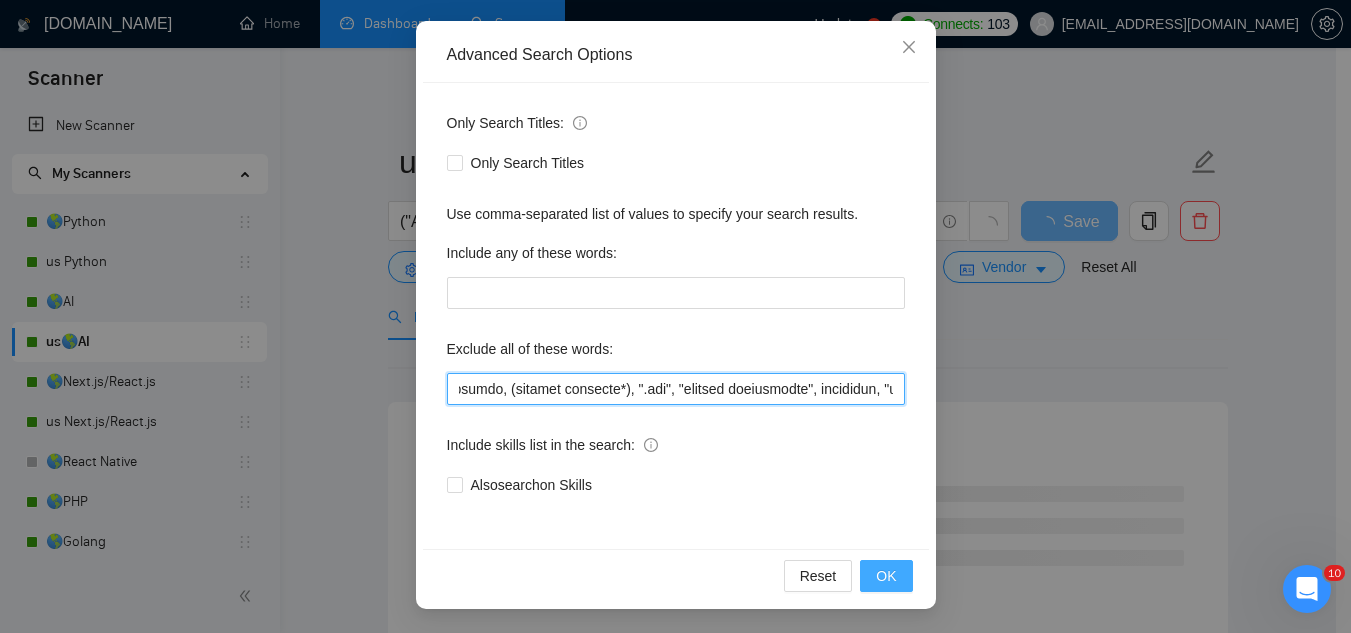 type on "adobe, magento, (windows internal*), ".net", "reverse engineering", elementor, "paid trial", "paid test", "few hours a week", "Consultation Only", "(Consultation Only)", "3-4 Hours", "full time", rush, "join our team", "product manager", "project manager", "UX specialist", "no-code", "nocode", (work pacific*), "without any AI", "sharepoint", "without AI", "SwiftUI", "no agencies", "no agency", "full-time position", "theme customization", "C++", tester, QA, "Adobe Illustrator", "Adobe XD", Backlinking, Blog, "Blog Writing", "Brand Design" "Brand Identity & Guidelines", "brand identity", "Campaign Management", Canva, "Cold Email", "Commercial Design", Communication*, "Concept Design", "Concepts, Roles & Methodologies", "Content Writing", Copywriting, "Data Entry", (Data Min*), Designer, "Detailed Design", Dietetics, Discord, (Email Campaign*), "Email Communication", (Email Market*), "Executive Support", "Facebook Ads Manager", "Game UI/UX Design", "Google Ads", "Google Analytics", "Google Reviews", "Graphic ..." 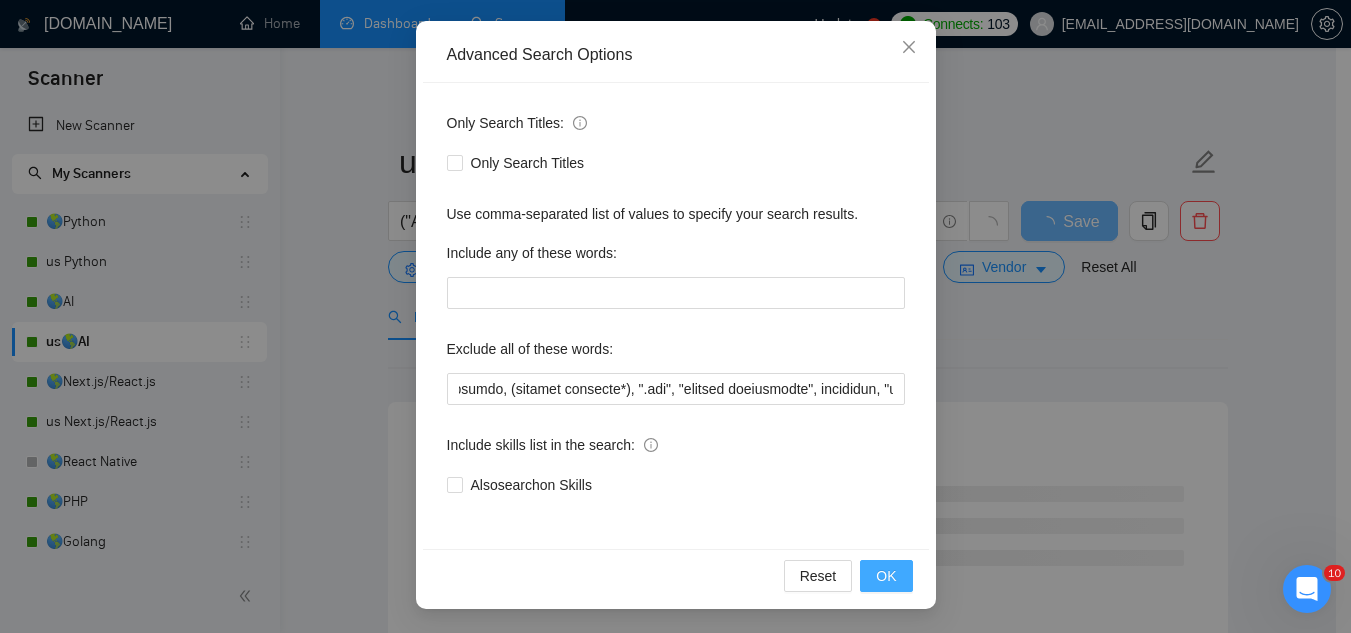 scroll, scrollTop: 0, scrollLeft: 0, axis: both 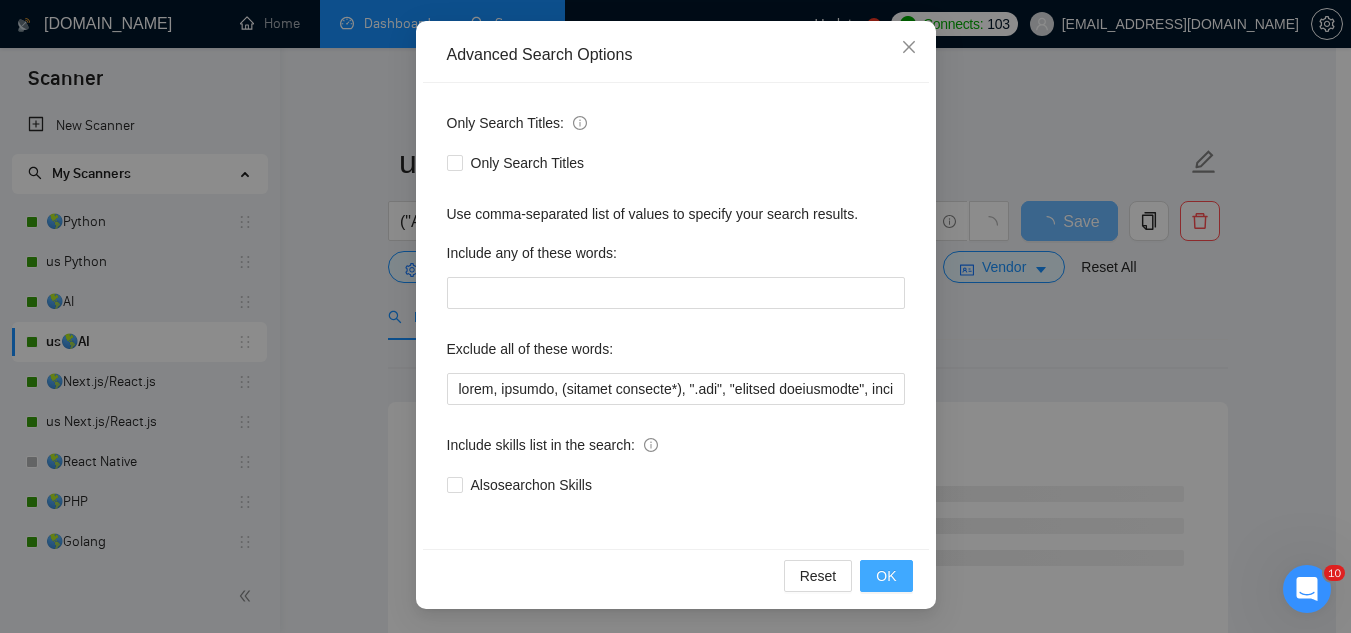 click on "OK" at bounding box center [886, 576] 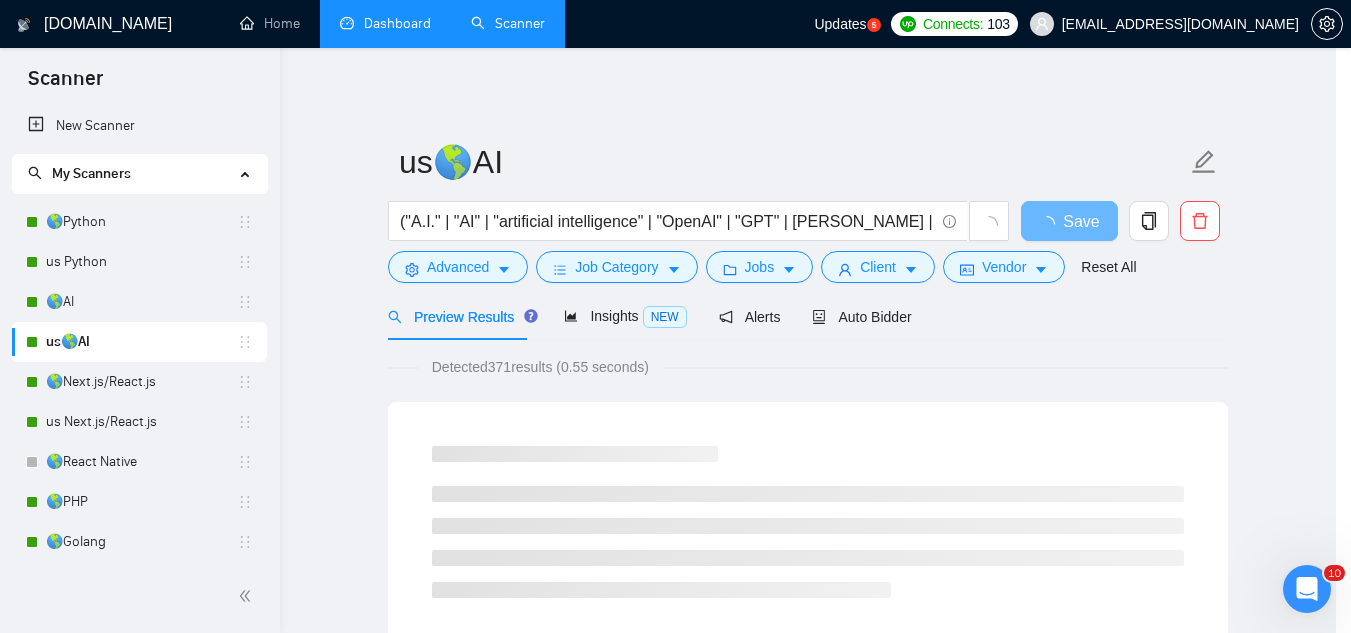 scroll, scrollTop: 99, scrollLeft: 0, axis: vertical 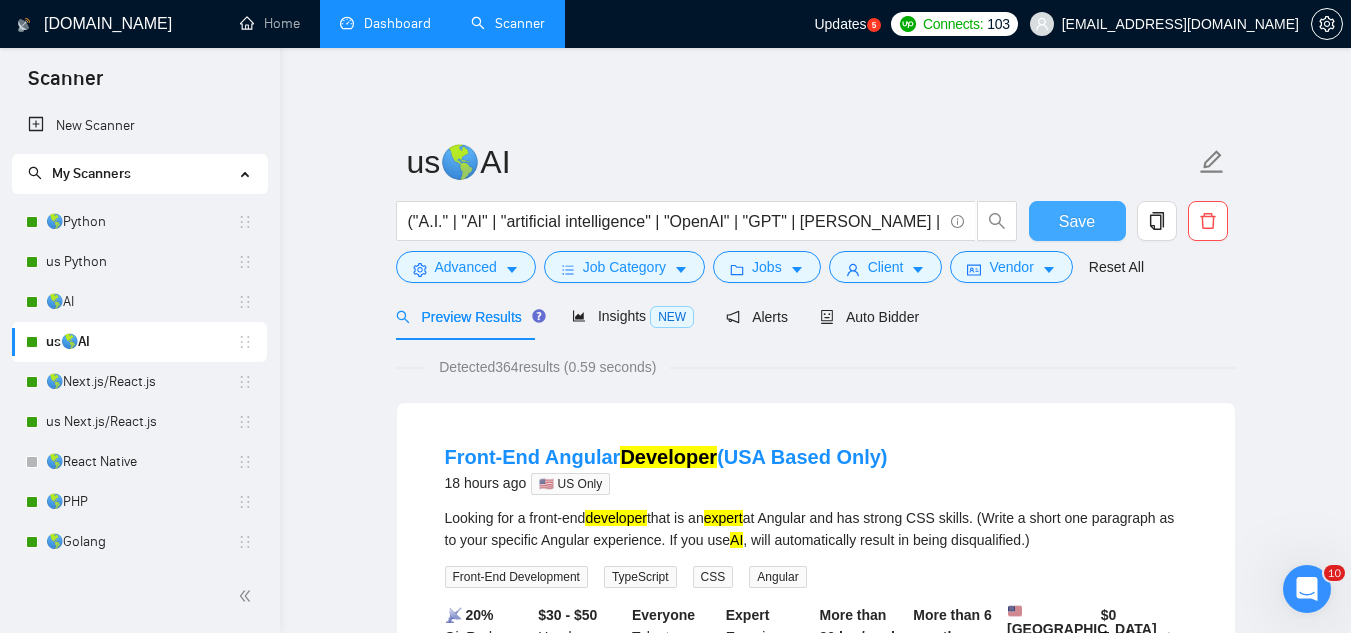 click on "Save" at bounding box center (1077, 221) 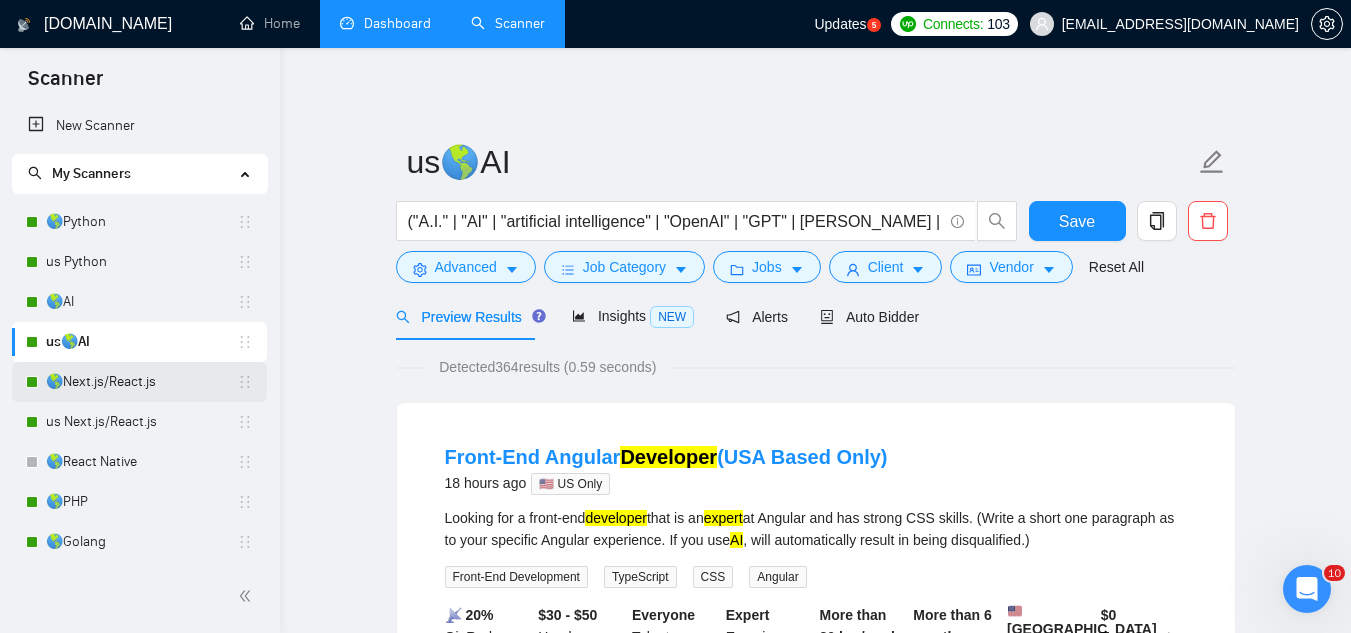 click on "🌎Next.js/React.js" at bounding box center [141, 382] 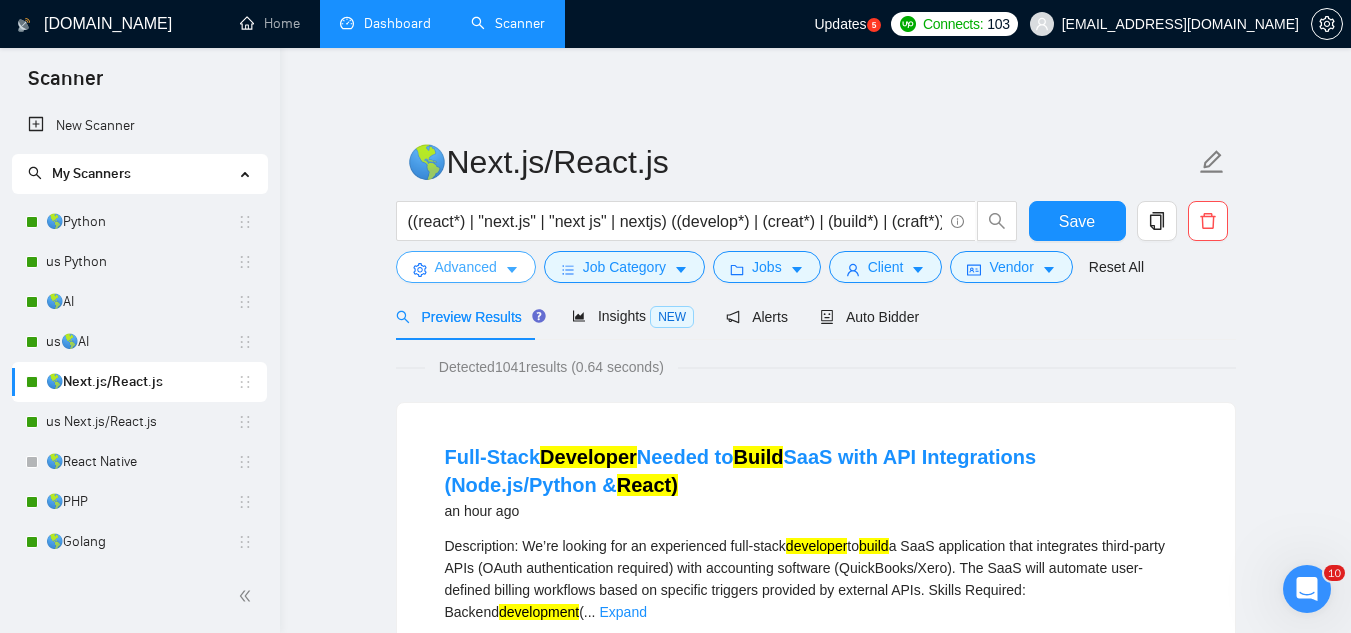 click on "Advanced" at bounding box center [466, 267] 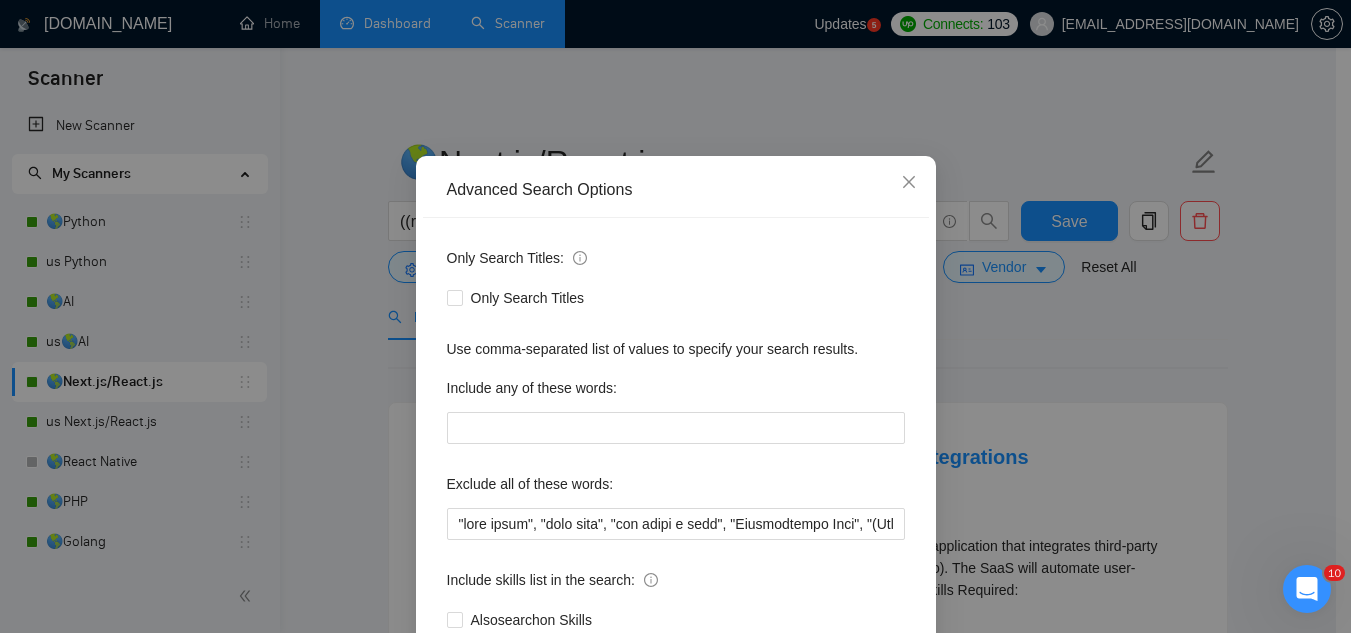 scroll, scrollTop: 100, scrollLeft: 0, axis: vertical 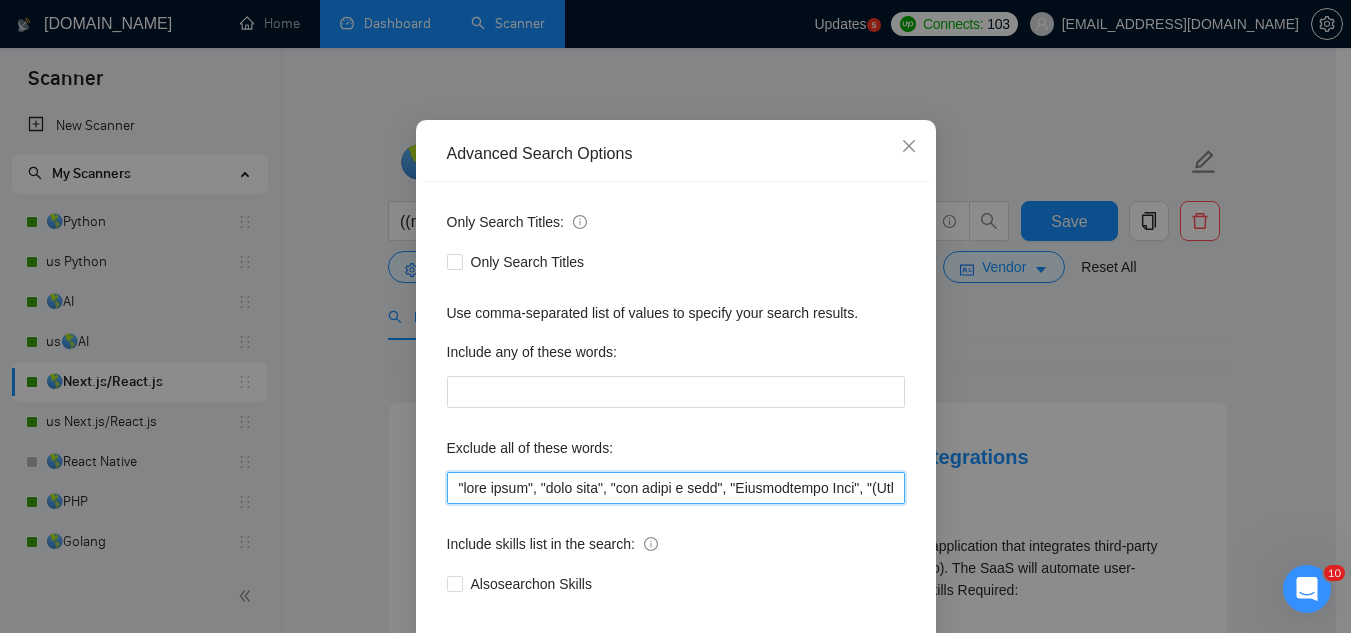click at bounding box center [676, 488] 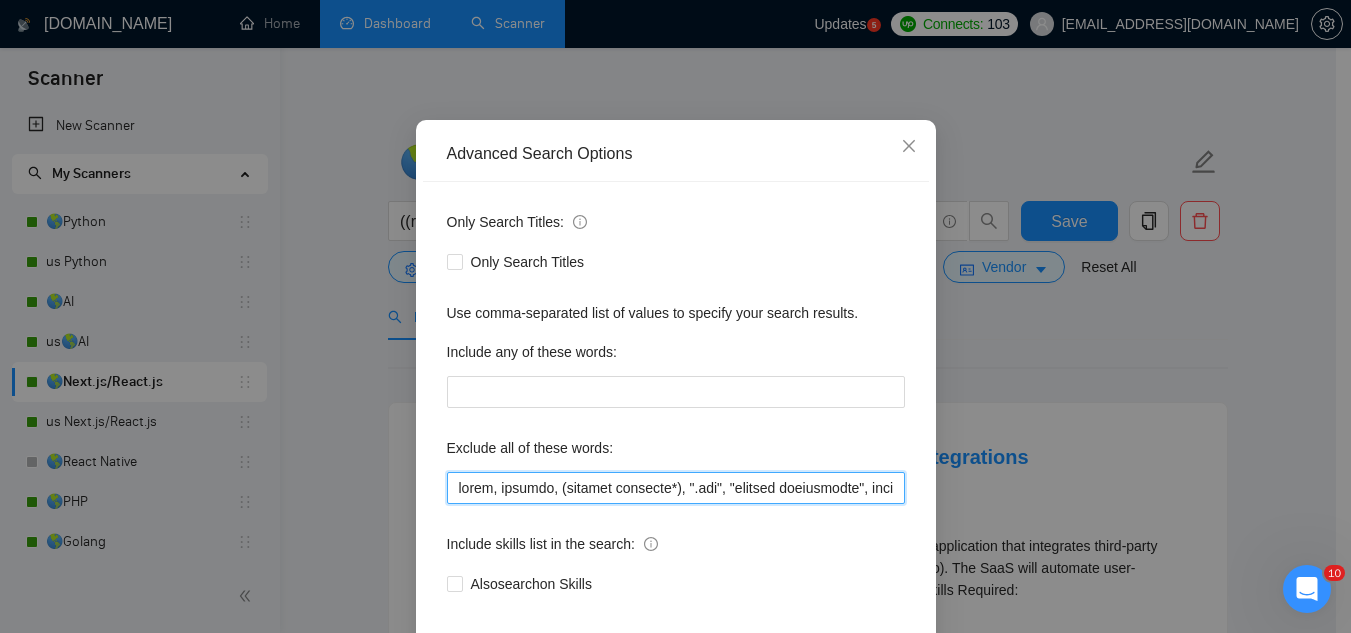 scroll, scrollTop: 0, scrollLeft: 51, axis: horizontal 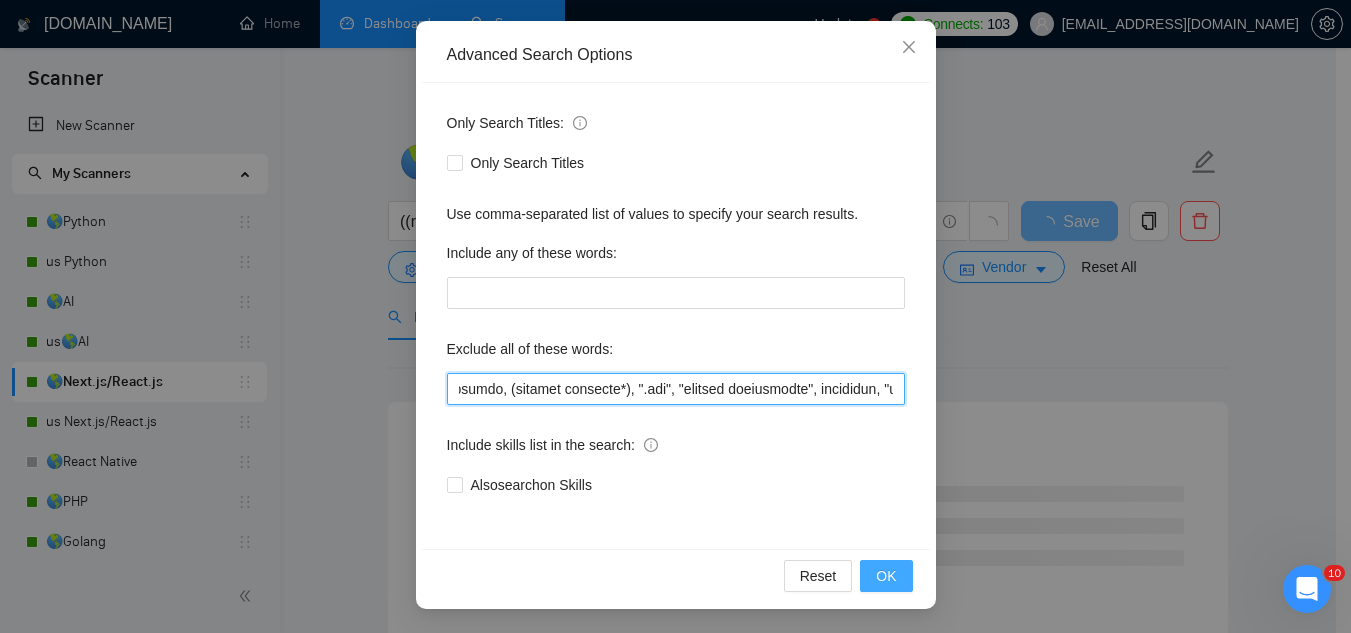type on "adobe, magento, (windows internal*), ".net", "reverse engineering", elementor, "paid trial", "paid test", "few hours a week", "Consultation Only", "(Consultation Only)", "3-4 Hours", "full time", rush, "join our team", "product manager", "project manager", "UX specialist", "no-code", "nocode", (work pacific*), "without any AI", "sharepoint", "without AI", "SwiftUI", "no agencies", "no agency", "full-time position", "theme customization", "C++", tester, QA, "Adobe Illustrator", "Adobe XD", Backlinking, Blog, "Blog Writing", "Brand Design" "Brand Identity & Guidelines", "brand identity", "Campaign Management", Canva, "Cold Email", "Commercial Design", Communication*, "Concept Design", "Concepts, Roles & Methodologies", "Content Writing", Copywriting, "Data Entry", (Data Min*), Designer, "Detailed Design", Dietetics, Discord, (Email Campaign*), "Email Communication", (Email Market*), "Executive Support", "Facebook Ads Manager", "Game UI/UX Design", "Google Ads", "Google Analytics", "Google Reviews", "Graphic ..." 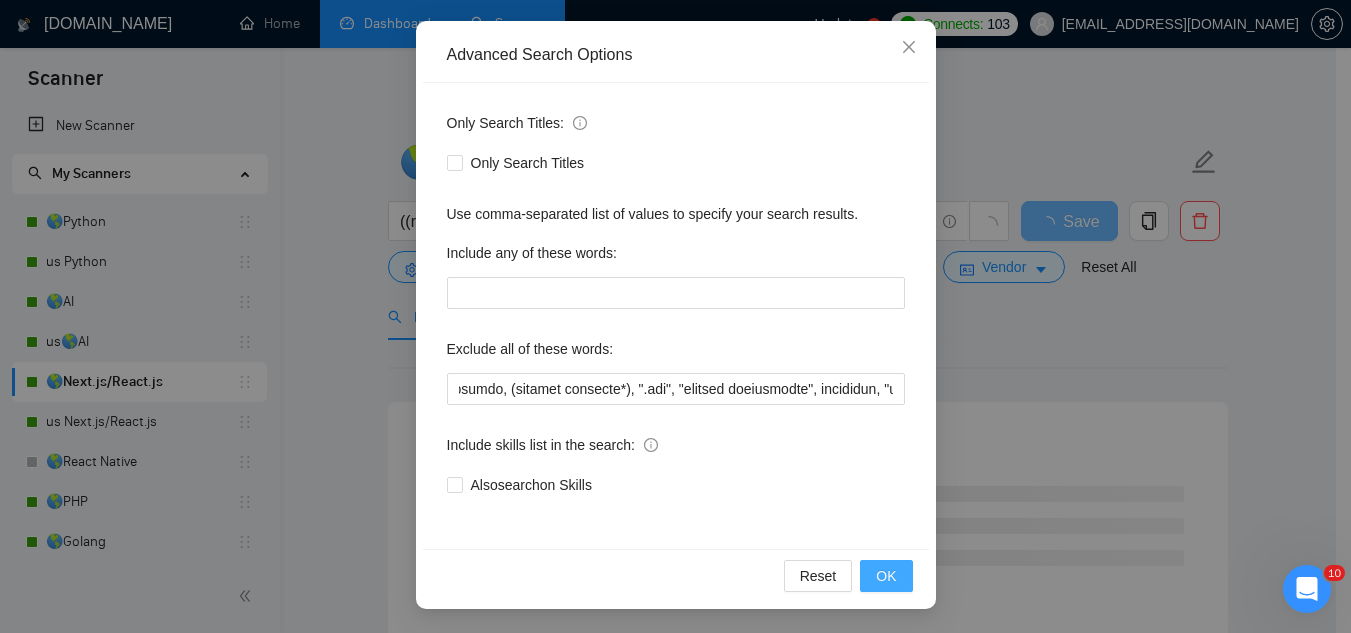 click on "OK" at bounding box center [886, 576] 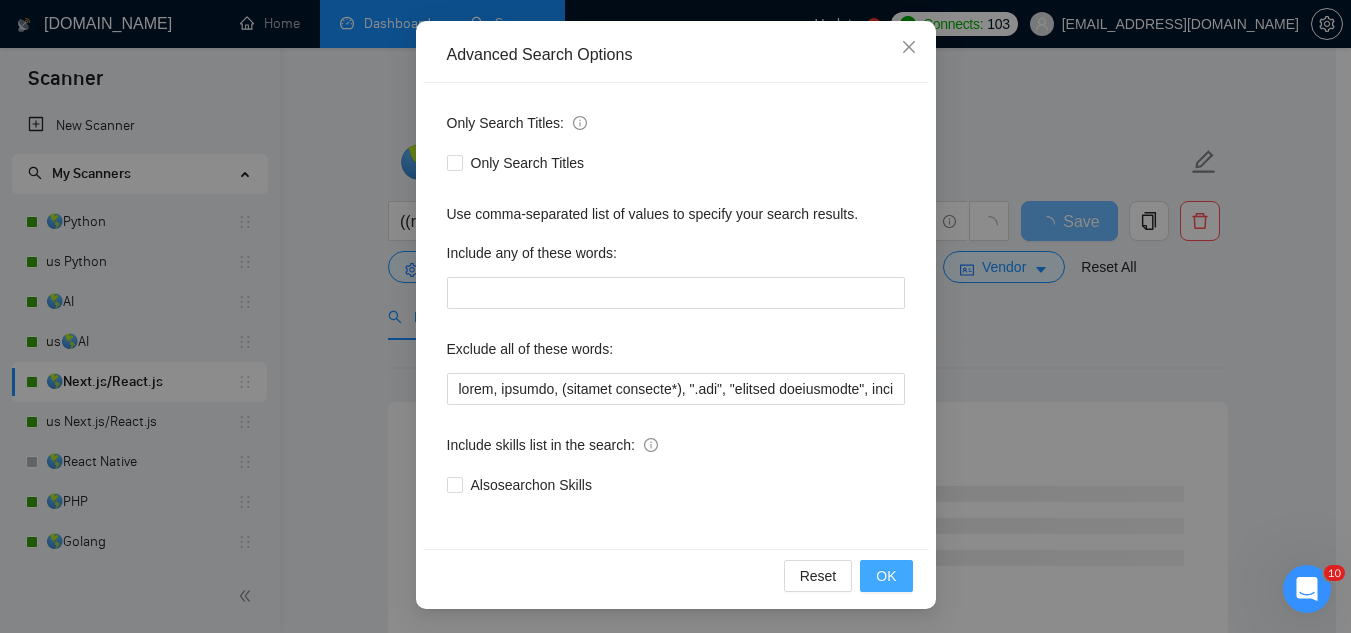 scroll, scrollTop: 99, scrollLeft: 0, axis: vertical 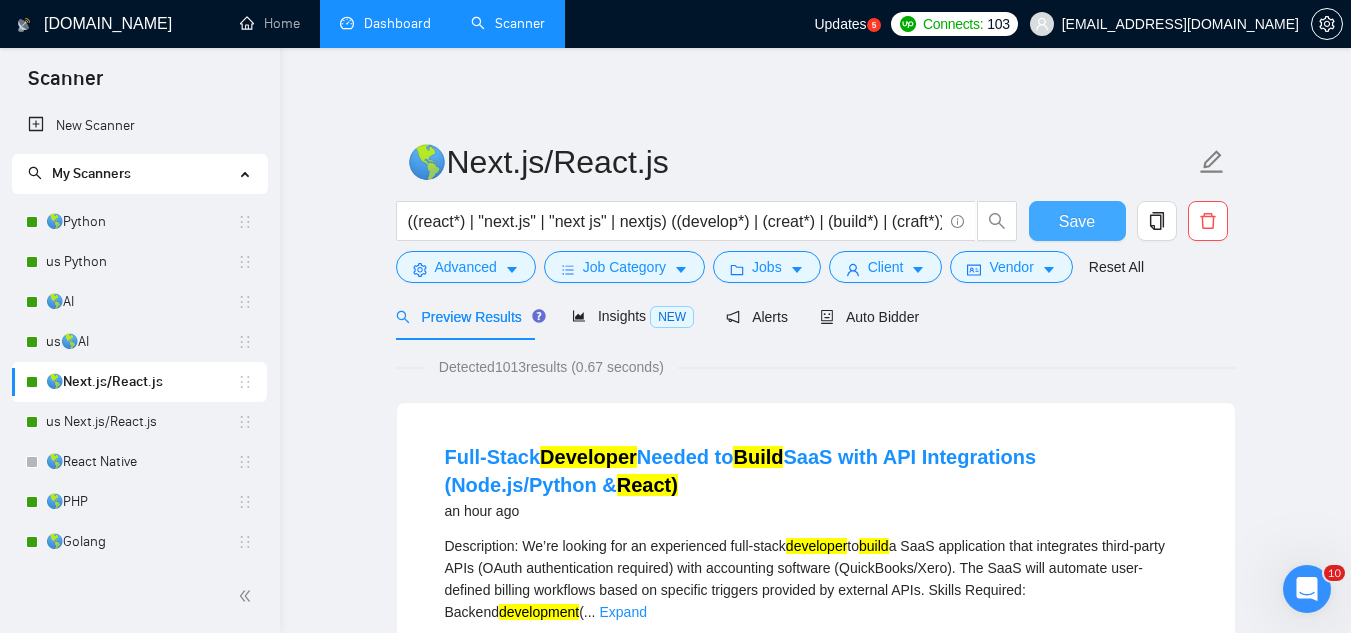 click on "Save" at bounding box center [1077, 221] 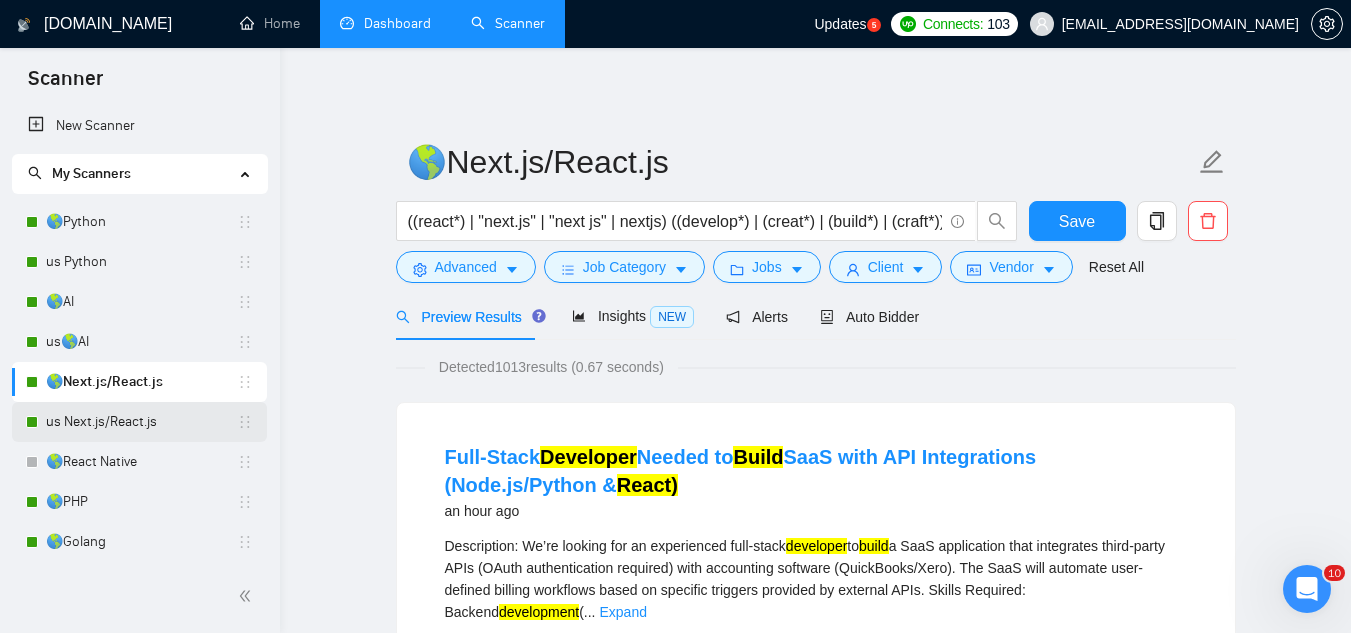 click on "us Next.js/React.js" at bounding box center (141, 422) 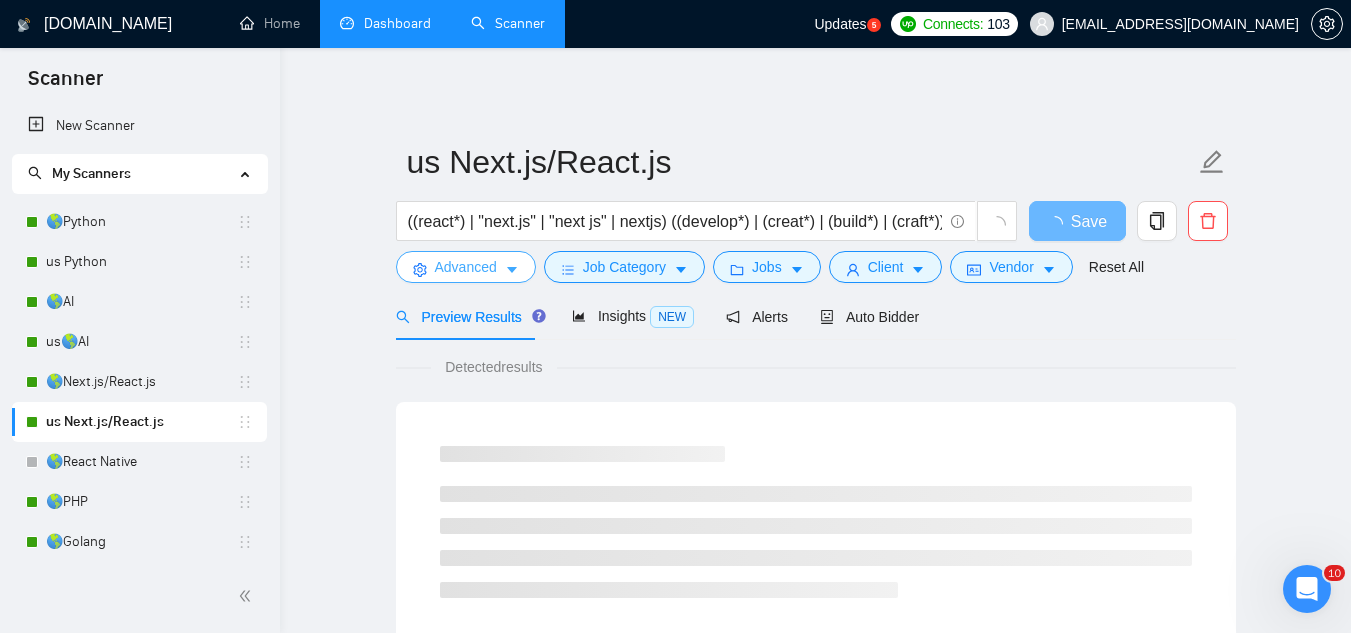 click on "Advanced" at bounding box center (466, 267) 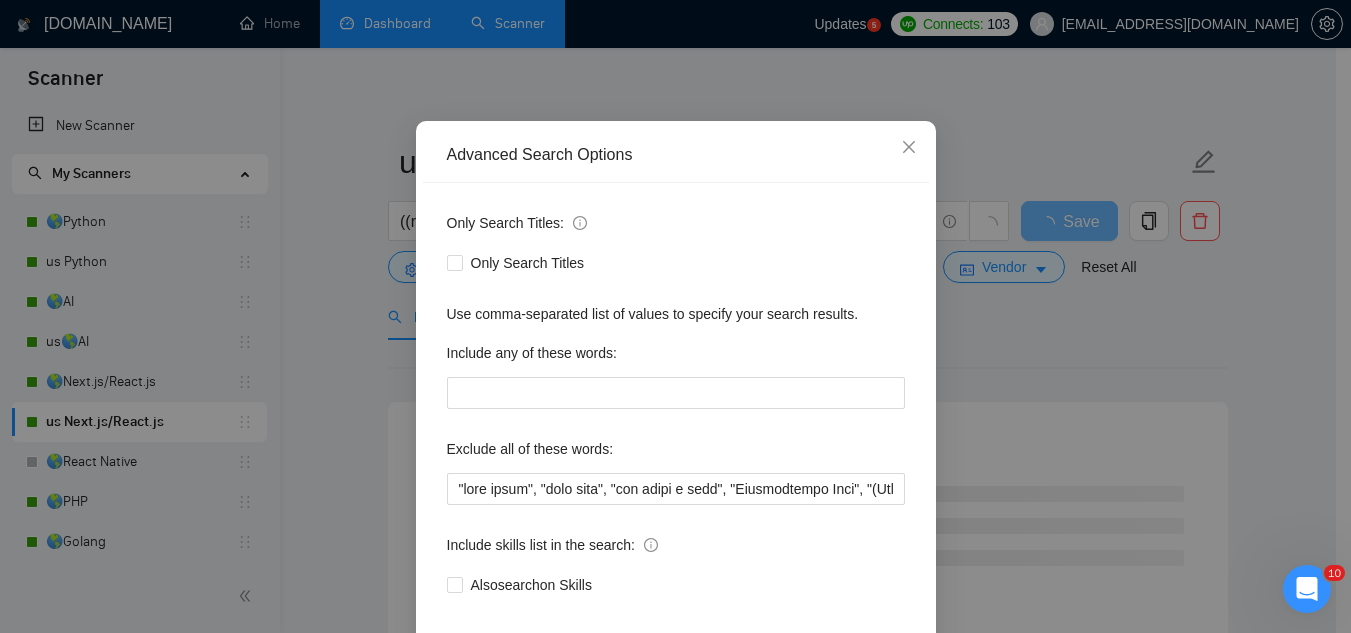 scroll, scrollTop: 199, scrollLeft: 0, axis: vertical 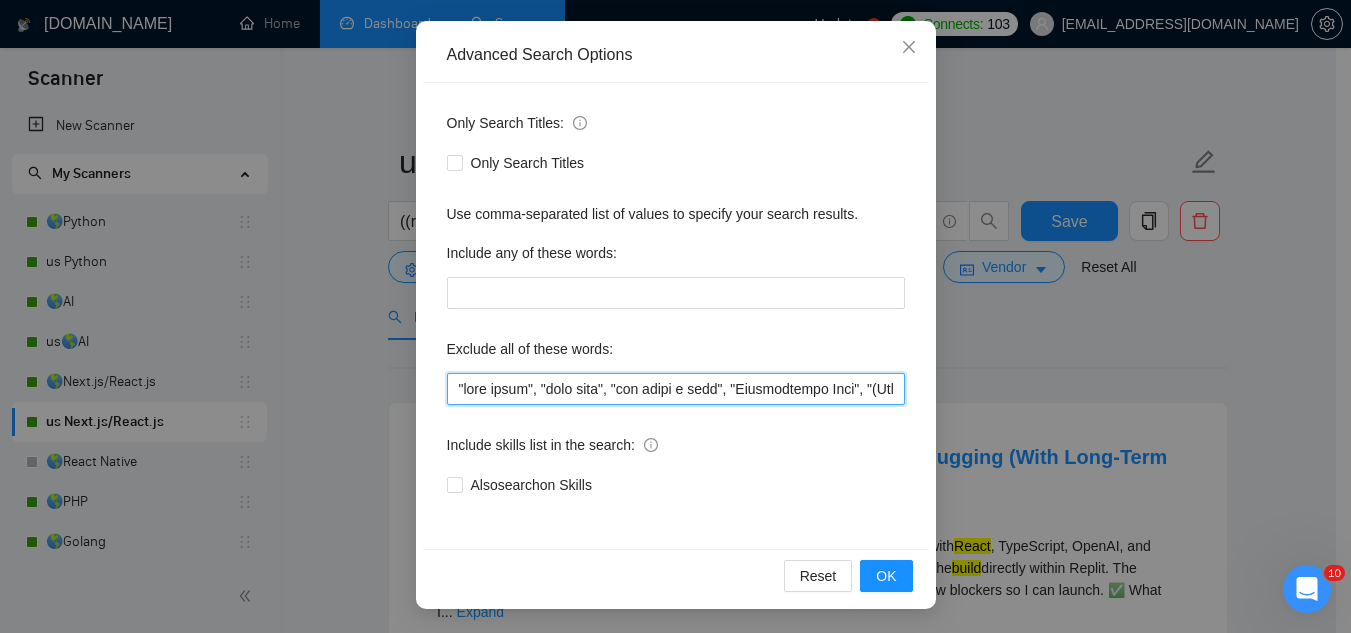 drag, startPoint x: 451, startPoint y: 392, endPoint x: 468, endPoint y: 250, distance: 143.01399 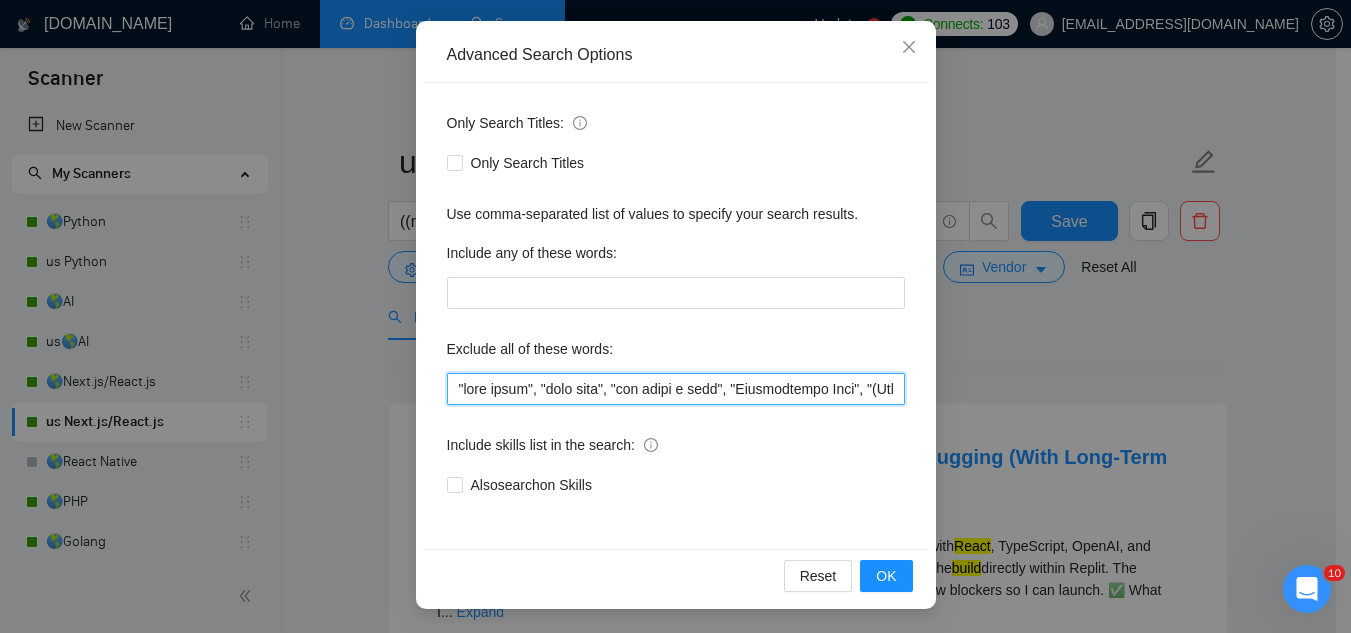 paste on "adobe, magento, (windows internal*), ".net", "reverse engineering", elementor," 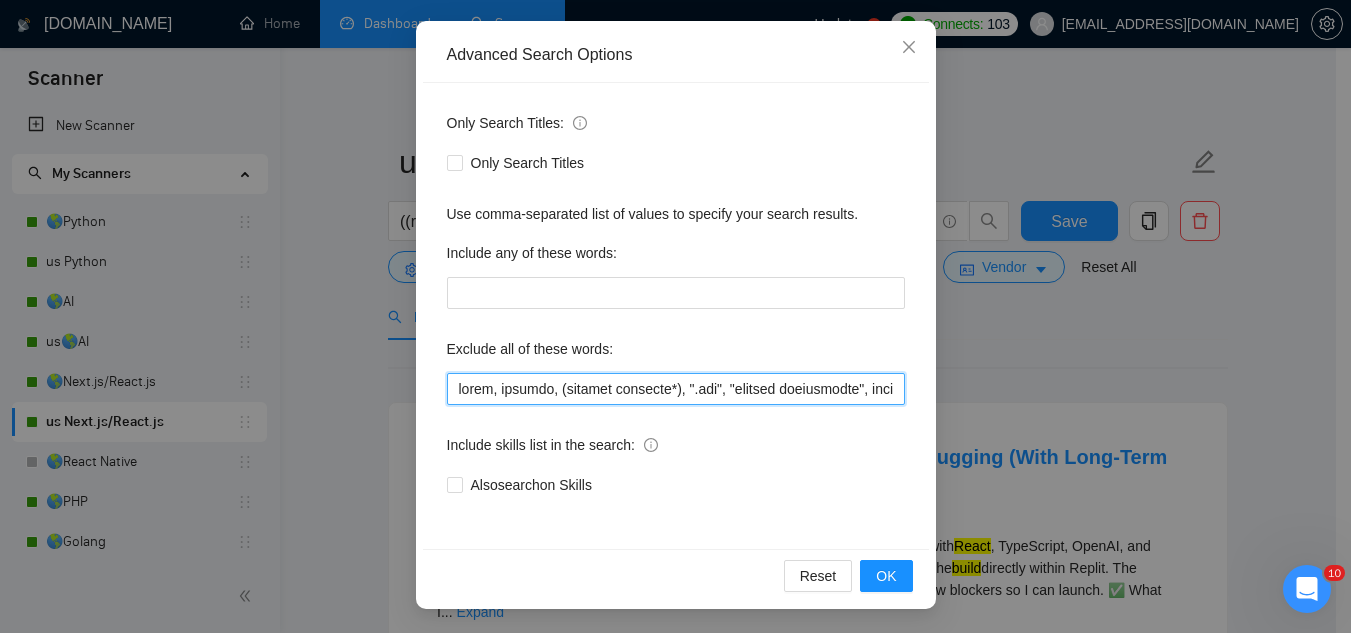 scroll, scrollTop: 0, scrollLeft: 51, axis: horizontal 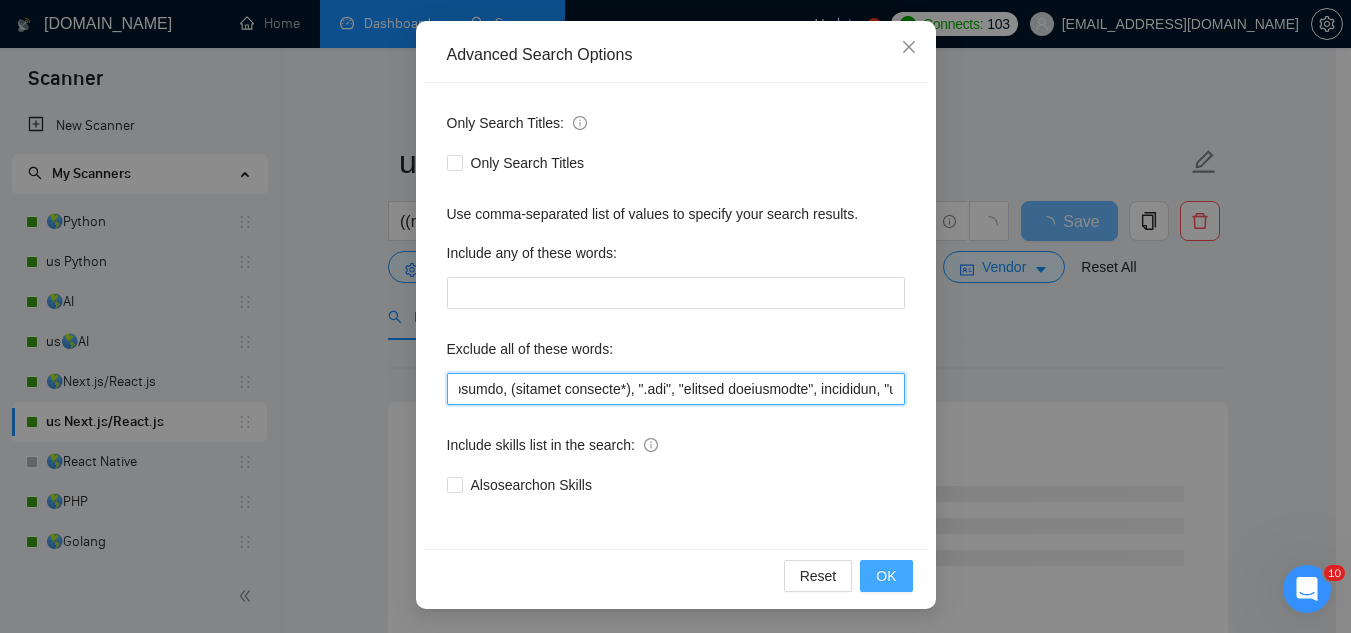 type on "adobe, magento, (windows internal*), ".net", "reverse engineering", elementor, "paid trial", "paid test", "few hours a week", "Consultation Only", "(Consultation Only)", "3-4 Hours", "full time", rush, "join our team", "product manager", "project manager", "UX specialist", "no-code", "nocode", (work pacific*), "without any AI", "sharepoint", "without AI", "SwiftUI", "no agencies", "no agency", "full-time position", "theme customization", "C++", tester, QA, "Adobe Illustrator", "Adobe XD", Backlinking, Blog, "Blog Writing", "Brand Design" "Brand Identity & Guidelines", "brand identity", "Campaign Management", Canva, "Cold Email", "Commercial Design", Communication*, "Concept Design", "Concepts, Roles & Methodologies", "Content Writing", Copywriting, "Data Entry", (Data Min*), Designer, "Detailed Design", Dietetics, Discord, (Email Campaign*), "Email Communication", (Email Market*), "Executive Support", "Facebook Ads Manager", "Game UI/UX Design", "Google Ads", "Google Analytics", "Google Reviews", "Graphic ..." 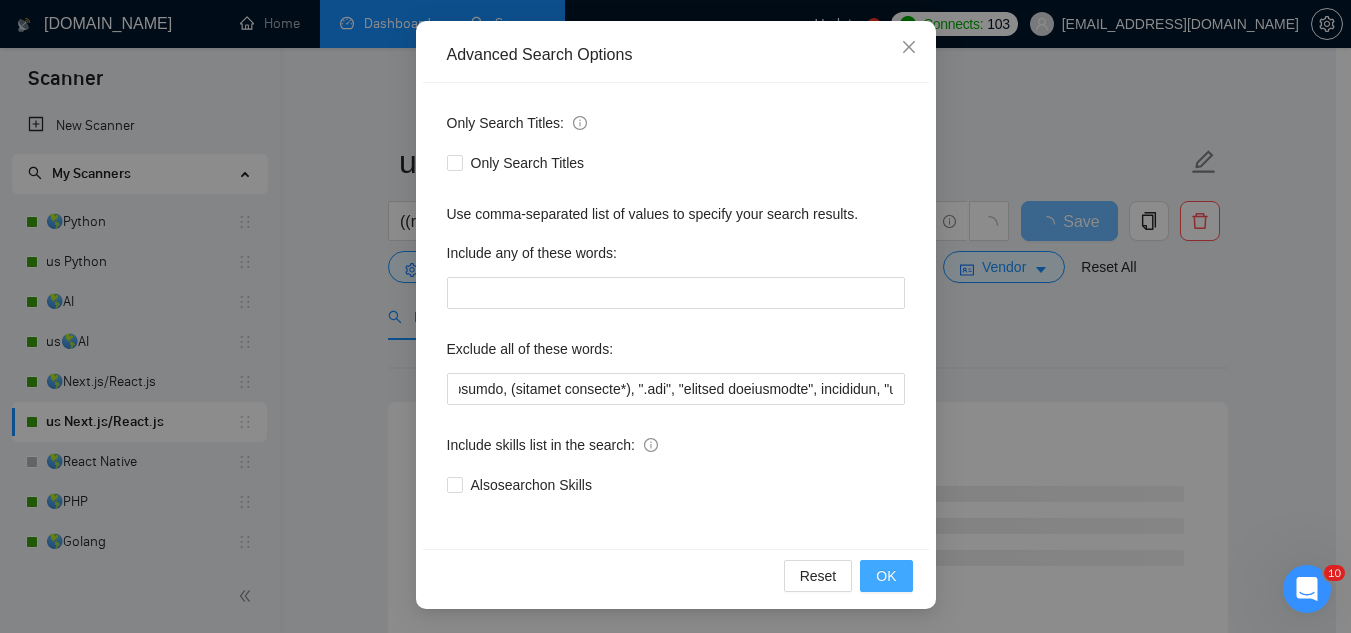 click on "OK" at bounding box center [886, 576] 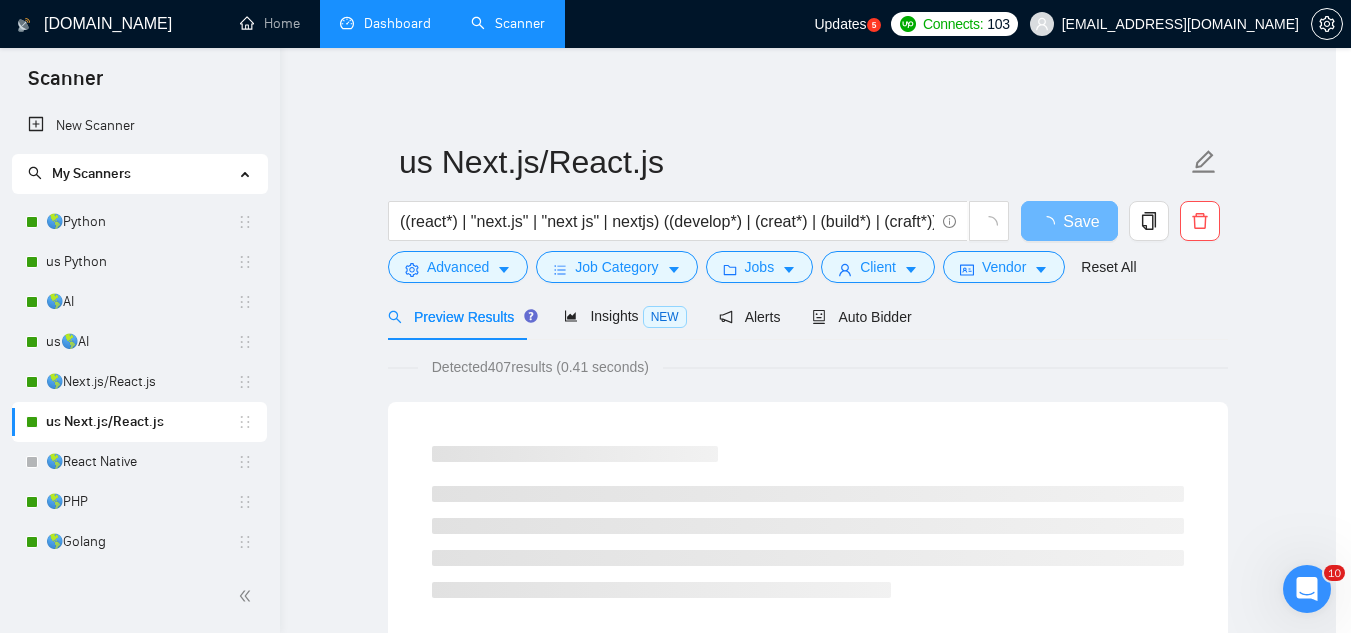 scroll, scrollTop: 99, scrollLeft: 0, axis: vertical 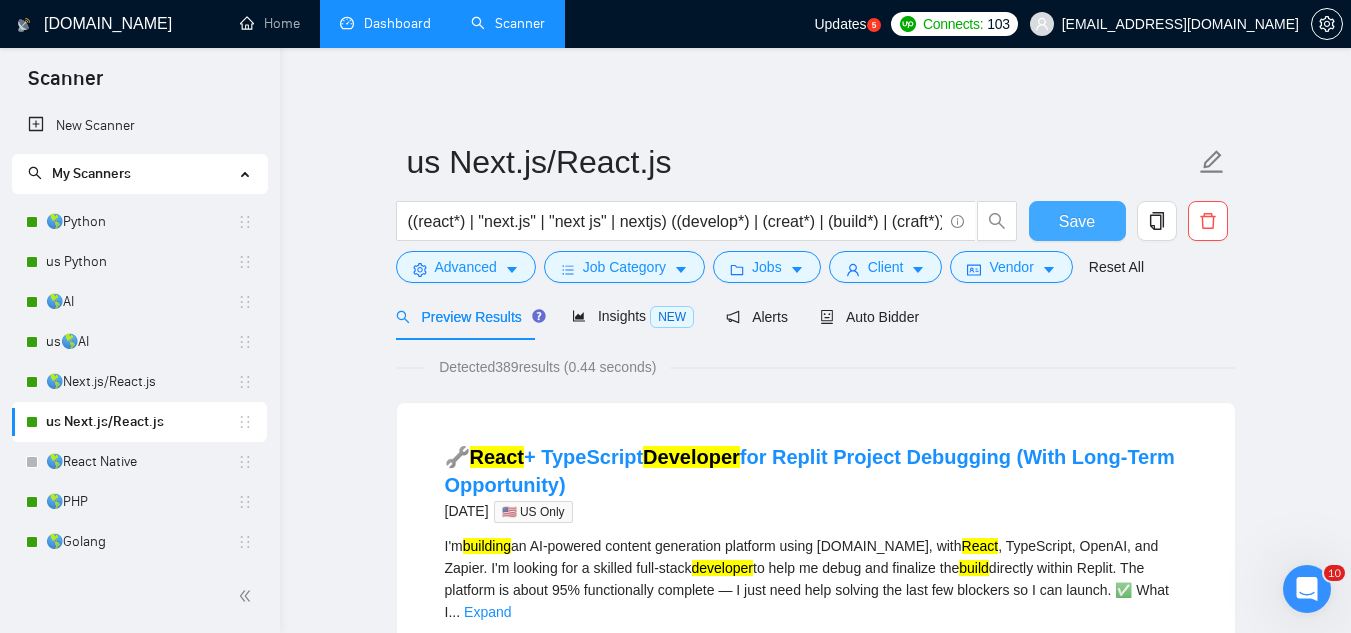 click on "Save" at bounding box center [1077, 221] 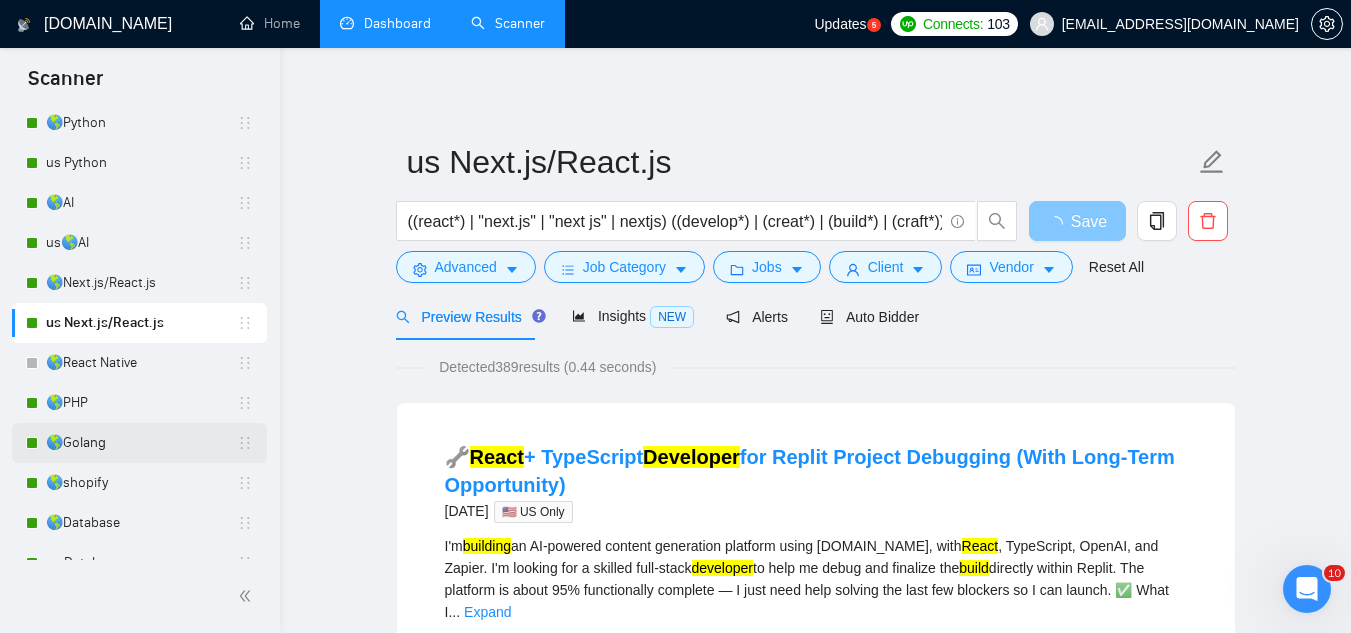 scroll, scrollTop: 100, scrollLeft: 0, axis: vertical 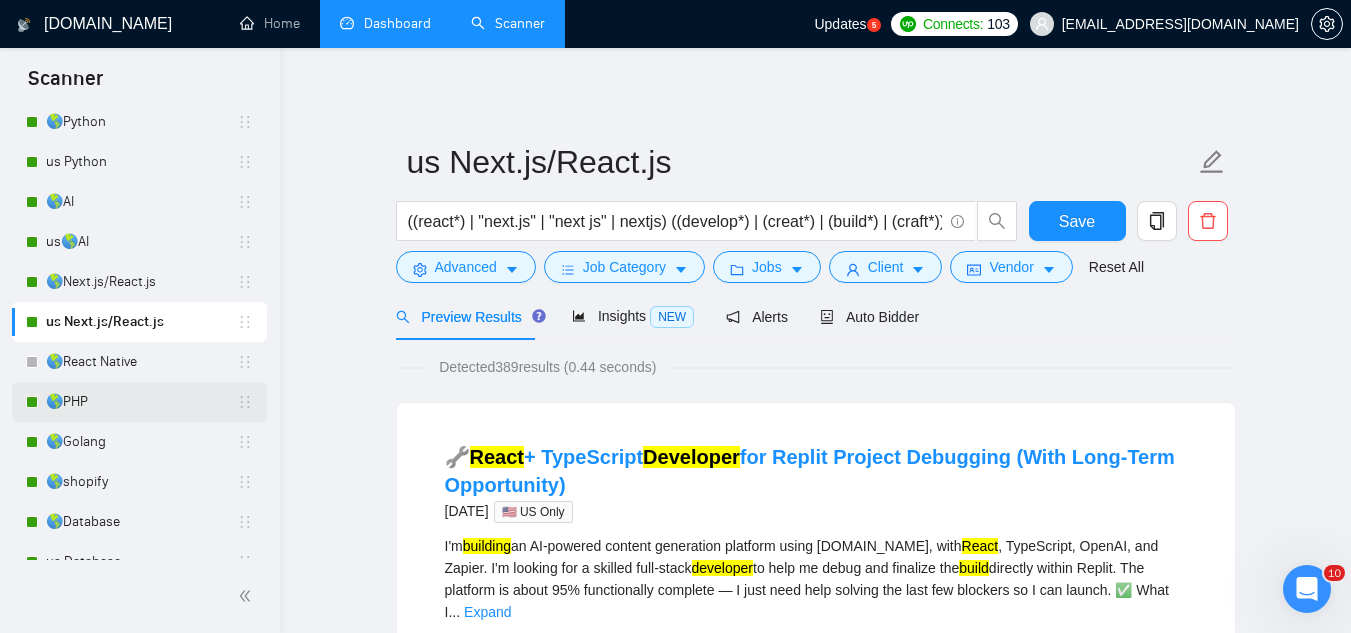 click on "🌎PHP" at bounding box center [141, 402] 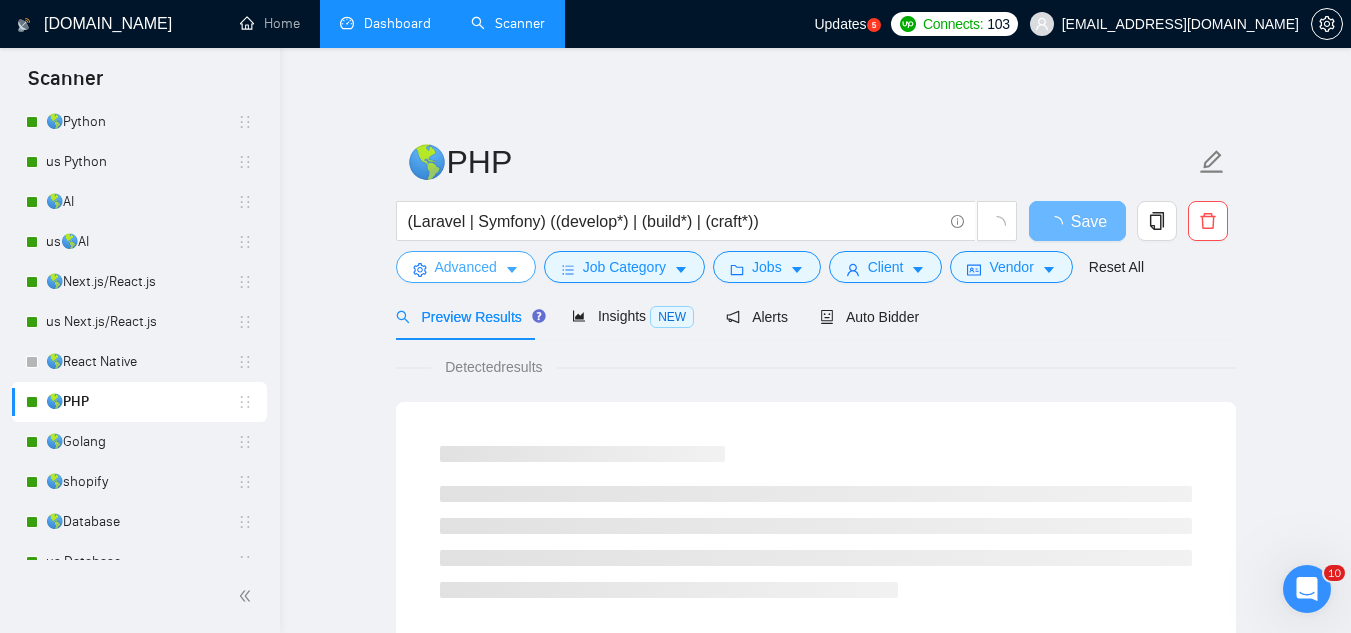 click on "Advanced" at bounding box center [466, 267] 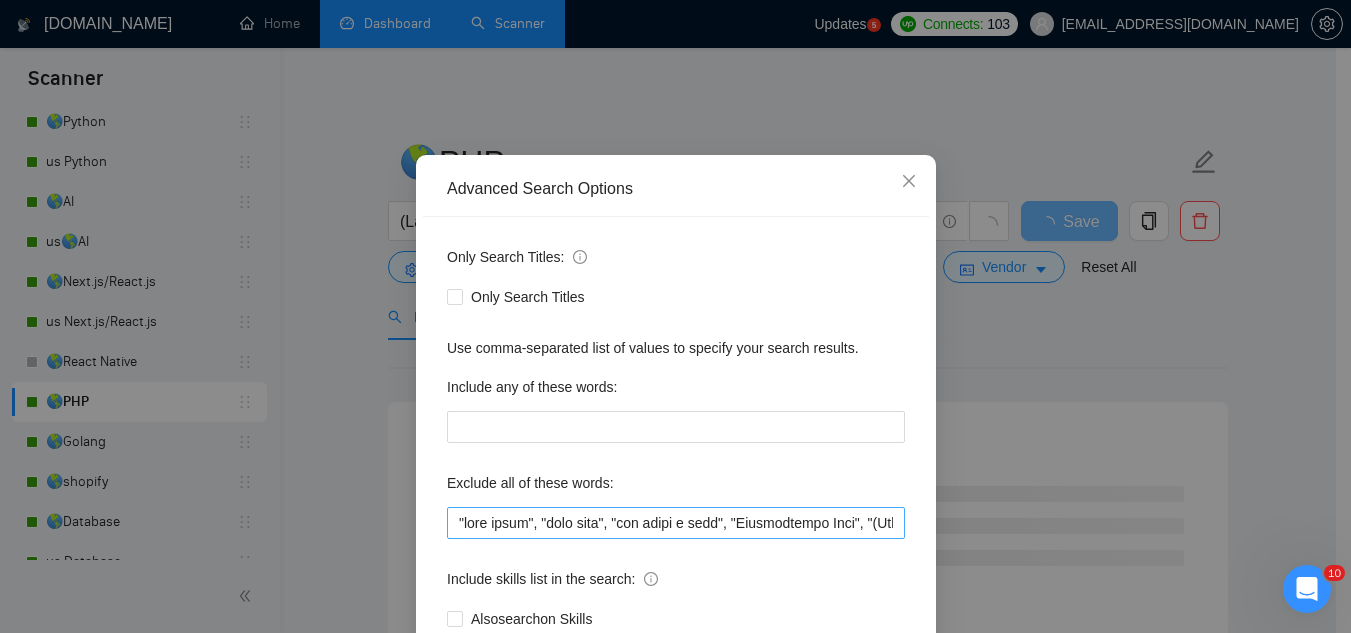 scroll, scrollTop: 100, scrollLeft: 0, axis: vertical 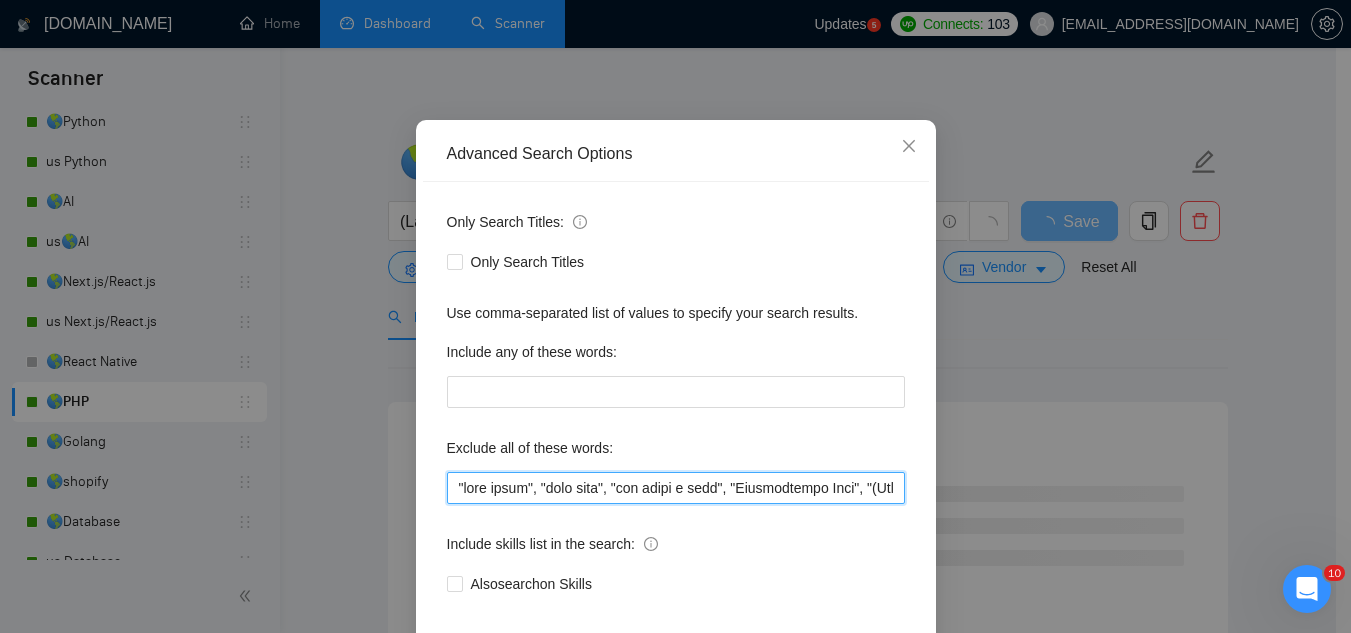 drag, startPoint x: 441, startPoint y: 478, endPoint x: 437, endPoint y: 421, distance: 57.14018 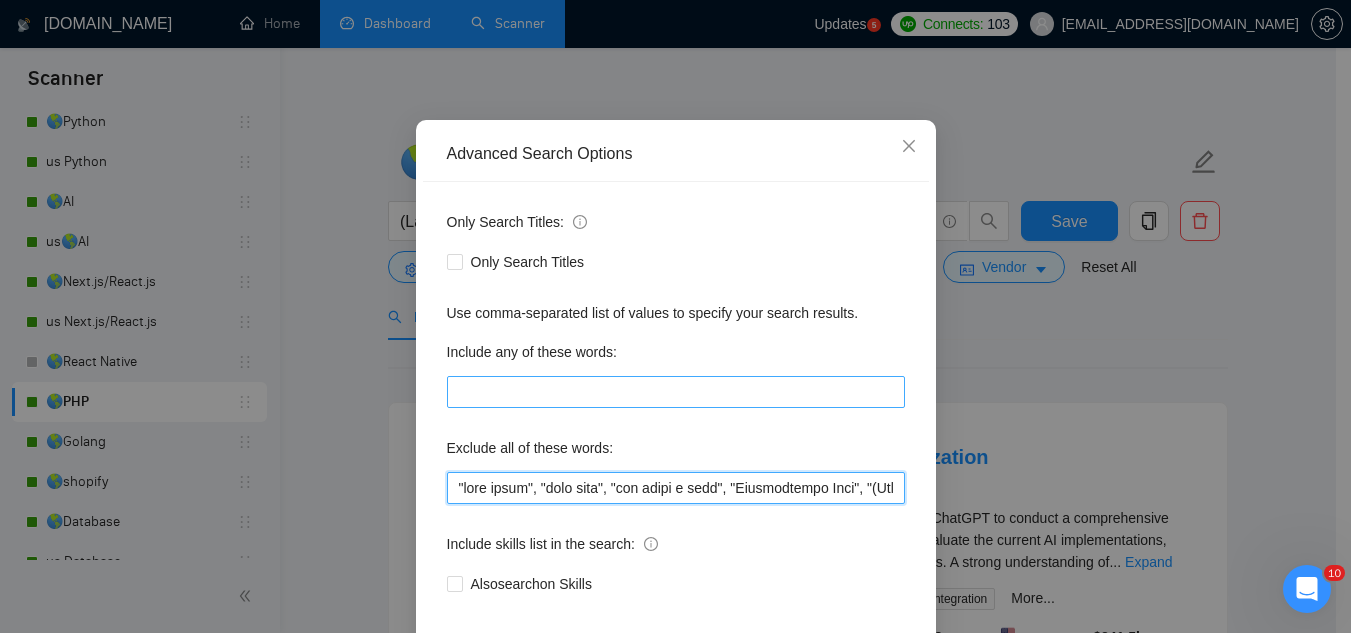 paste on "adobe, magento, (windows internal*), ".net", "reverse engineering", elementor," 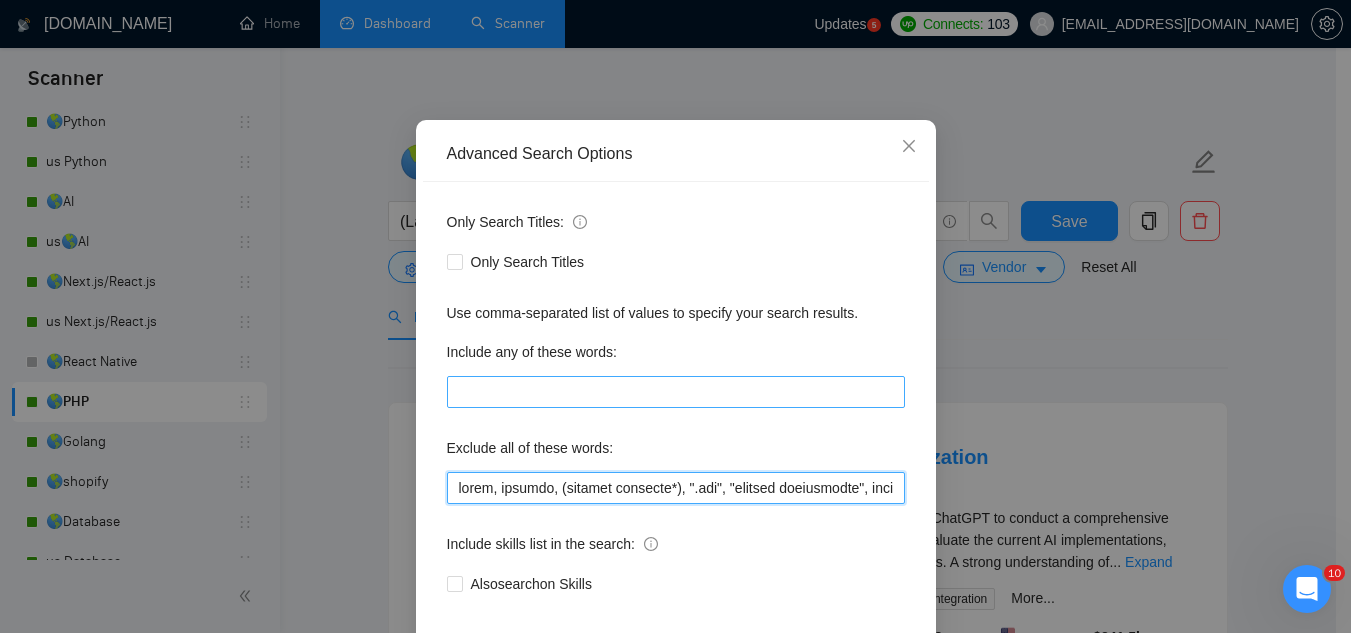 scroll, scrollTop: 0, scrollLeft: 51, axis: horizontal 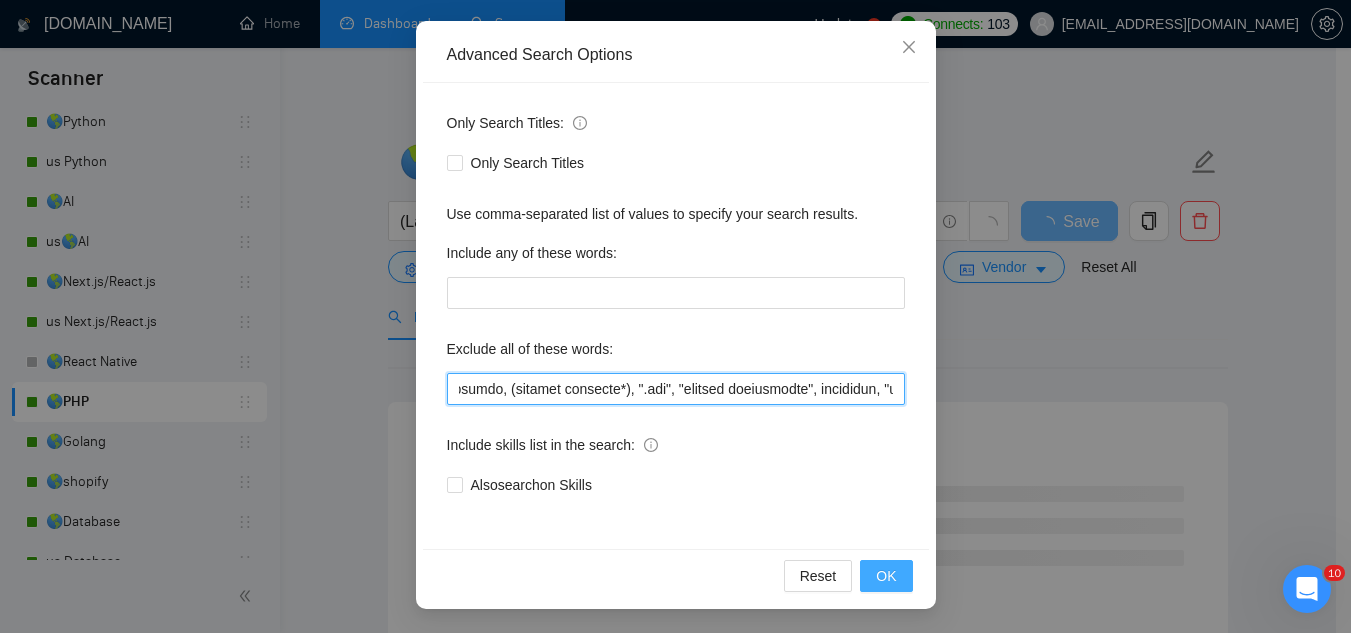 type on "adobe, magento, (windows internal*), ".net", "reverse engineering", elementor, "paid trial", "paid test", "few hours a week", "Consultation Only", "(Consultation Only)", "3-4 Hours", "full time", rush, "join our team", "product manager", "project manager", "UX specialist", "no-code", "nocode", (work pacific*), "without any AI", "sharepoint", "without AI", "SwiftUI", "no agencies", "no agency", "full-time position", "theme customization", "C++", tester, QA, "Adobe Illustrator", "Adobe XD", Backlinking, Blog, "Blog Writing", "Brand Design" "Brand Identity & Guidelines", "brand identity", "Campaign Management", Canva, "Cold Email", "Commercial Design", Communication*, "Concept Design", "Concepts, Roles & Methodologies", "Content Writing", Copywriting, "Data Entry", (Data Min*), Designer, "Detailed Design", Dietetics, Discord, (Email Campaign*), "Email Communication", (Email Market*), "Executive Support", "Facebook Ads Manager", "Game UI/UX Design", "Google Ads", "Google Analytics", "Google Reviews", "Graphic ..." 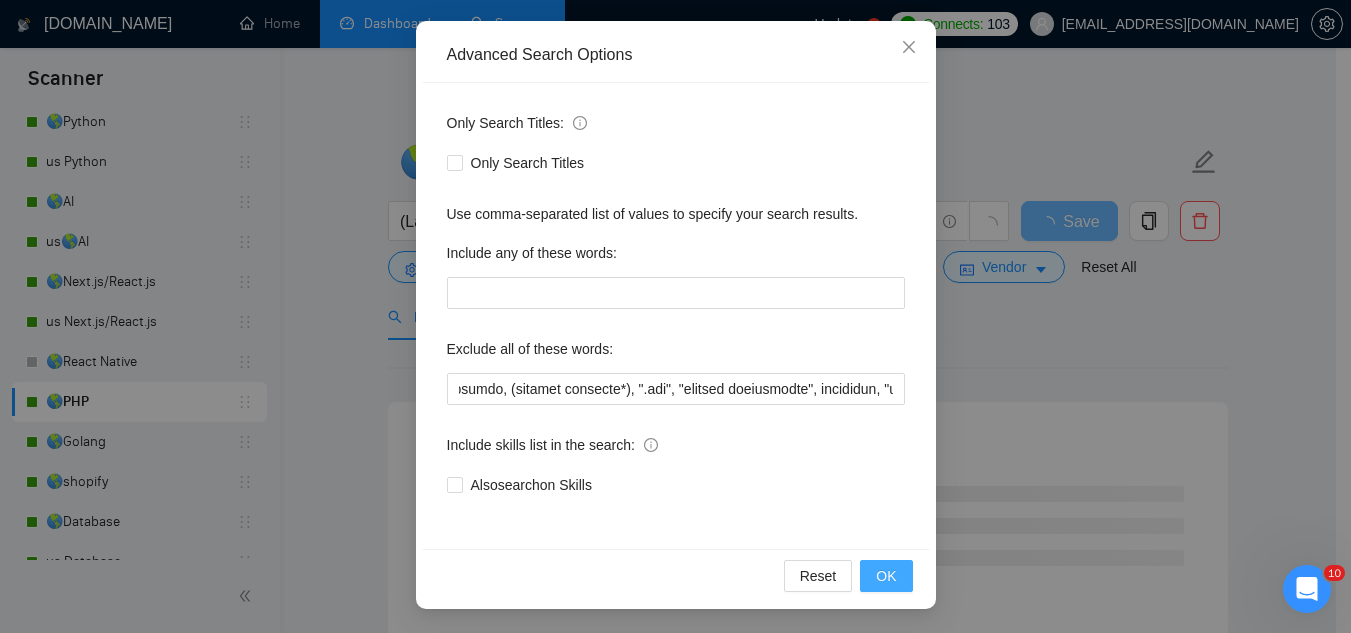 scroll, scrollTop: 0, scrollLeft: 0, axis: both 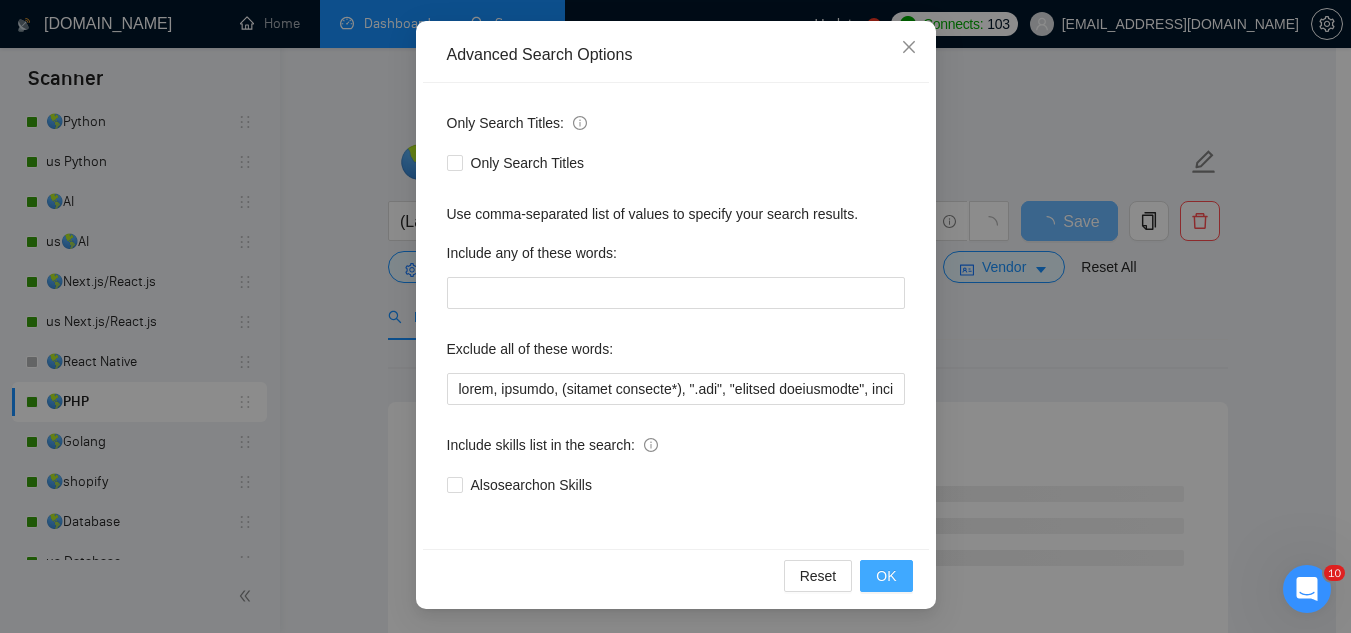 click on "OK" at bounding box center (886, 576) 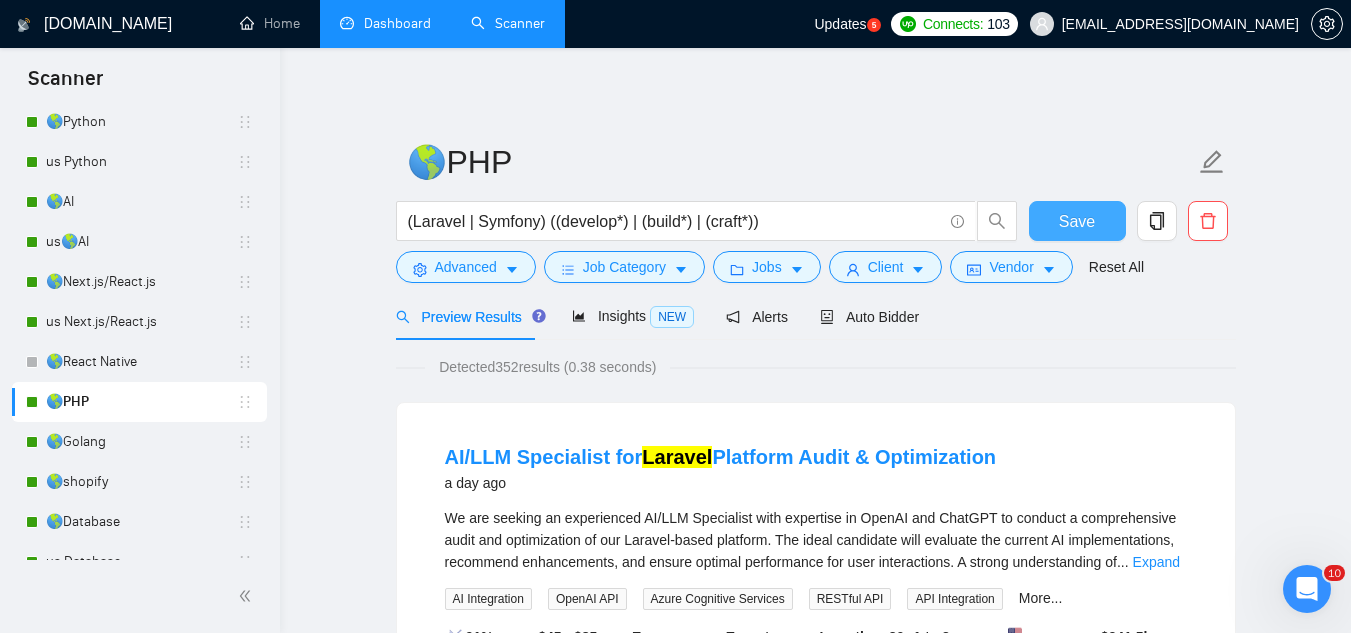click on "Save" at bounding box center (1077, 221) 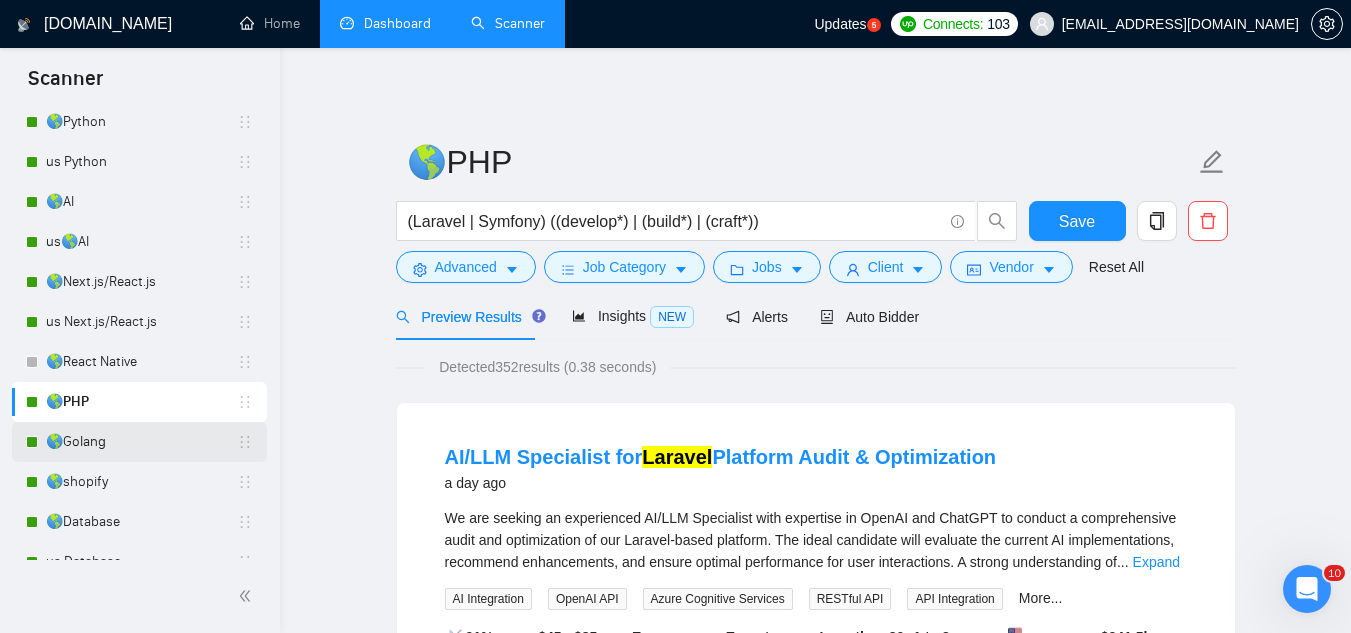 click on "🌎Golang" at bounding box center (141, 442) 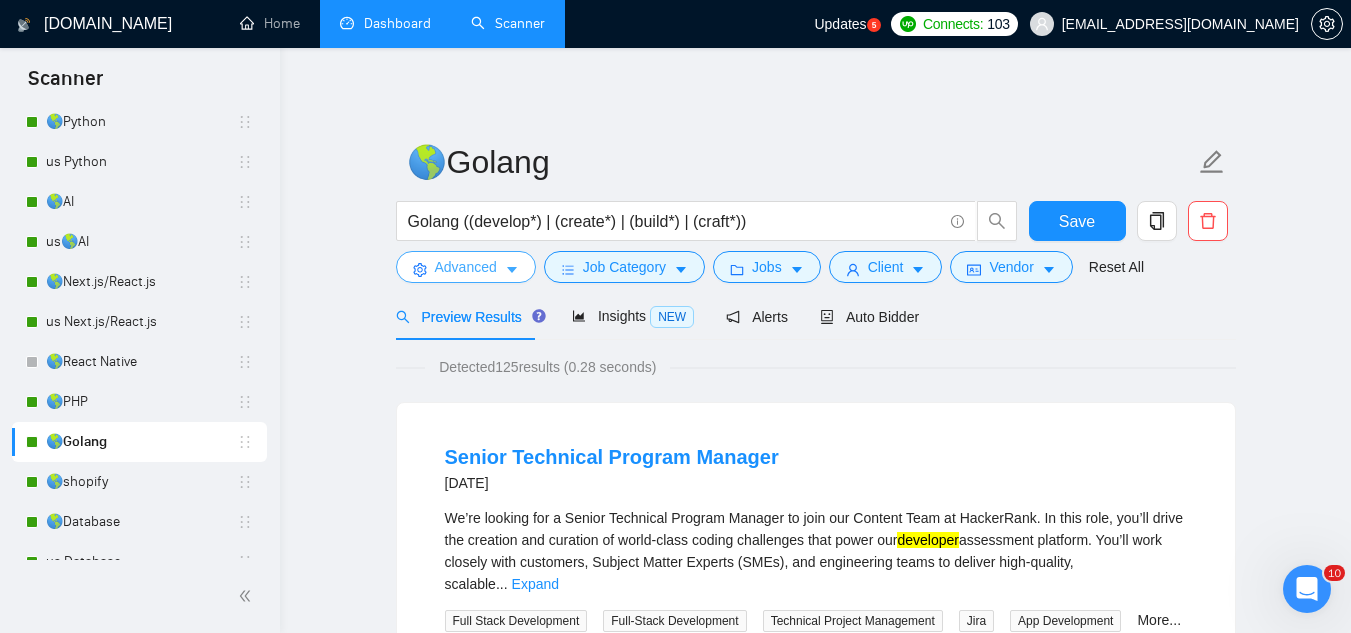 click on "Advanced" at bounding box center [466, 267] 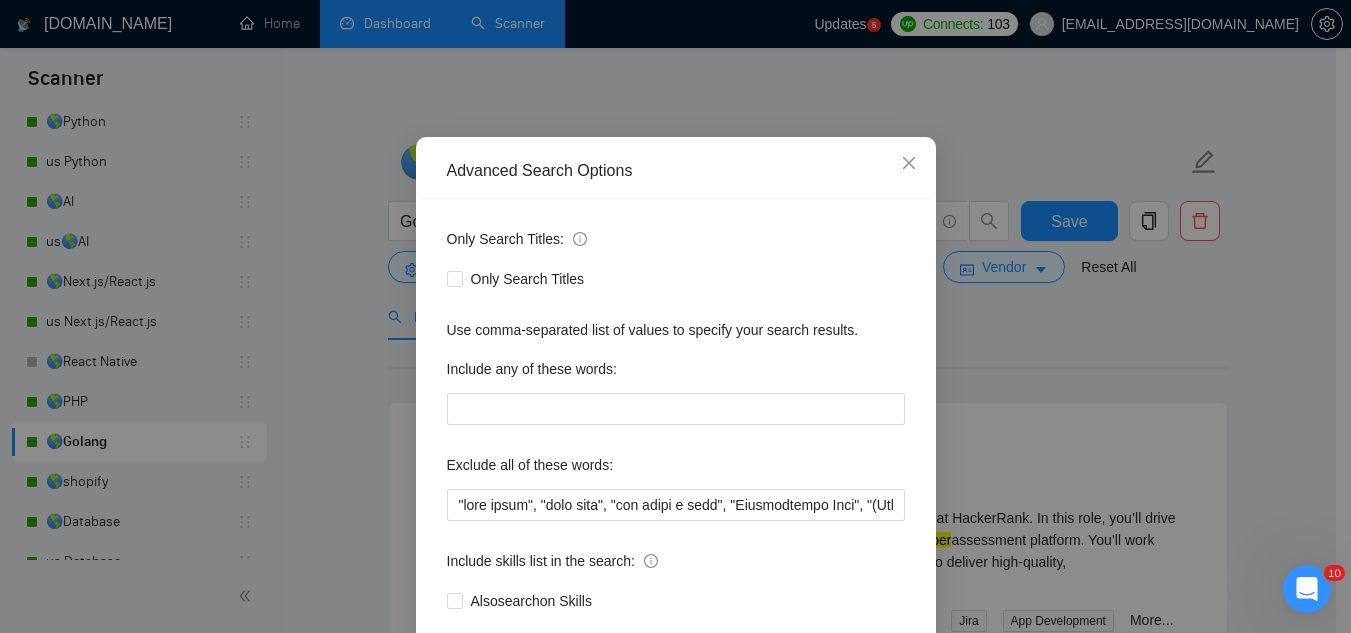 scroll, scrollTop: 199, scrollLeft: 0, axis: vertical 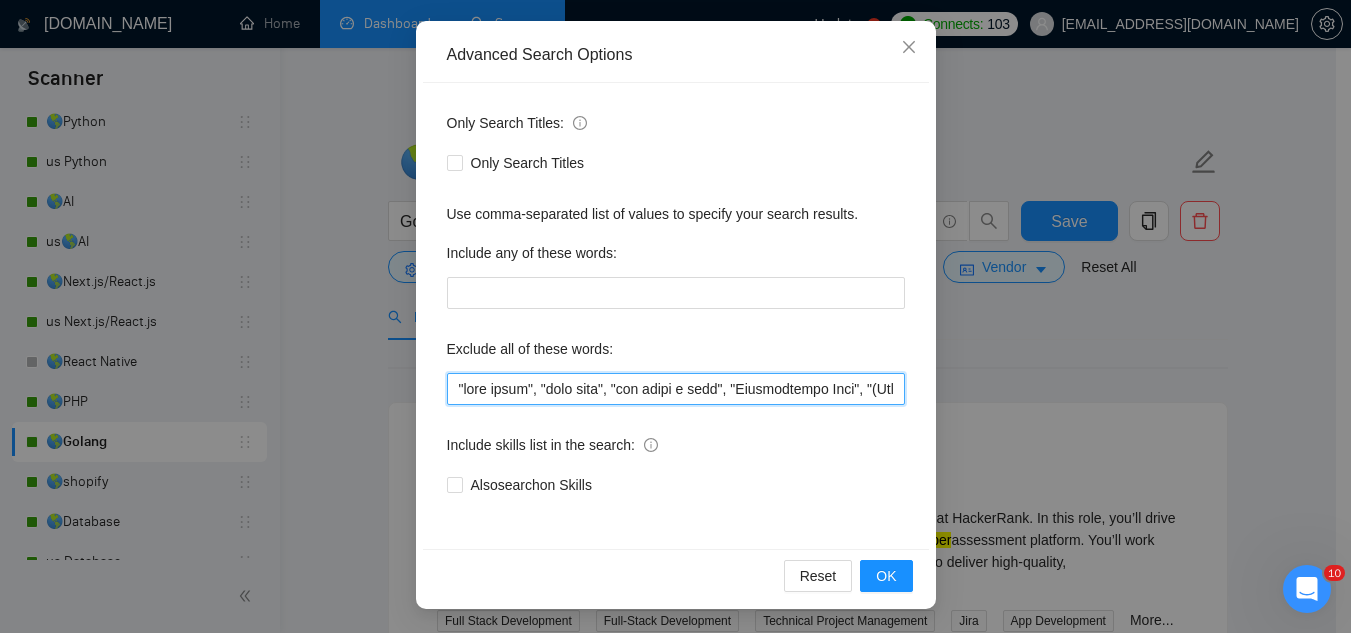 click at bounding box center (676, 389) 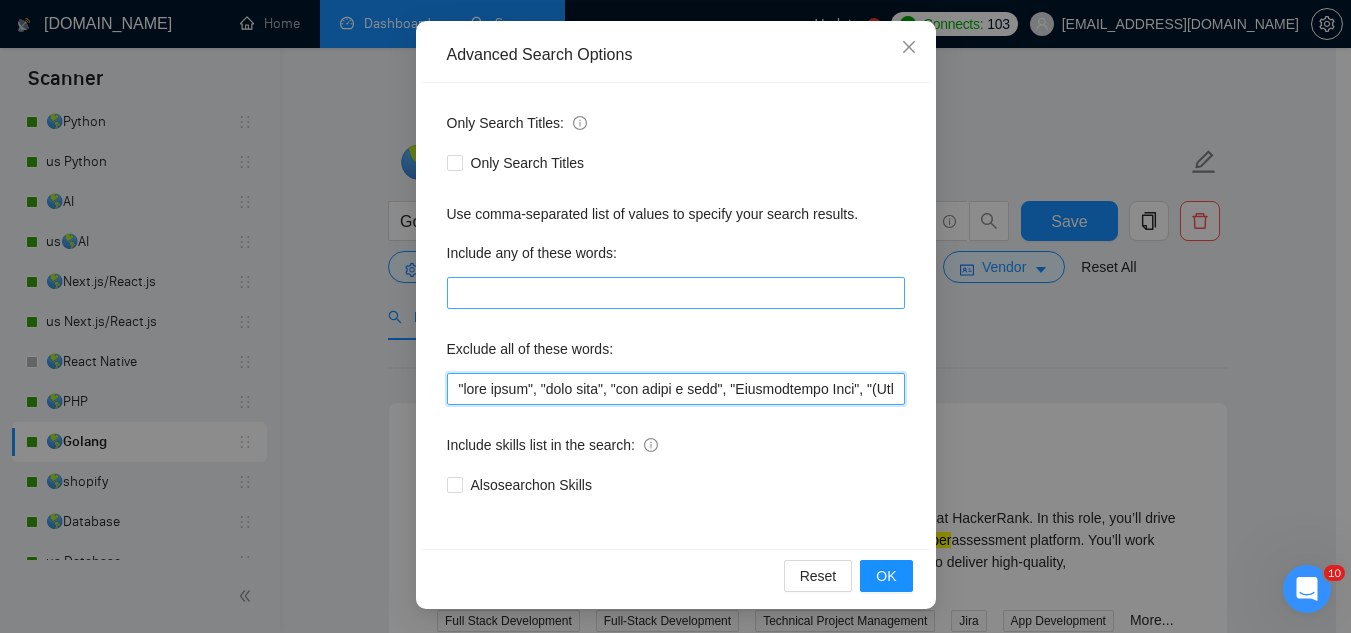 paste on "adobe, magento, (windows internal*), ".net", "reverse engineering", elementor," 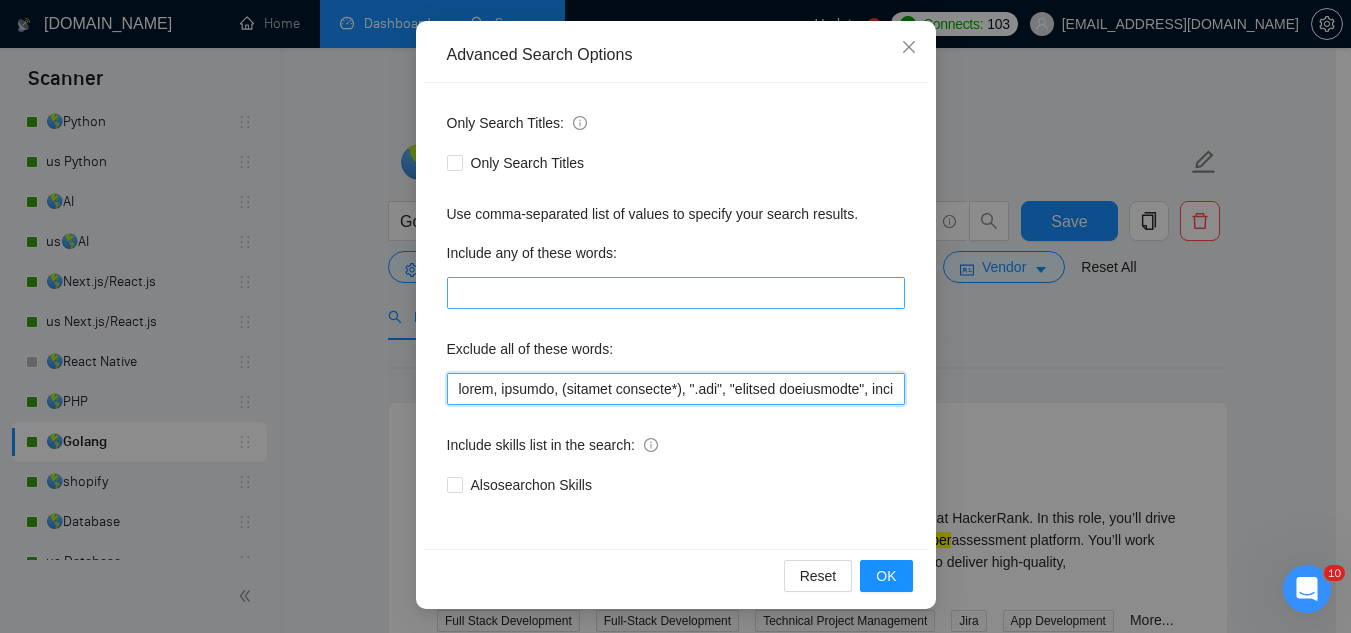 scroll, scrollTop: 0, scrollLeft: 51, axis: horizontal 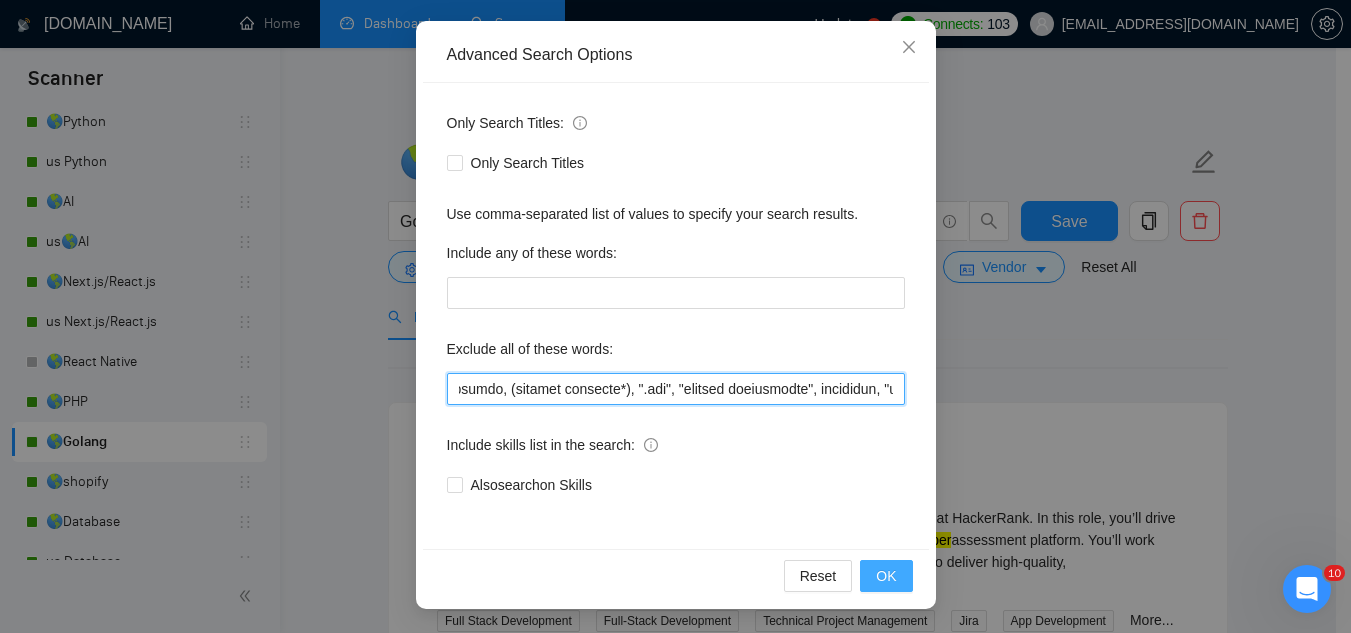 type on "adobe, magento, (windows internal*), ".net", "reverse engineering", elementor, "paid trial", "paid test", "few hours a week", "Consultation Only", "(Consultation Only)", "3-4 Hours", "full time", rush, "join our team", "product manager", "project manager", "UX specialist", "no-code", "nocode", (work pacific*), "without any AI", "sharepoint", "without AI", "SwiftUI", "no agencies", "no agency", "full-time position", "theme customization", "C++", tester, QA, "Adobe Illustrator", "Adobe XD", Backlinking, Blog, "Blog Writing", "Brand Design" "Brand Identity & Guidelines", "brand identity", "Campaign Management", Canva, "Cold Email", "Commercial Design", Communication*, "Concept Design", "Concepts, Roles & Methodologies", "Content Writing", Copywriting, "Data Entry", (Data Min*), Designer, "Detailed Design", Dietetics, Discord, (Email Campaign*), "Email Communication", (Email Market*), "Executive Support", "Facebook Ads Manager", "Game UI/UX Design", "Google Ads", "Google Analytics", "Google Reviews", "Graphic ..." 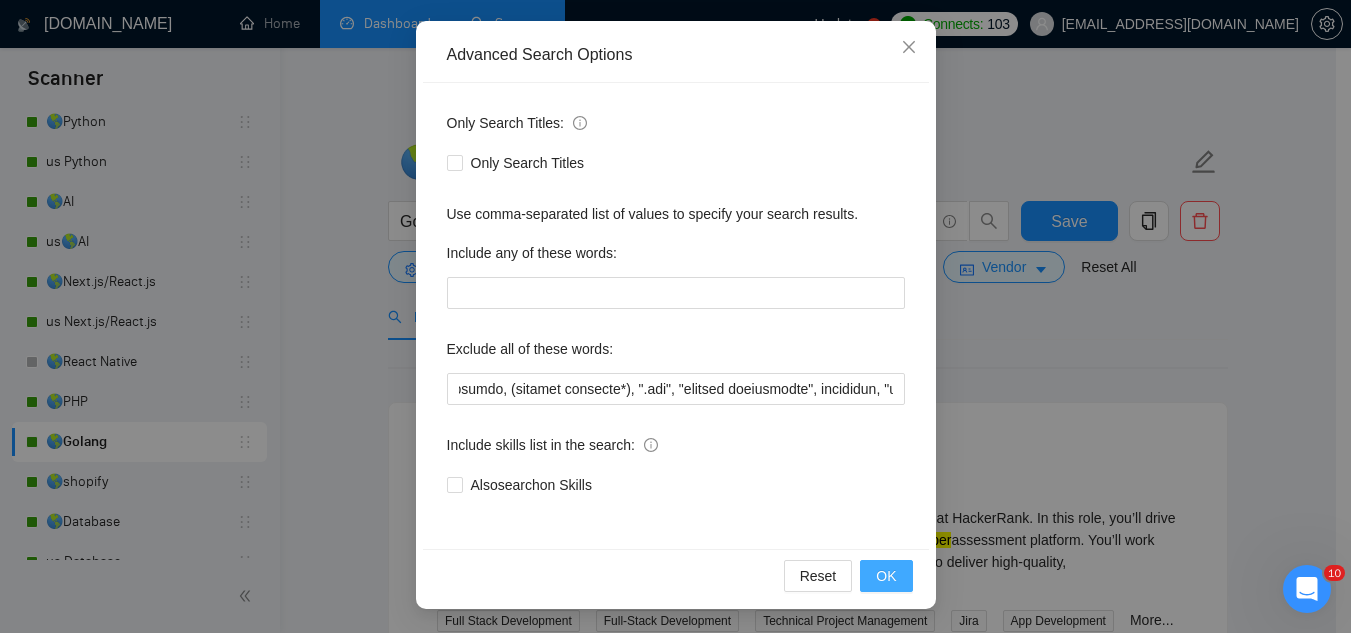 click on "OK" at bounding box center [886, 576] 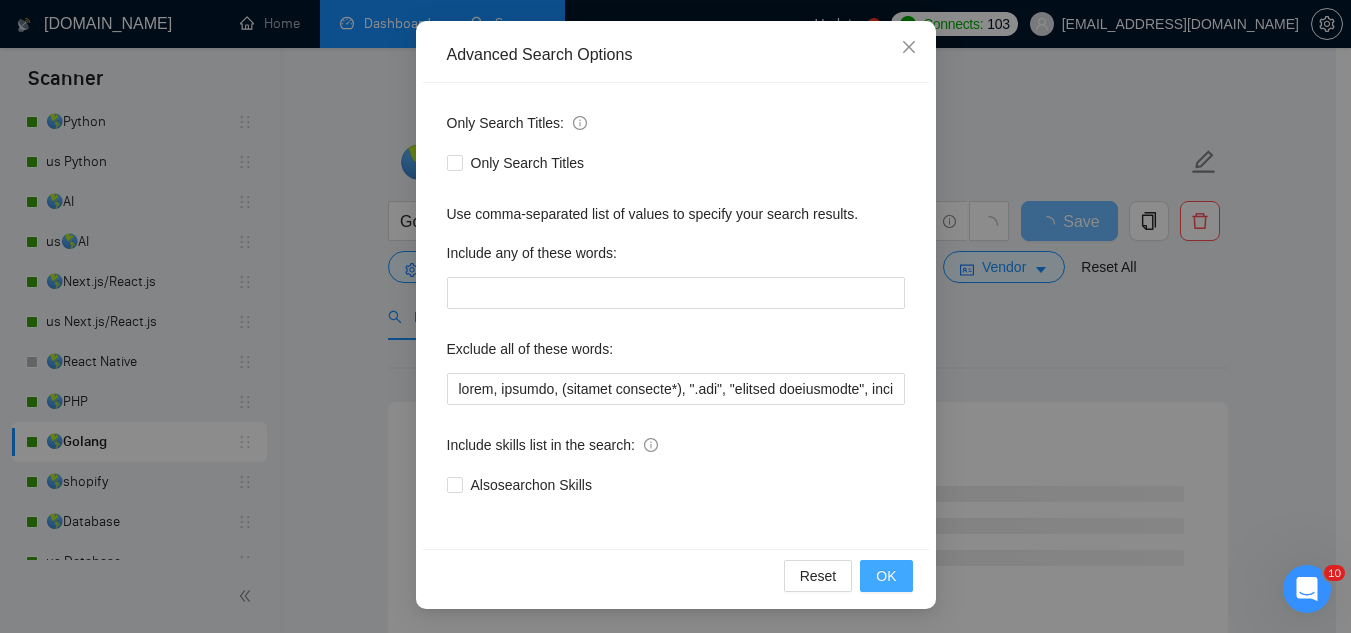 scroll, scrollTop: 99, scrollLeft: 0, axis: vertical 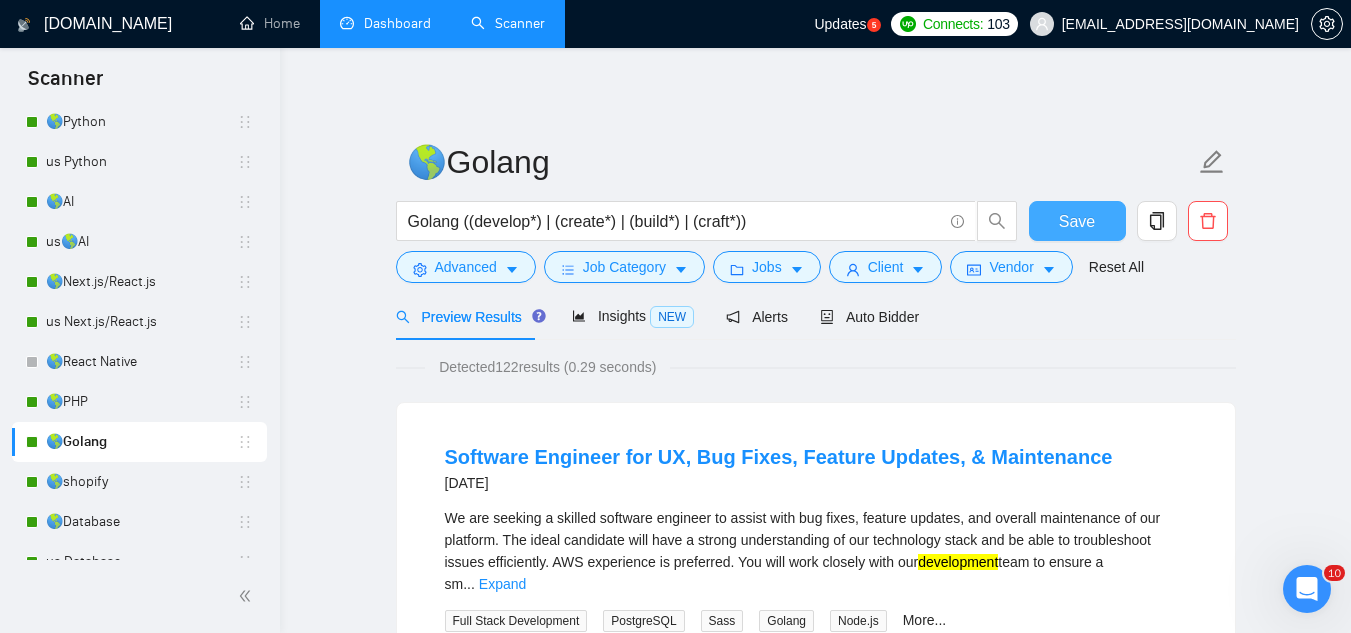 click on "Save" at bounding box center [1077, 221] 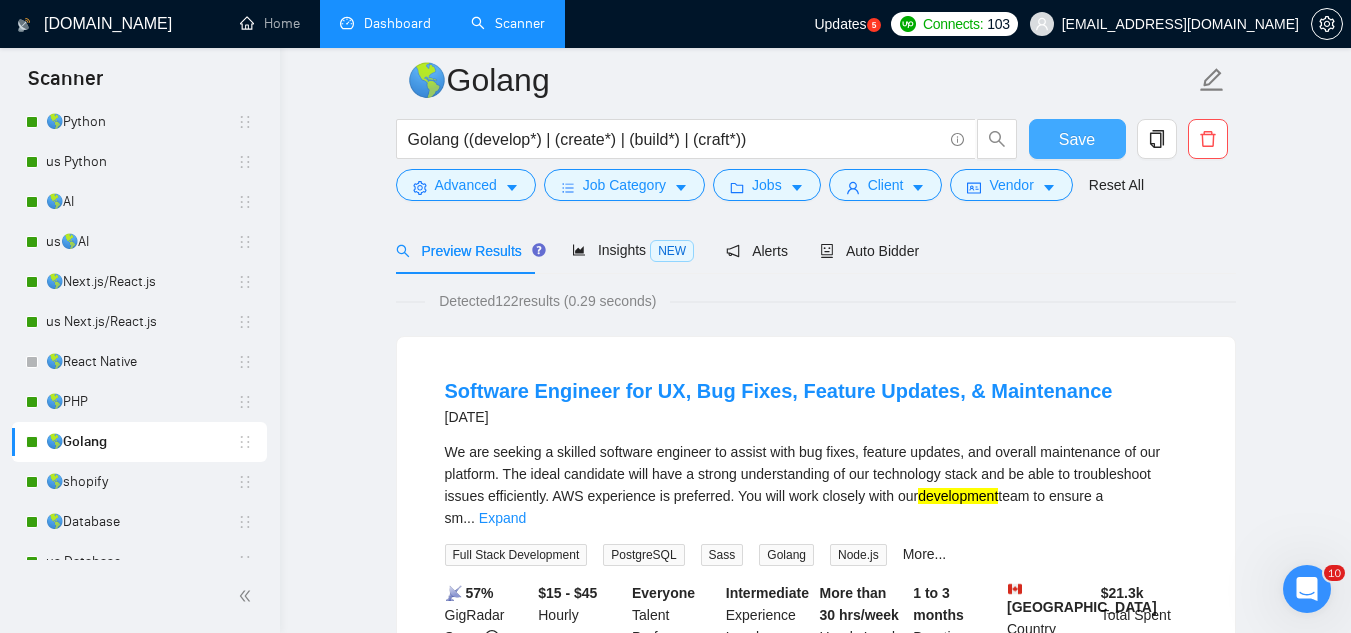 scroll, scrollTop: 100, scrollLeft: 0, axis: vertical 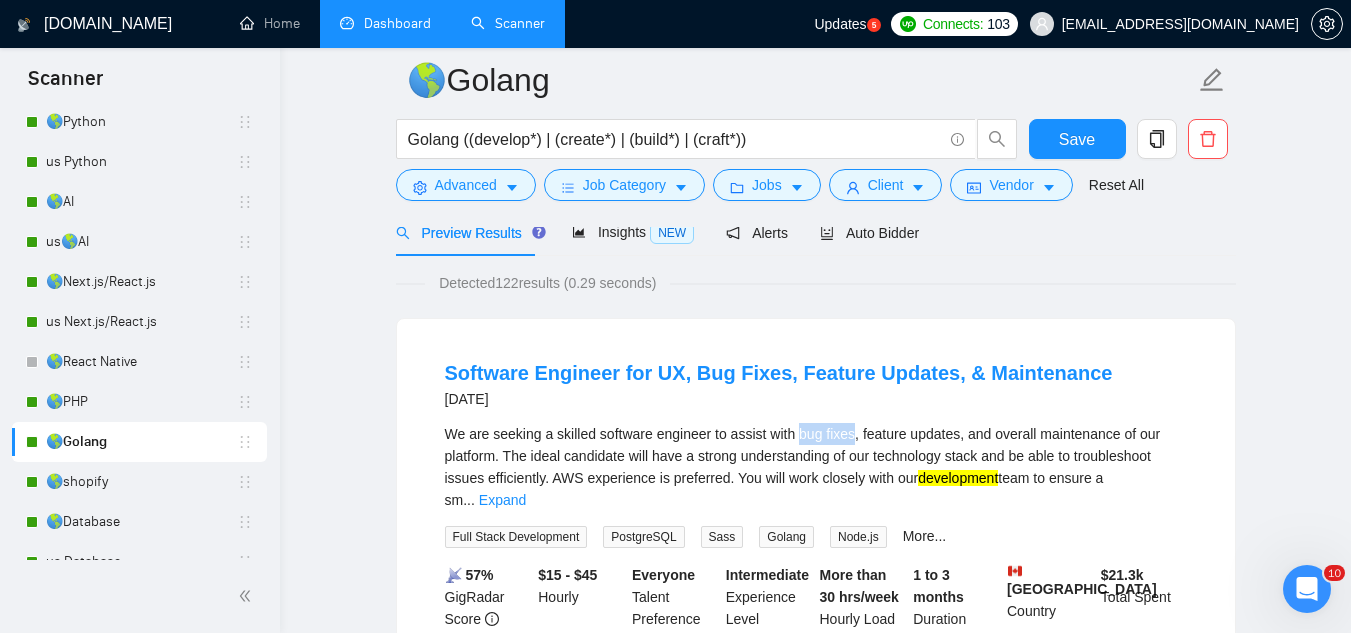drag, startPoint x: 797, startPoint y: 434, endPoint x: 850, endPoint y: 434, distance: 53 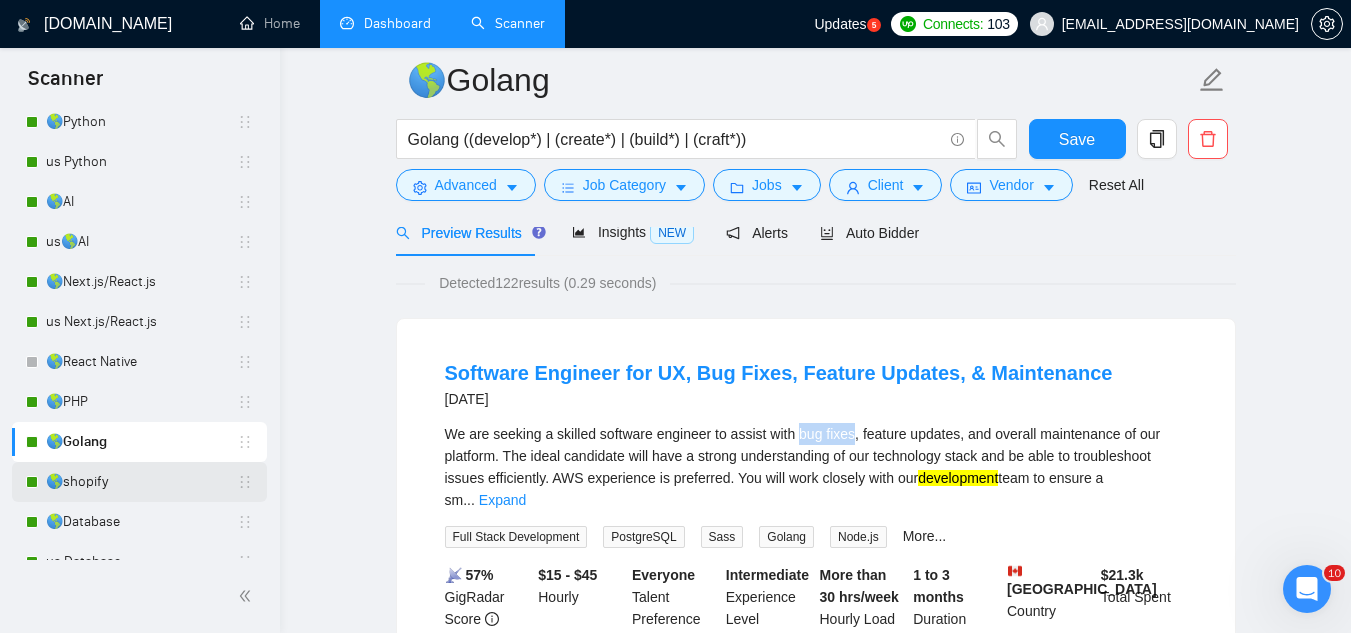 click on "🌎shopify" at bounding box center [141, 482] 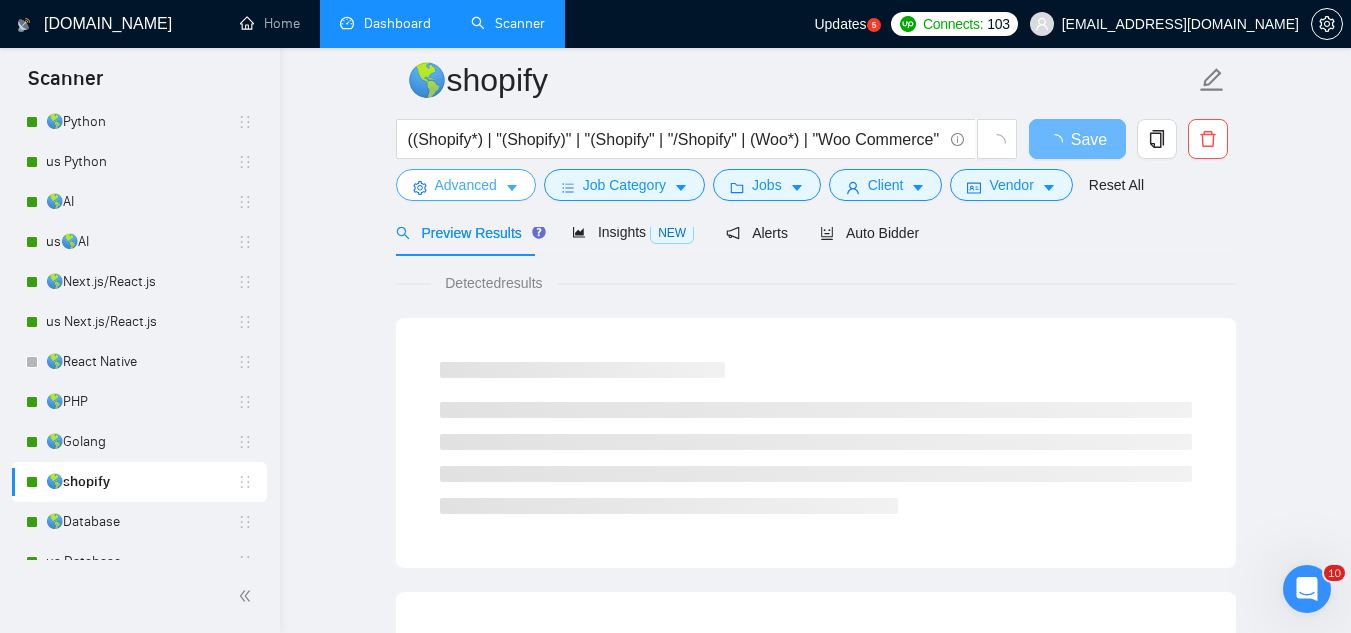 click on "Advanced" at bounding box center (466, 185) 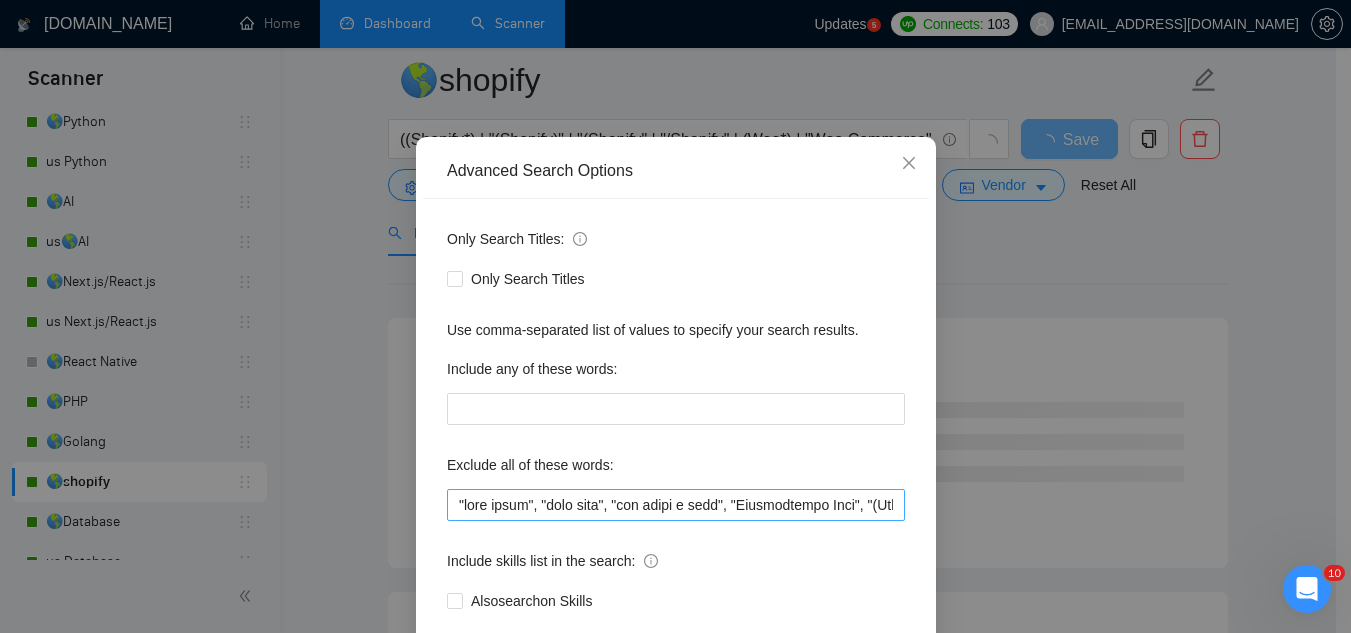 scroll, scrollTop: 198, scrollLeft: 0, axis: vertical 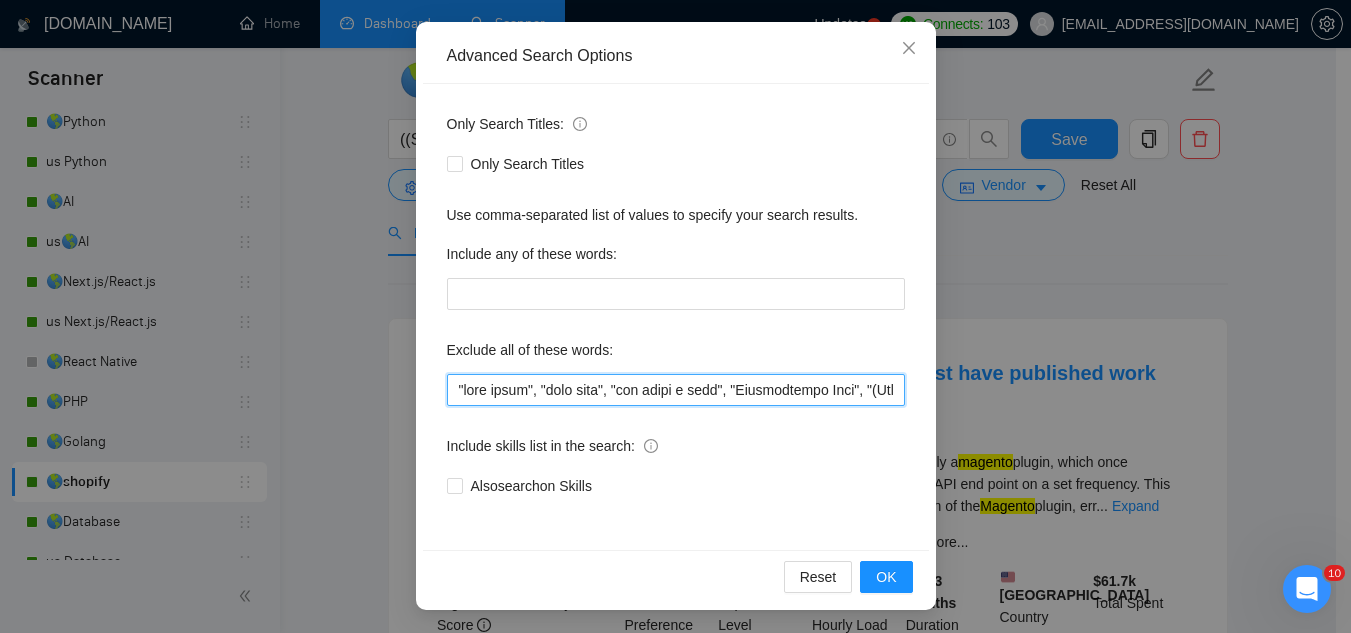 click at bounding box center [676, 390] 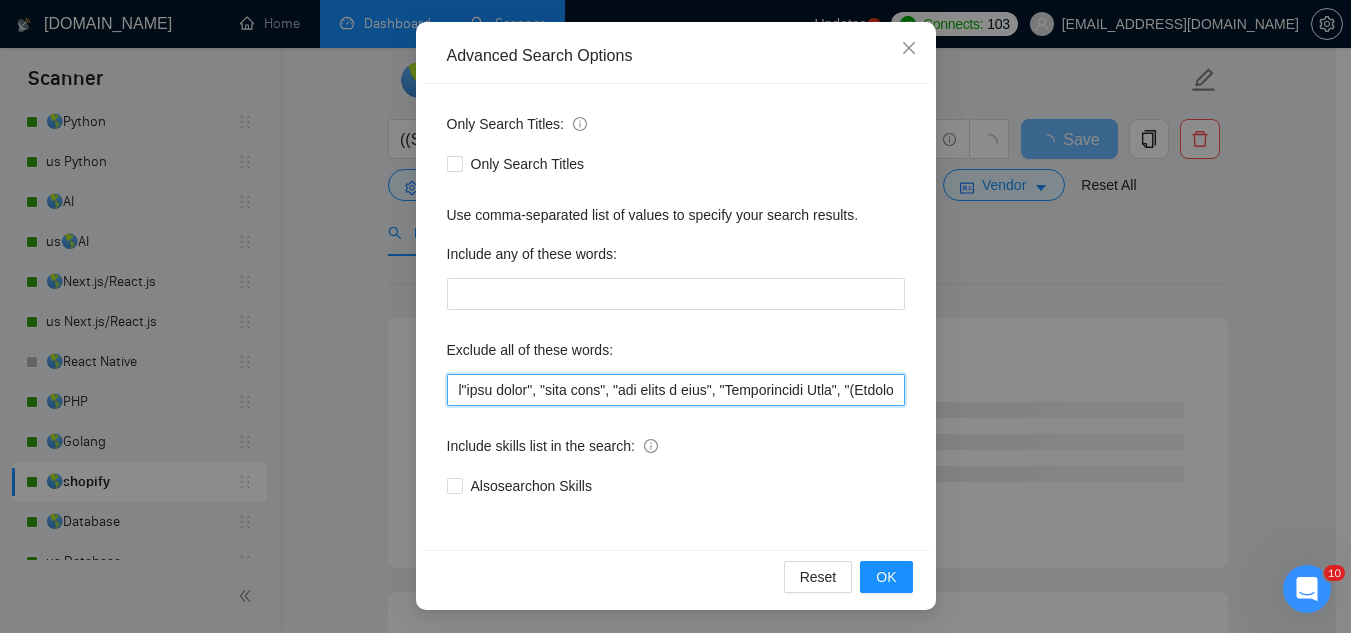 type on ""paid trial", "paid test", "few hours a week", "Consultation Only", "(Consultation Only)", "3-4 Hours", "full time", rush, "join our team", "product manager", "project manager", "UX specialist", "no-code", "nocode", (work pacific*), "without any AI", "sharepoint", "without AI", "SwiftUI", "no agencies", "no agency", "full-time position", "theme customization", "C++", tester, QA, "Adobe Illustrator", "Adobe XD", Backlinking, Blog, "Blog Writing", "Brand Design" "Brand Identity & Guidelines", "brand identity", "Campaign Management", Canva, "Cold Email", "Commercial Design", Communication*, "Concept Design", "Concepts, Roles & Methodologies", "Content Writing", Copywriting, "Data Entry", (Data Min*), Designer, "Detailed Design", Dietetics, Discord, (Email Campaign*), "Email Communication", (Email Market*), "Executive Support", "Facebook Ads Manager", "Game UI/UX Design", "Google Ads", "Google Analytics", "Google Reviews", "Graphic Design", Health, Fitness, Wellness, "Keyword Research", "Landing Page Design", ..." 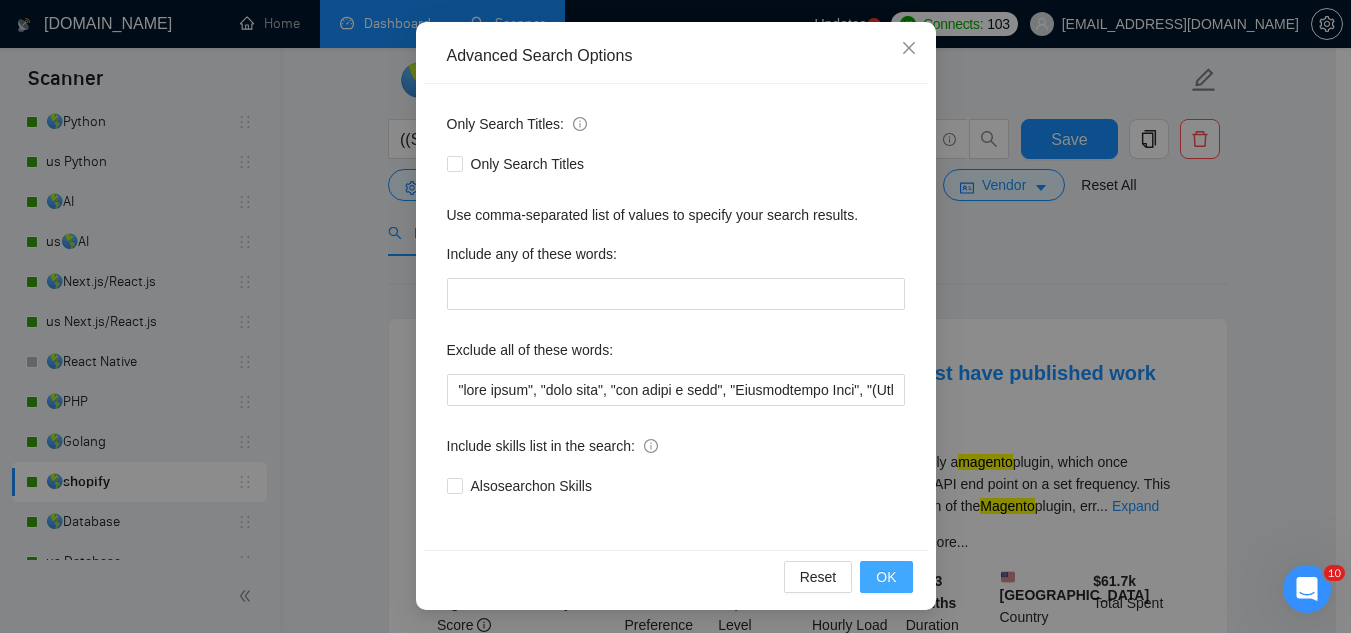 click on "OK" at bounding box center (886, 577) 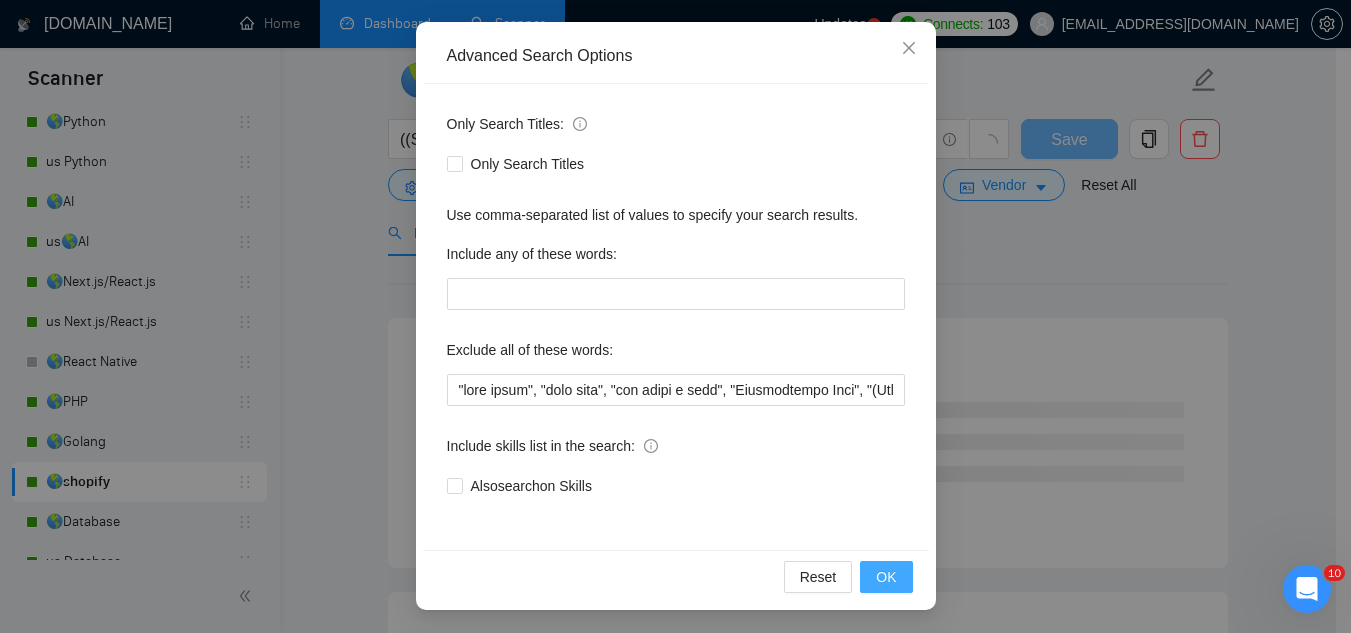 scroll, scrollTop: 99, scrollLeft: 0, axis: vertical 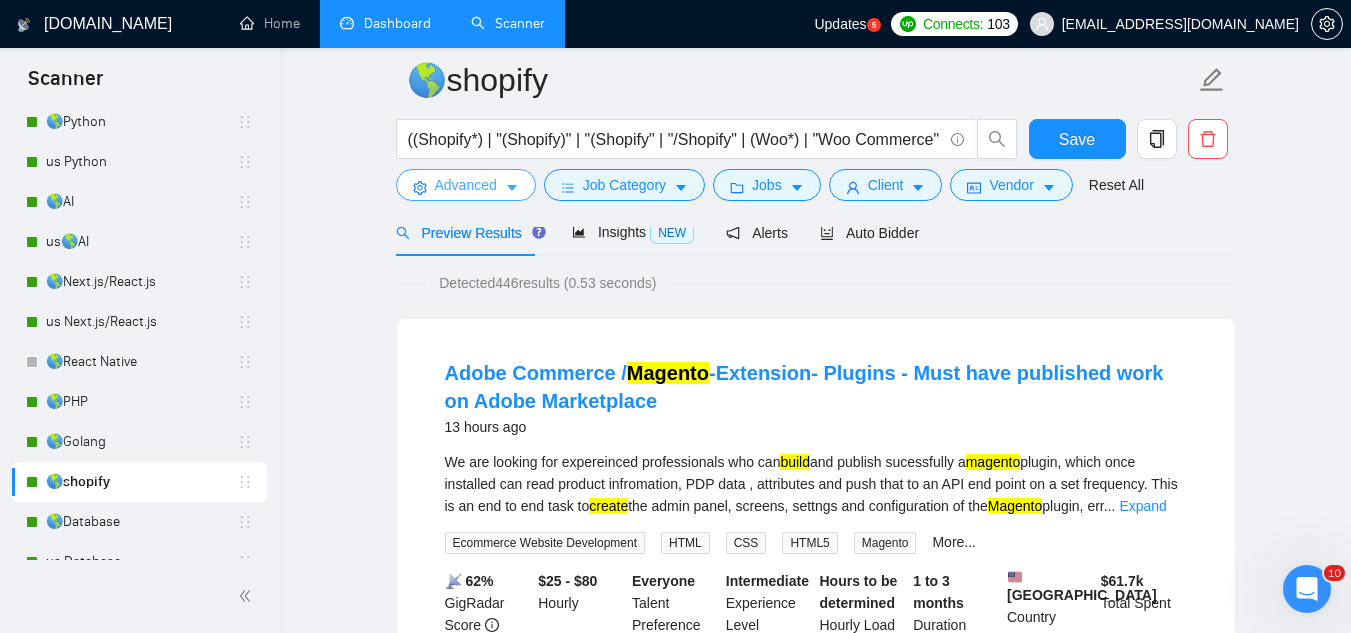 click on "Advanced" at bounding box center (466, 185) 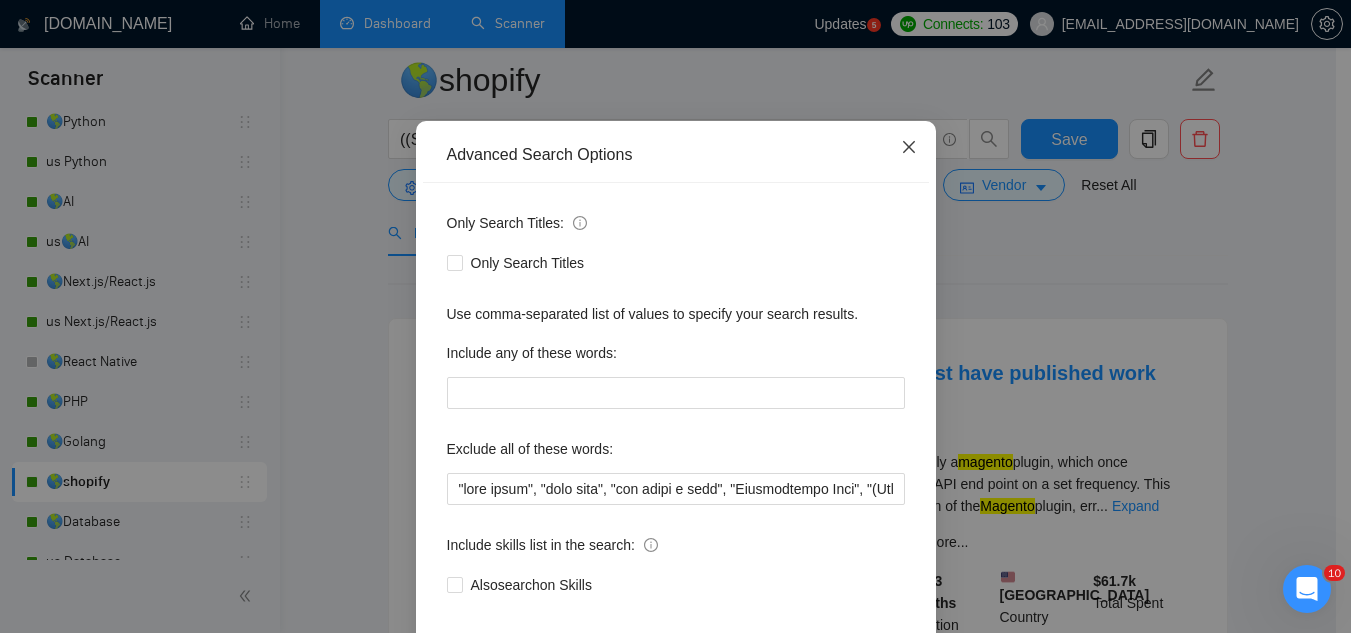 click 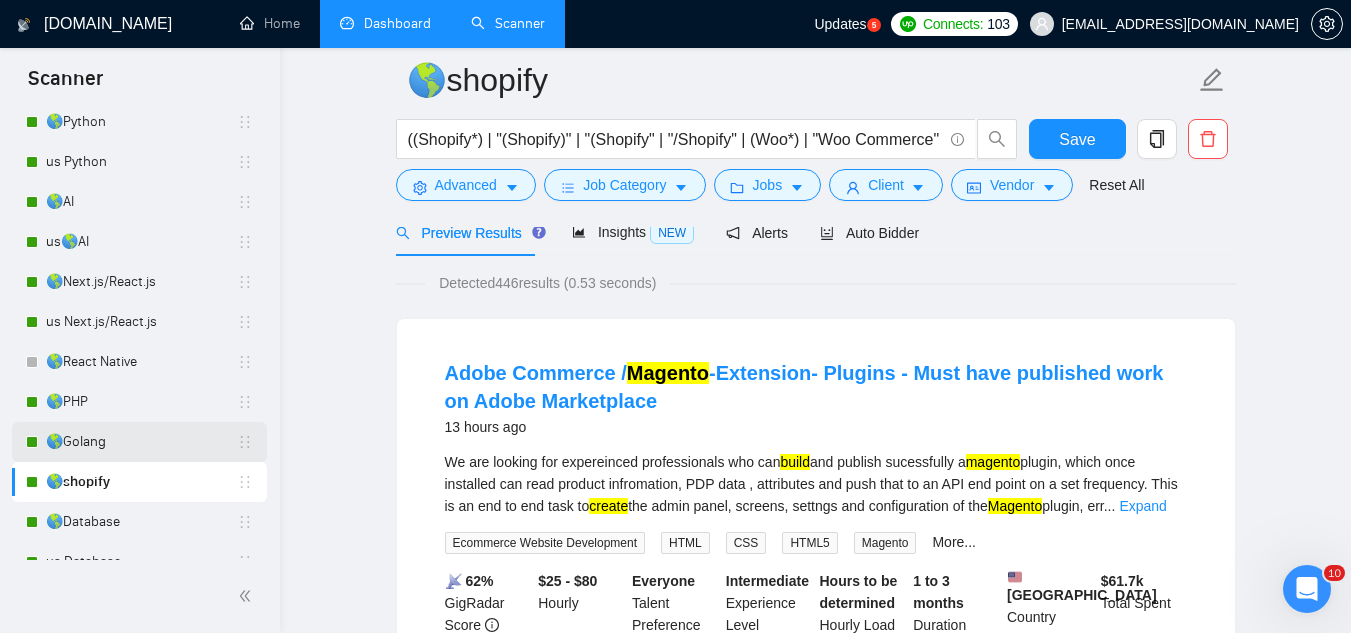 click on "🌎Golang" at bounding box center [141, 442] 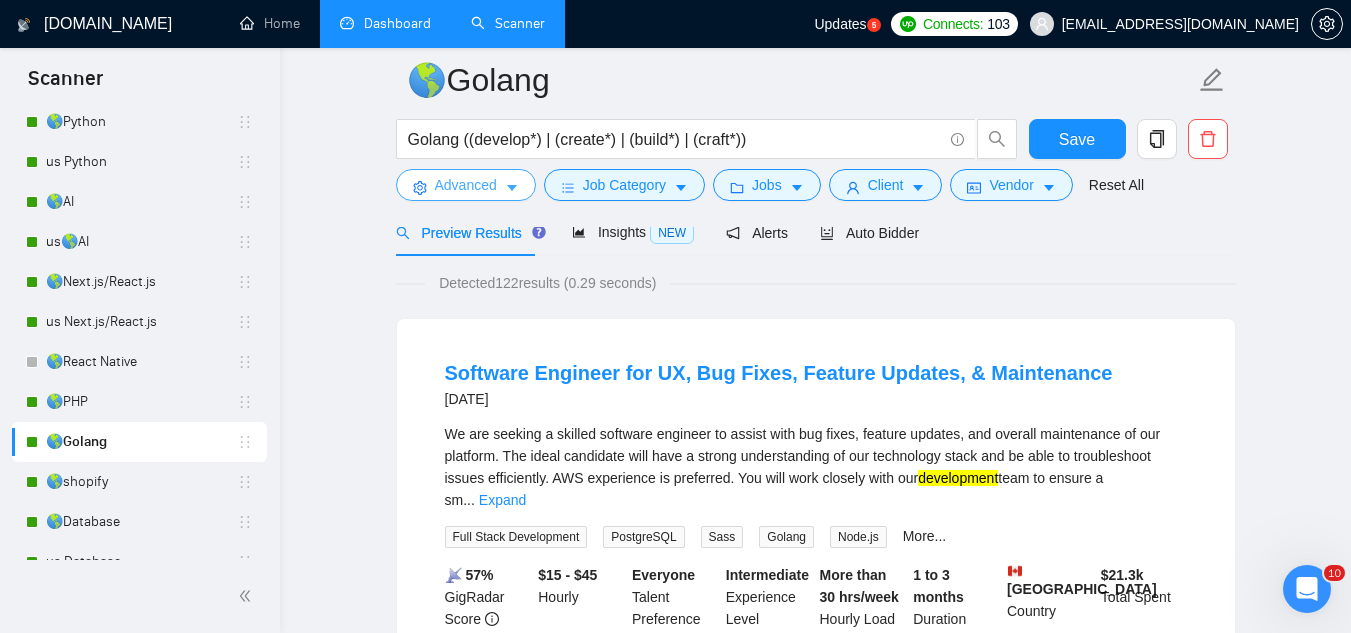 click on "Advanced" at bounding box center [466, 185] 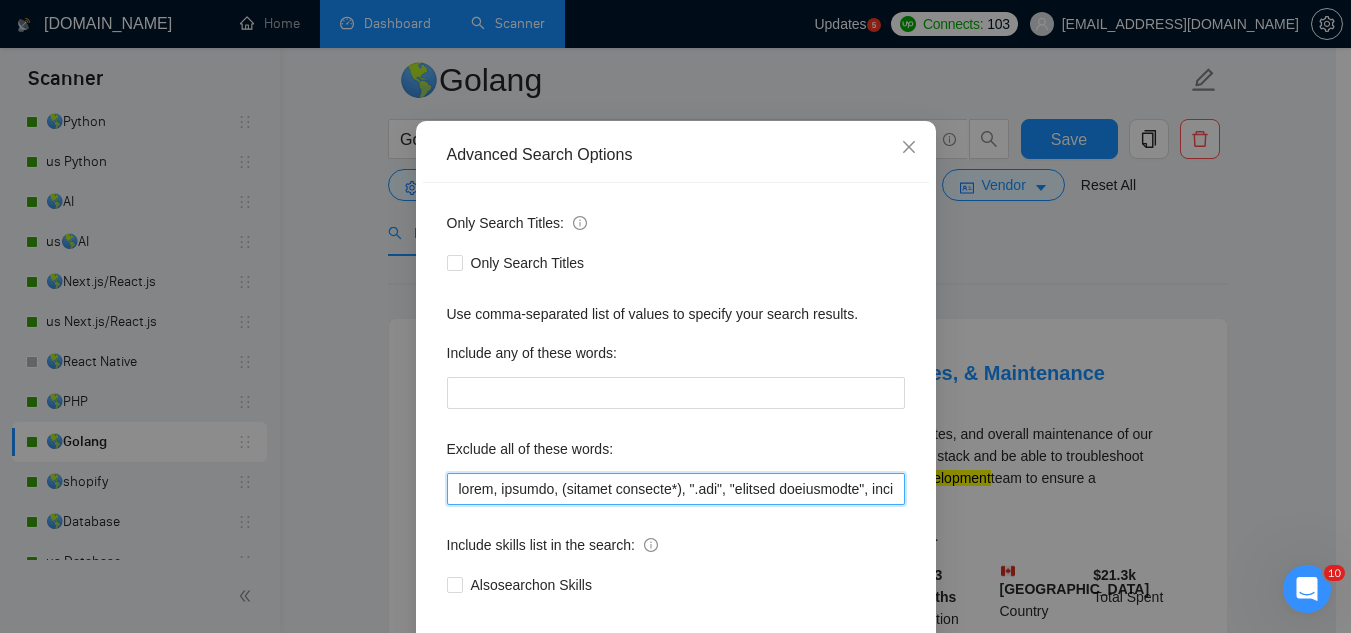 click at bounding box center [676, 489] 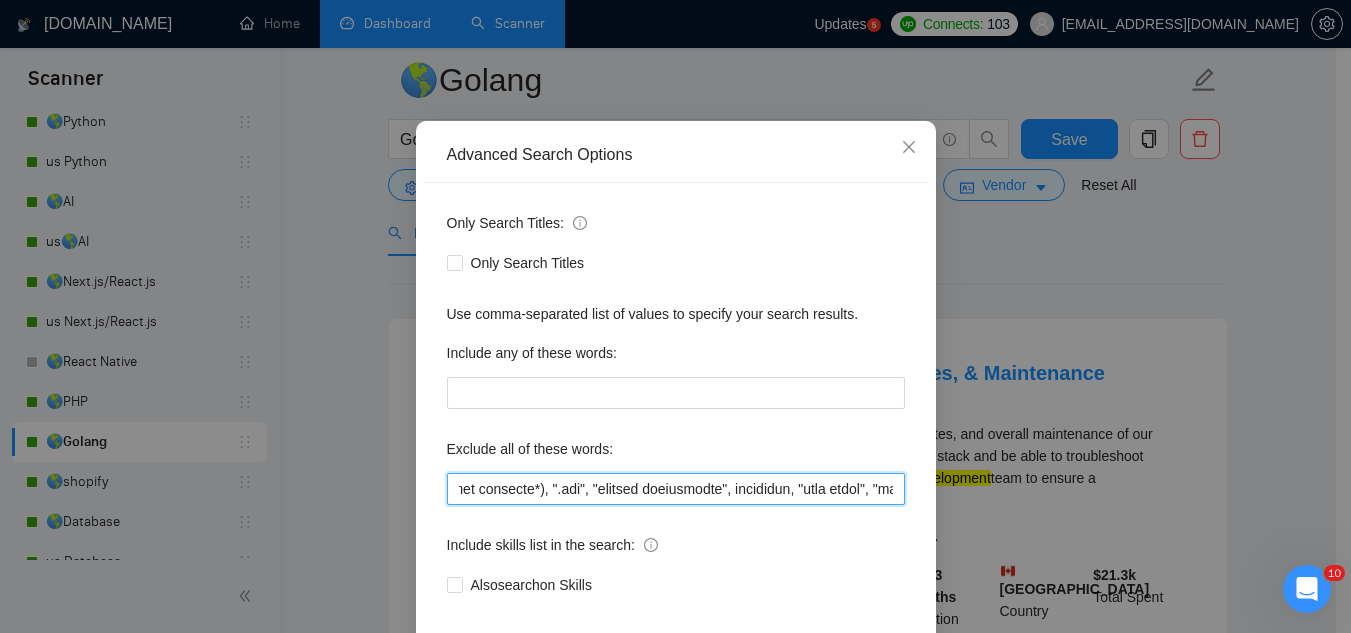 scroll, scrollTop: 0, scrollLeft: 165, axis: horizontal 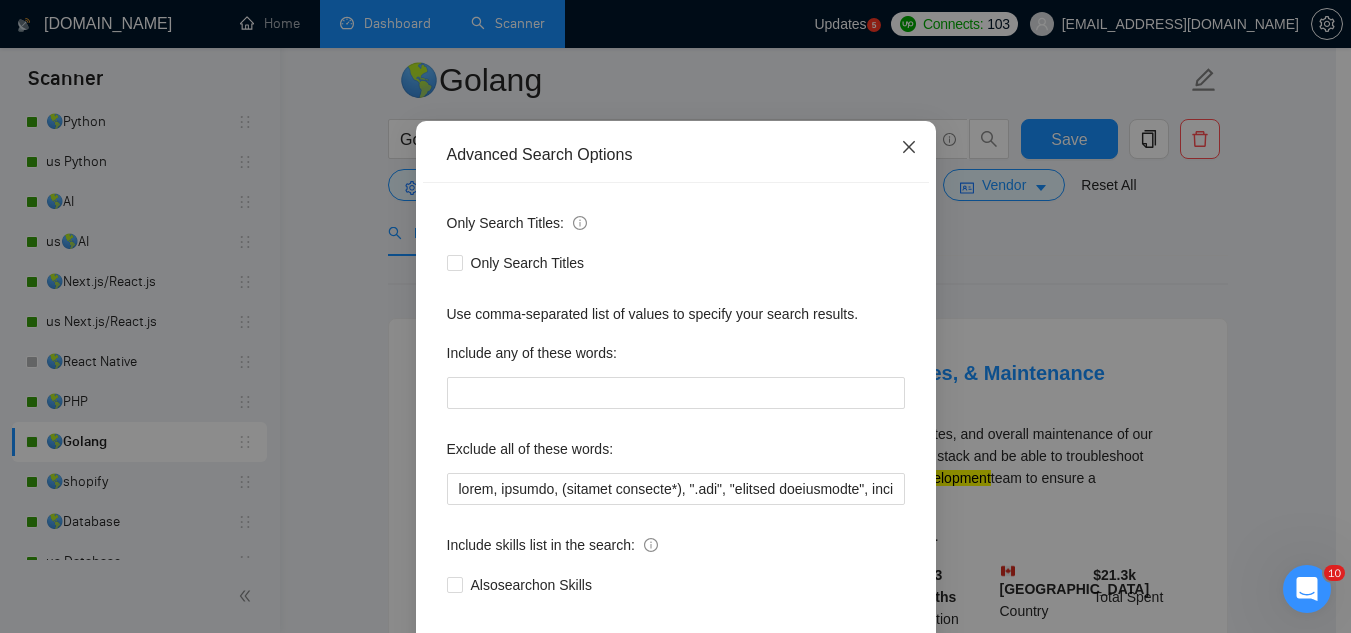 click 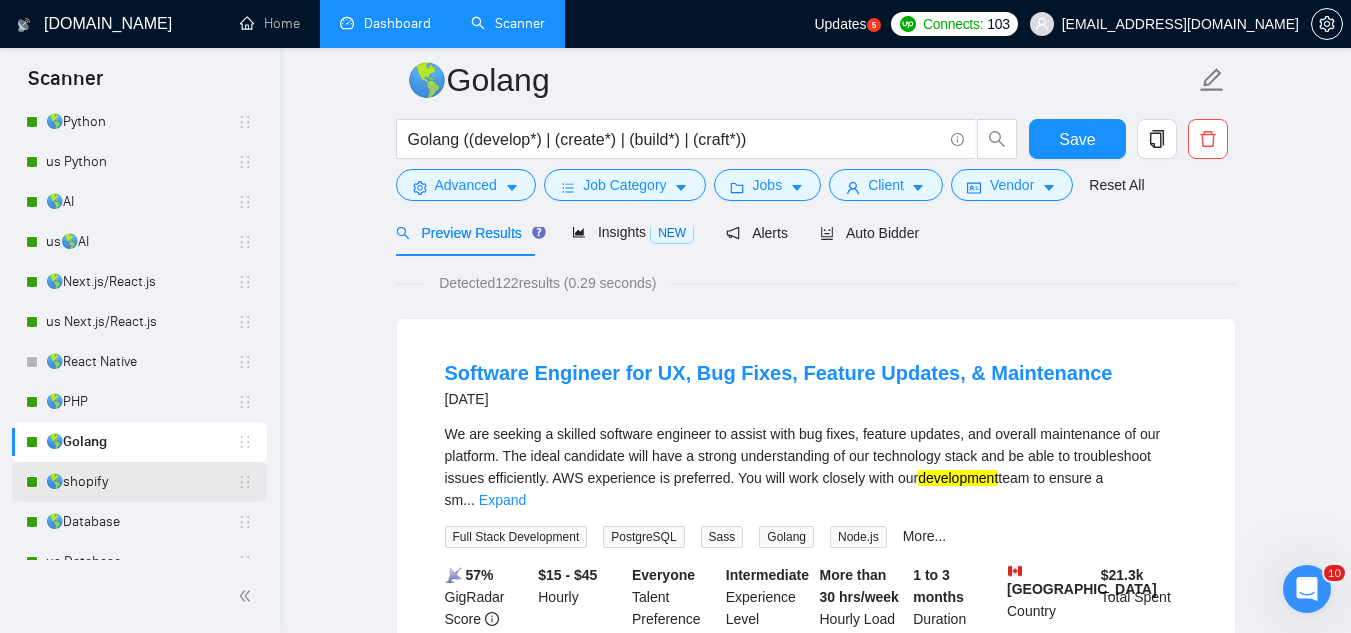 click on "🌎shopify" at bounding box center [141, 482] 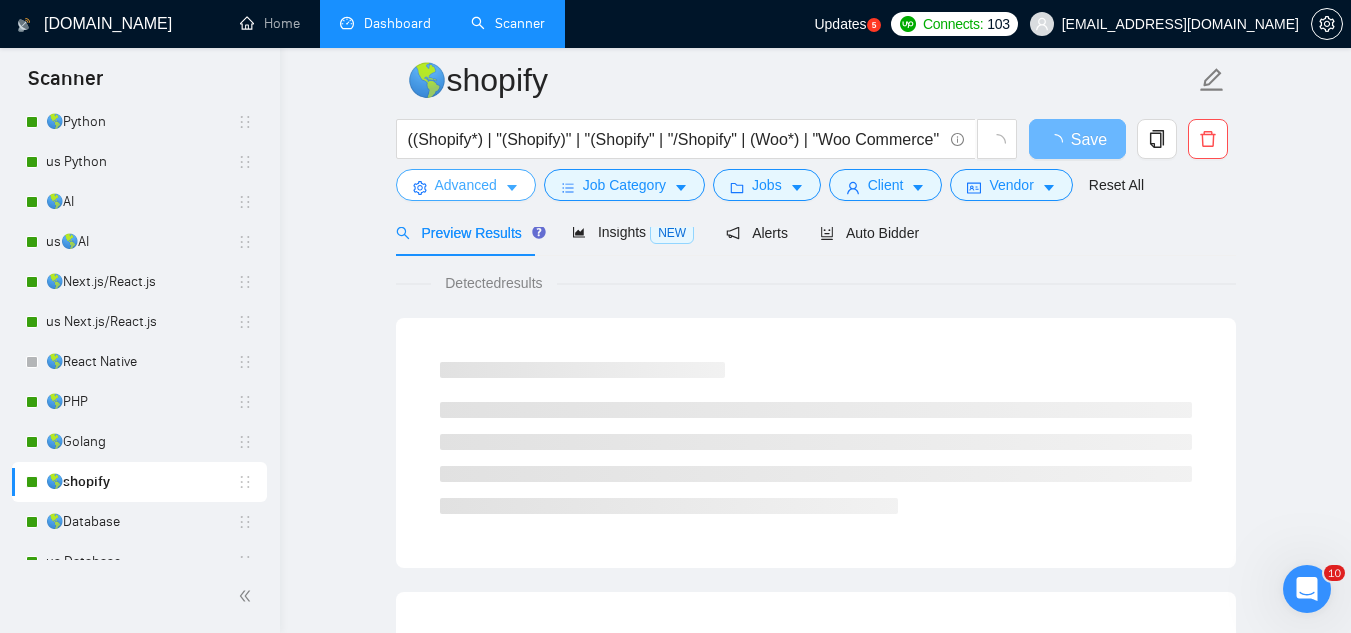 click on "Advanced" at bounding box center [466, 185] 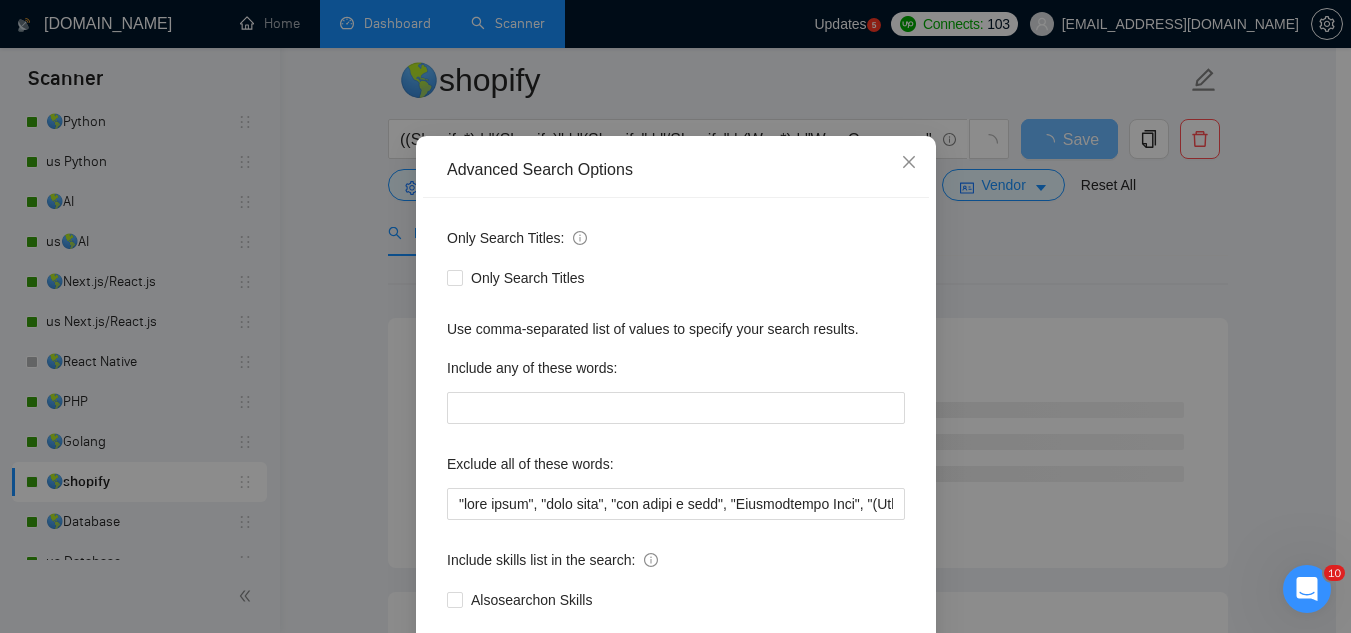 scroll, scrollTop: 199, scrollLeft: 0, axis: vertical 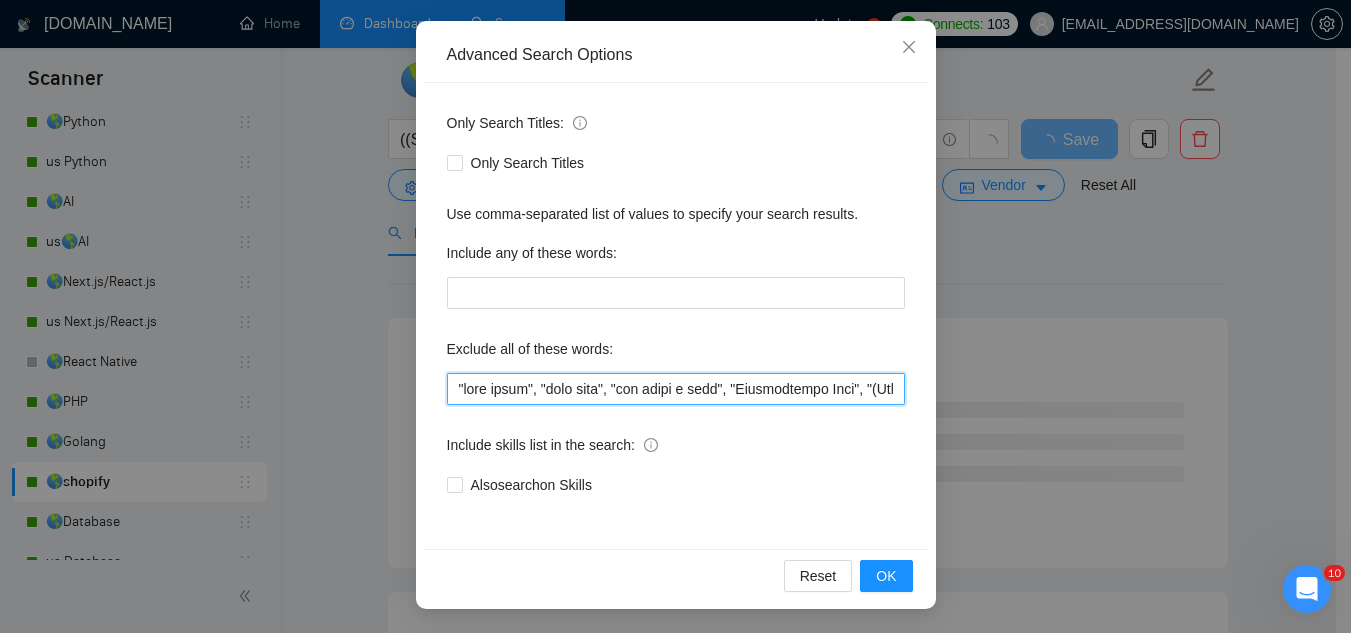 drag, startPoint x: 445, startPoint y: 390, endPoint x: 439, endPoint y: 372, distance: 18.973665 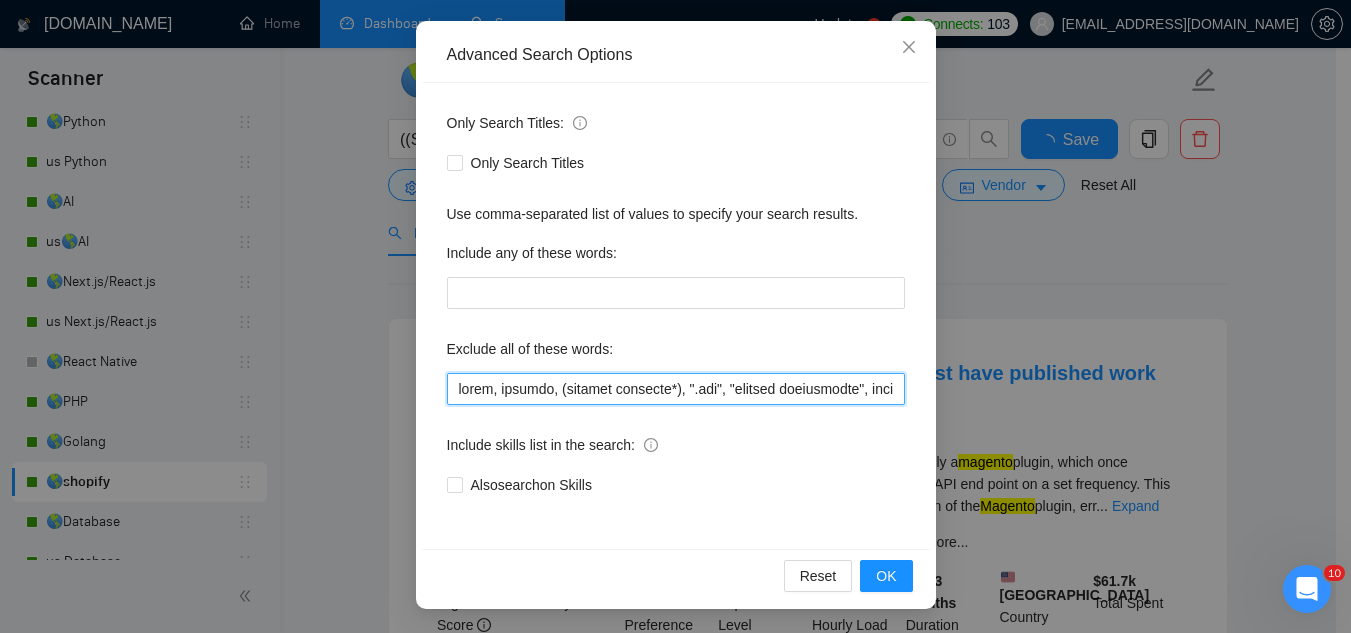 scroll, scrollTop: 0, scrollLeft: 48, axis: horizontal 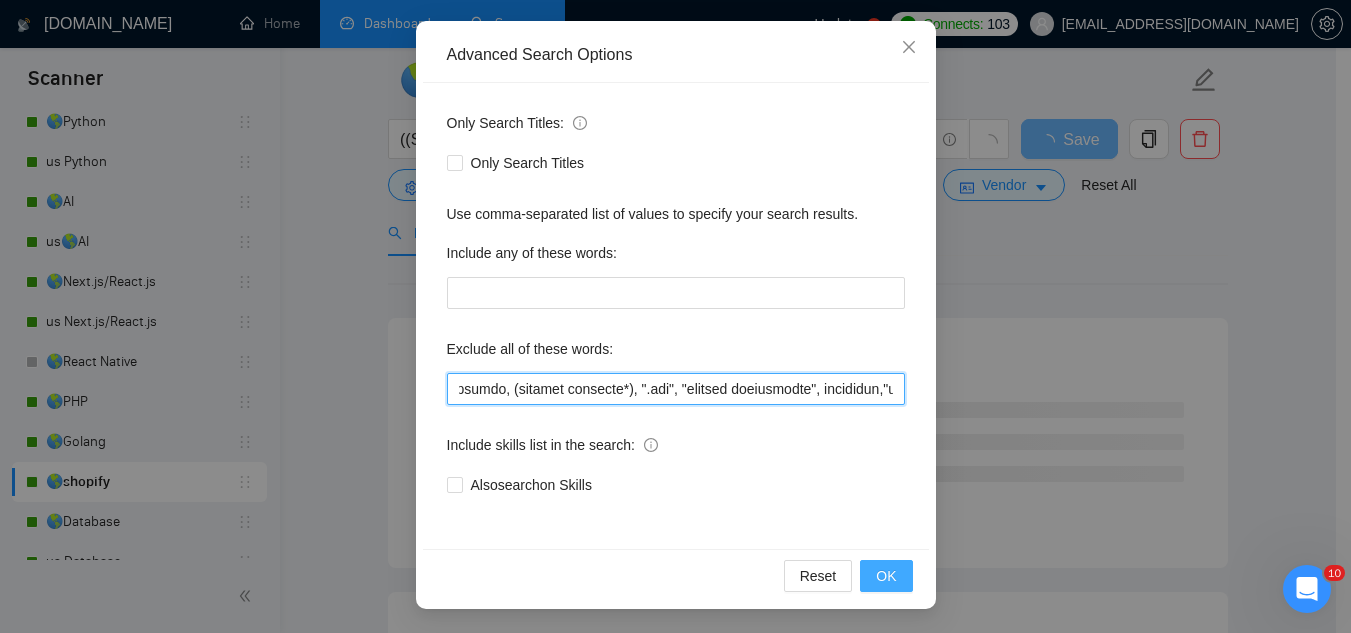type on "adobe, magento, (windows internal*), ".net", "reverse engineering", elementor,"paid trial", "paid test", "few hours a week", "Consultation Only", "(Consultation Only)", "3-4 Hours", "full time", rush, "join our team", "product manager", "project manager", "UX specialist", "no-code", "nocode", (work pacific*), "without any AI", "sharepoint", "without AI", "SwiftUI", "no agencies", "no agency", "full-time position", "theme customization", "C++", tester, QA, "Adobe Illustrator", "Adobe XD", Backlinking, Blog, "Blog Writing", "Brand Design" "Brand Identity & Guidelines", "brand identity", "Campaign Management", Canva, "Cold Email", "Commercial Design", Communication*, "Concept Design", "Concepts, Roles & Methodologies", "Content Writing", Copywriting, "Data Entry", (Data Min*), Designer, "Detailed Design", Dietetics, Discord, (Email Campaign*), "Email Communication", (Email Market*), "Executive Support", "Facebook Ads Manager", "Game UI/UX Design", "Google Ads", "Google Analytics", "Google Reviews", "Graphic D..." 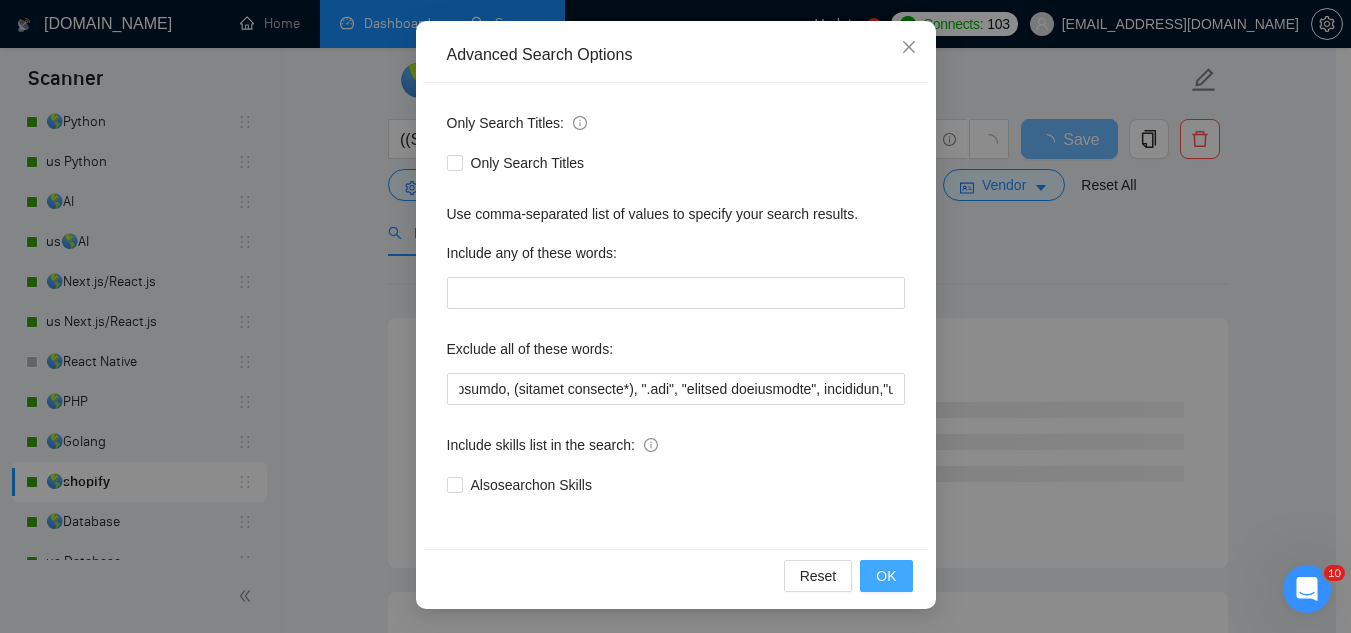click on "OK" at bounding box center [886, 576] 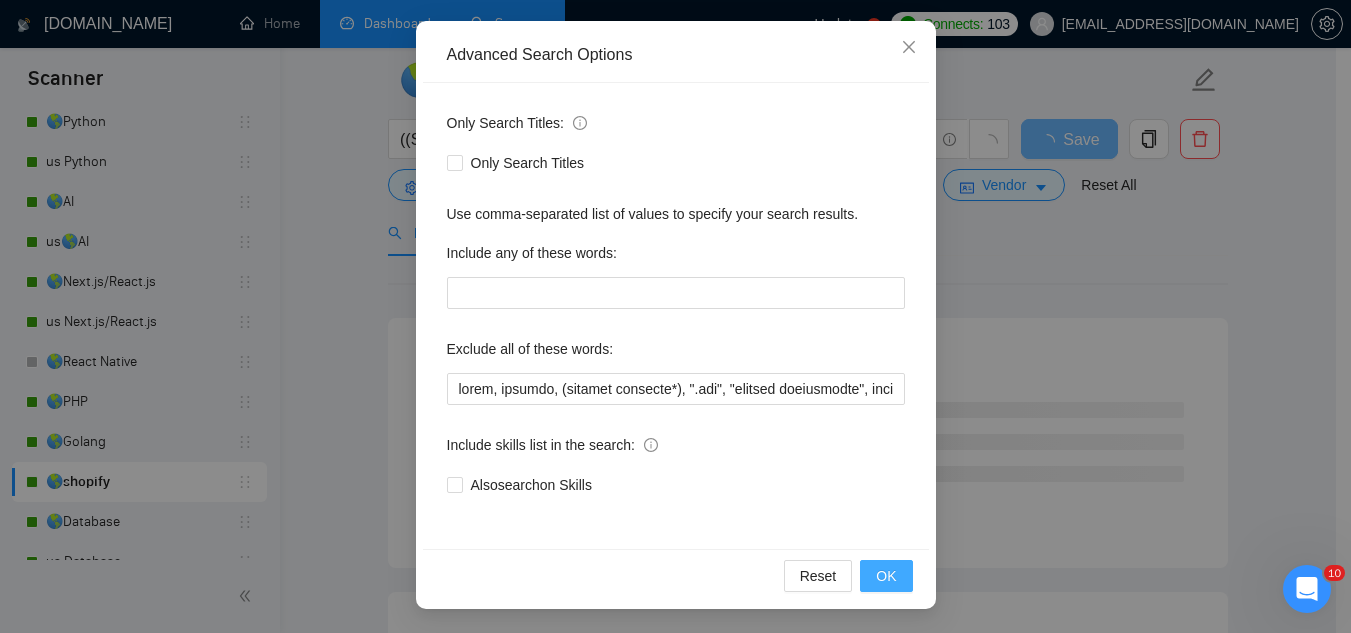 scroll, scrollTop: 99, scrollLeft: 0, axis: vertical 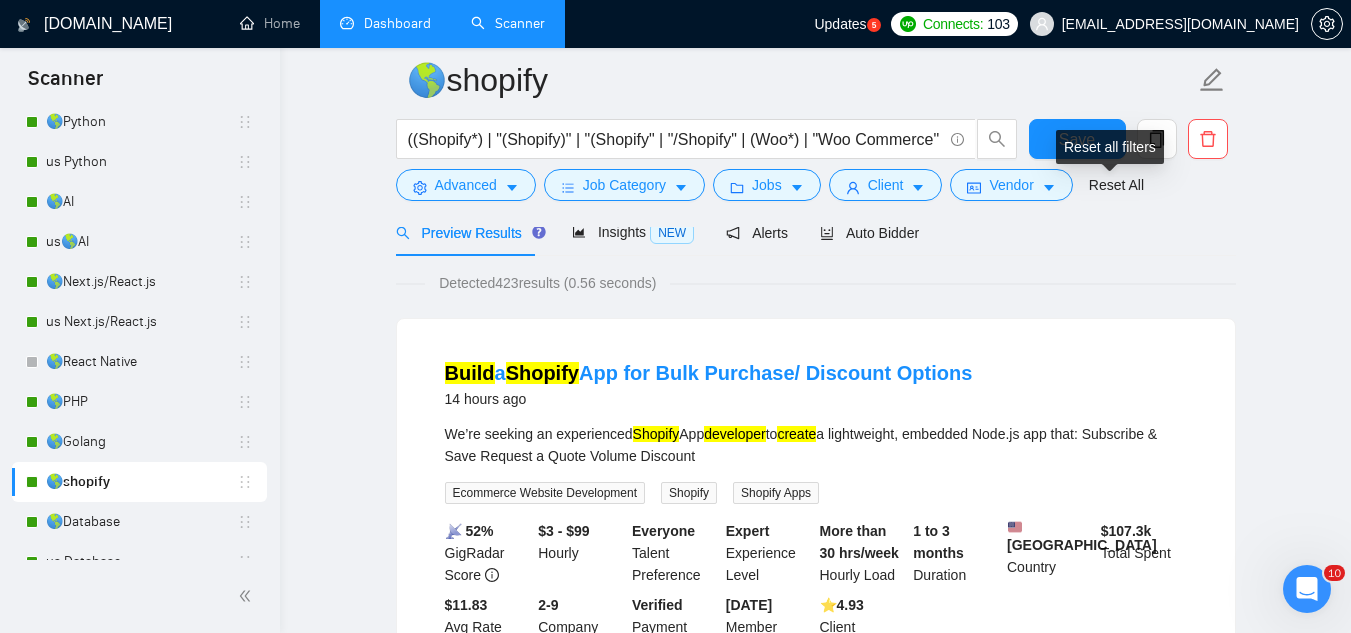 click on "Reset all filters" at bounding box center (1110, 147) 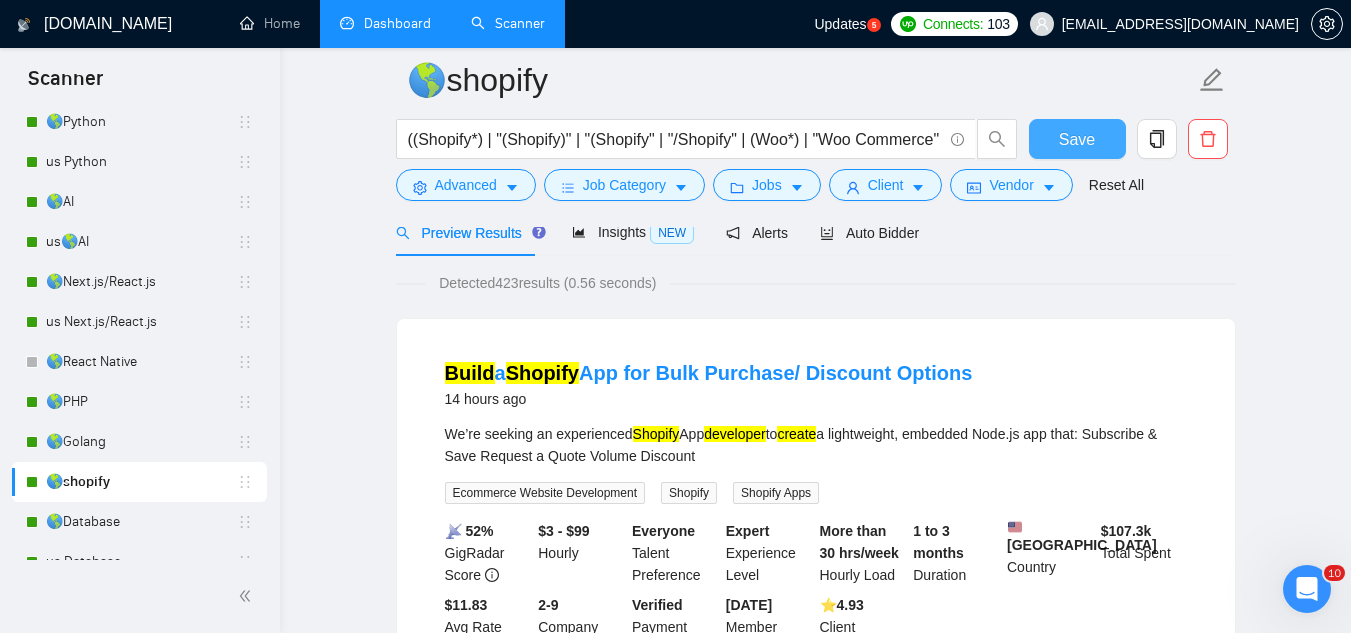 click on "Save" at bounding box center (1077, 139) 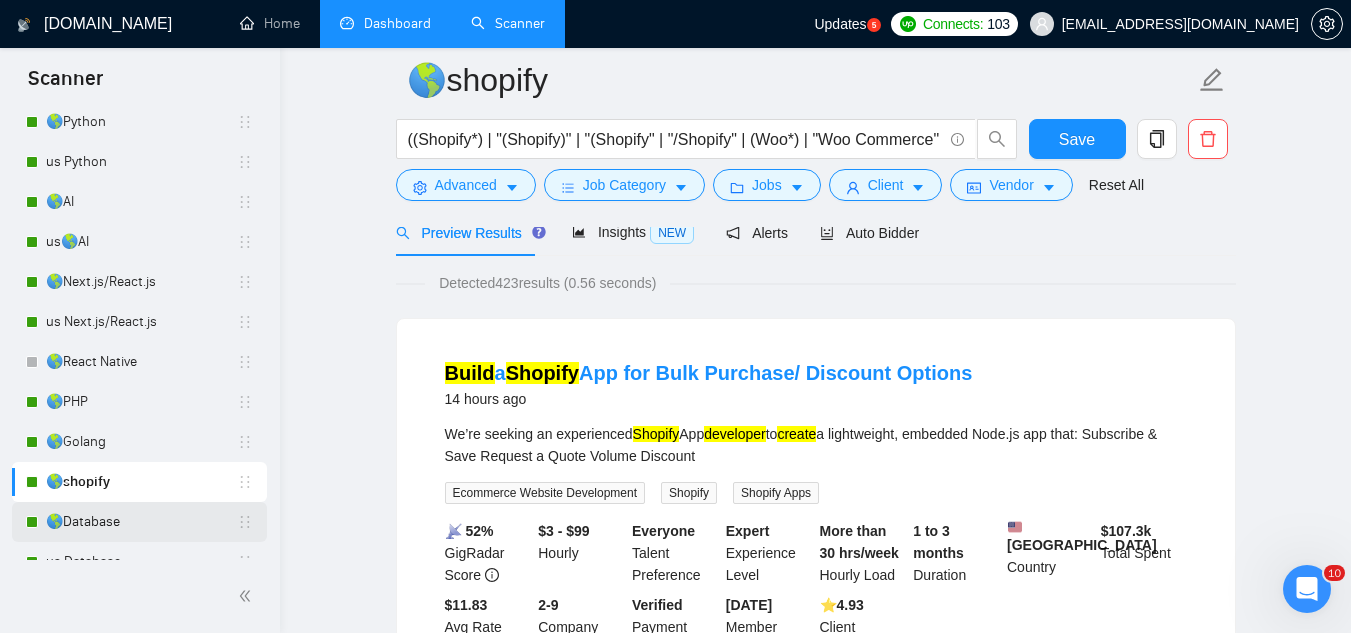 click on "🌎Database" at bounding box center [141, 522] 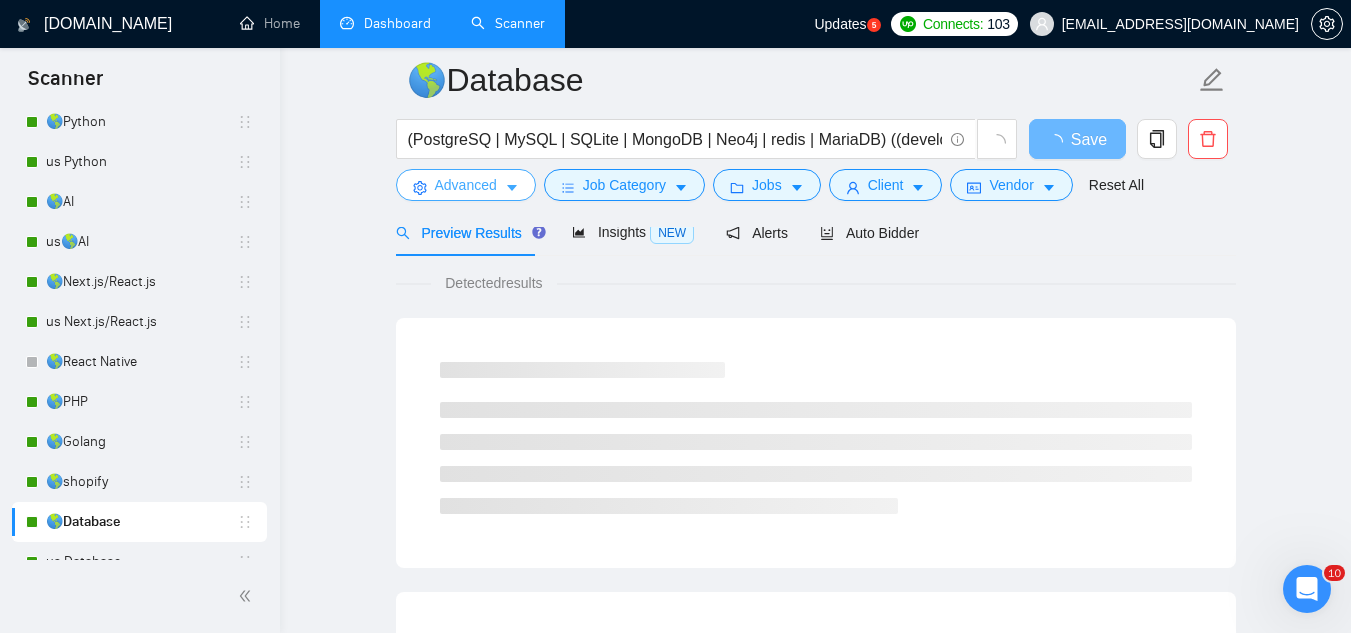 click on "Advanced" at bounding box center [466, 185] 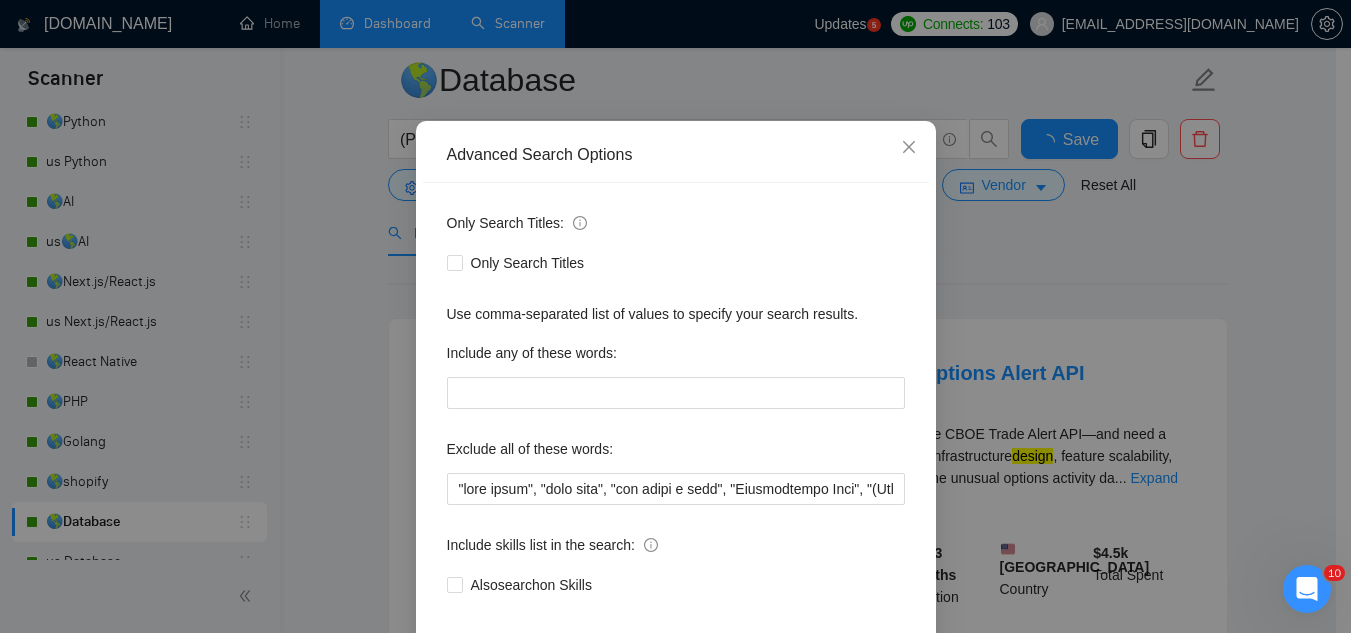 scroll, scrollTop: 199, scrollLeft: 0, axis: vertical 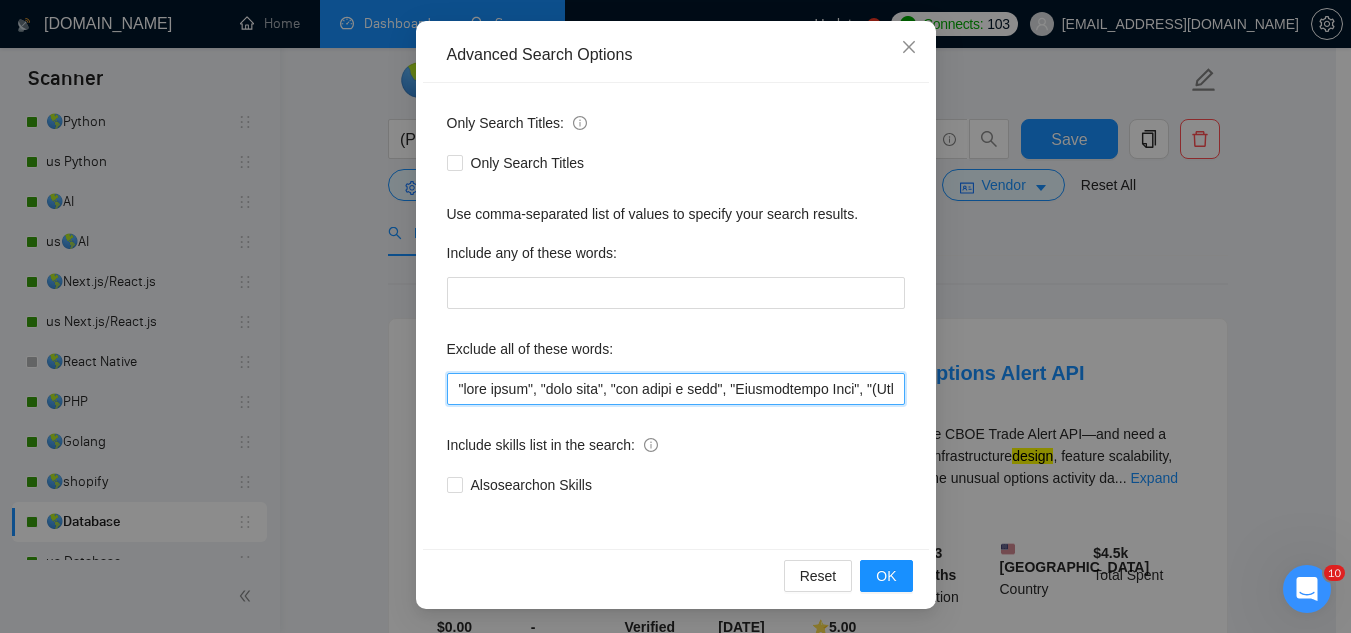 click at bounding box center [676, 389] 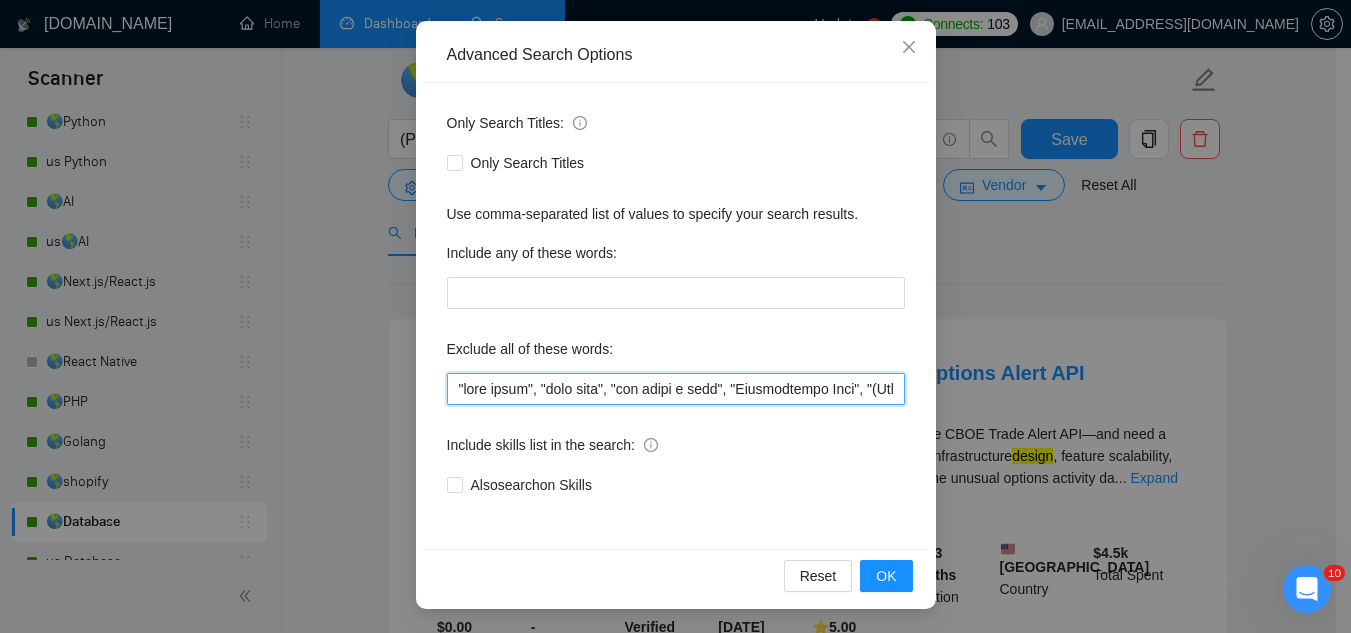 paste on "adobe, magento, (windows internal*), ".net", "reverse engineering", elementor," 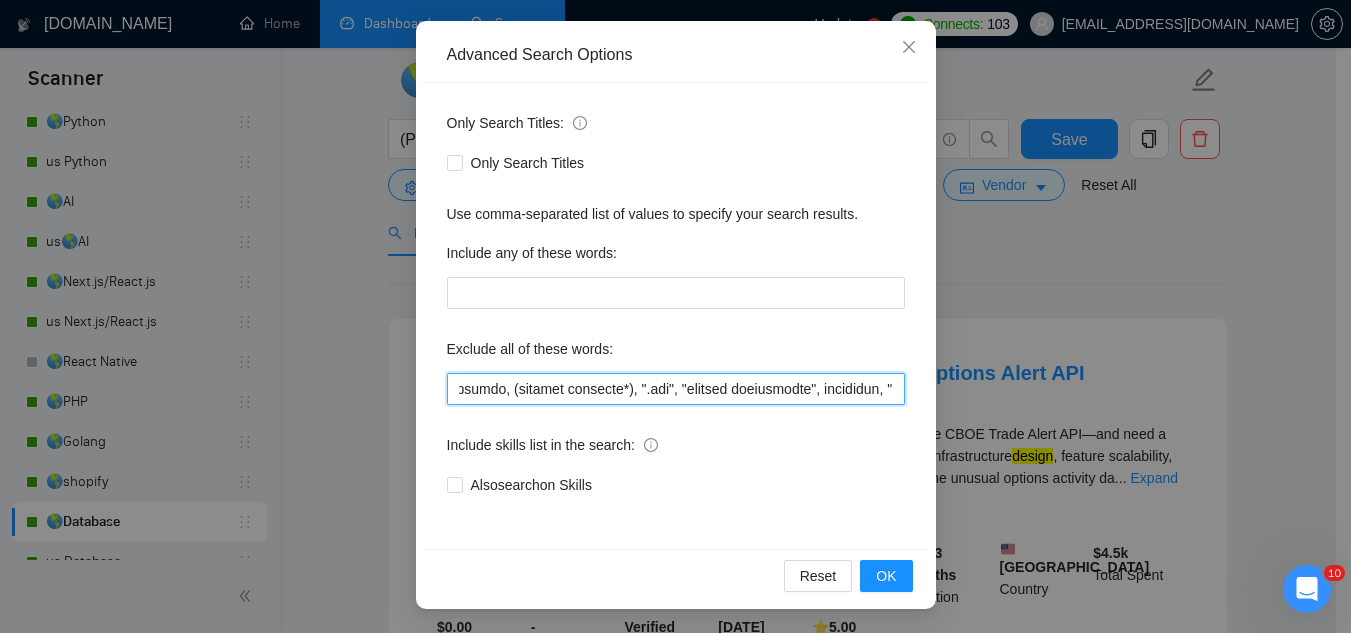 scroll, scrollTop: 0, scrollLeft: 51, axis: horizontal 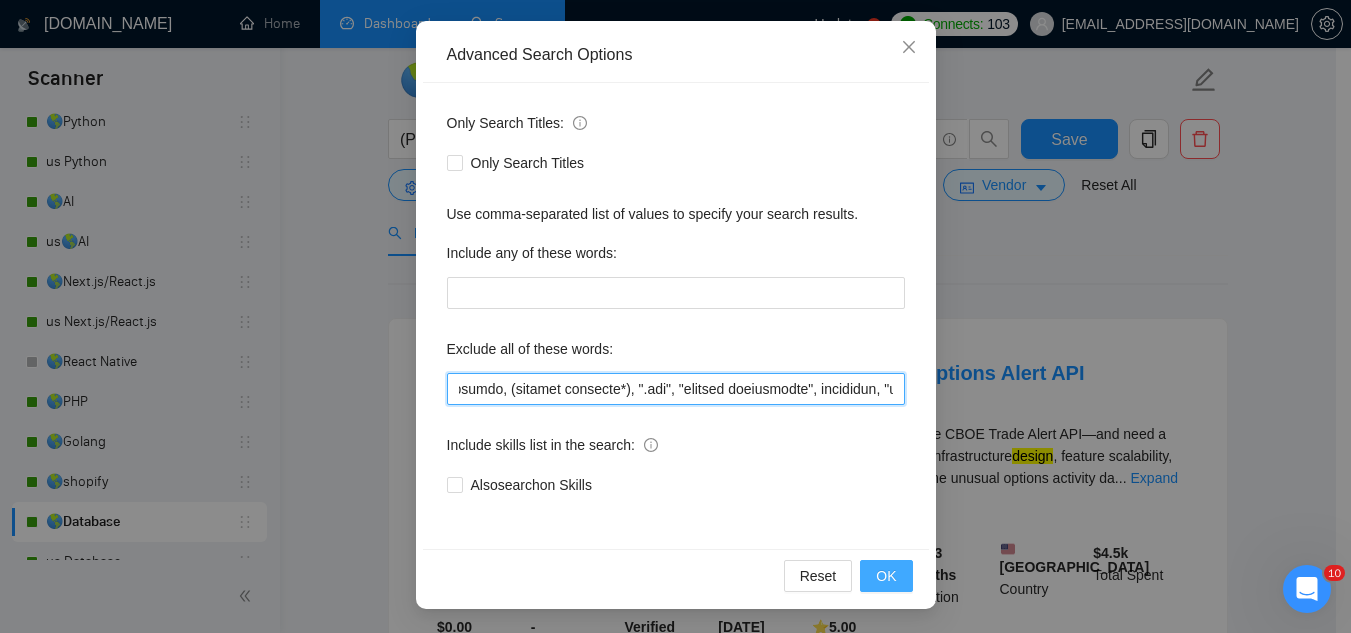 type on "adobe, magento, (windows internal*), ".net", "reverse engineering", elementor, "paid trial", "paid test", "few hours a week", "Consultation Only", "(Consultation Only)", "3-4 Hours", "full time", rush, "join our team", "product manager", "project manager", "UX specialist", "no-code", "nocode", (work pacific*), "without any AI", "sharepoint", "without AI", "SwiftUI", "no agencies", "no agency", "full-time position", "theme customization", "C++", tester, QA, "Adobe Illustrator", "Adobe XD", Backlinking, Blog, "Blog Writing", "Brand Design" "Brand Identity & Guidelines", "brand identity", "Campaign Management", Canva, "Cold Email", "Commercial Design", Communication*, "Concept Design", "Concepts, Roles & Methodologies", "Content Writing", Copywriting, "Data Entry", (Data Min*), Designer, "Detailed Design", Dietetics, Discord, (Email Campaign*), "Email Communication", (Email Market*), "Executive Support", "Facebook Ads Manager", "Game UI/UX Design", "Google Ads", "Google Analytics", "Google Reviews", "Graphic ..." 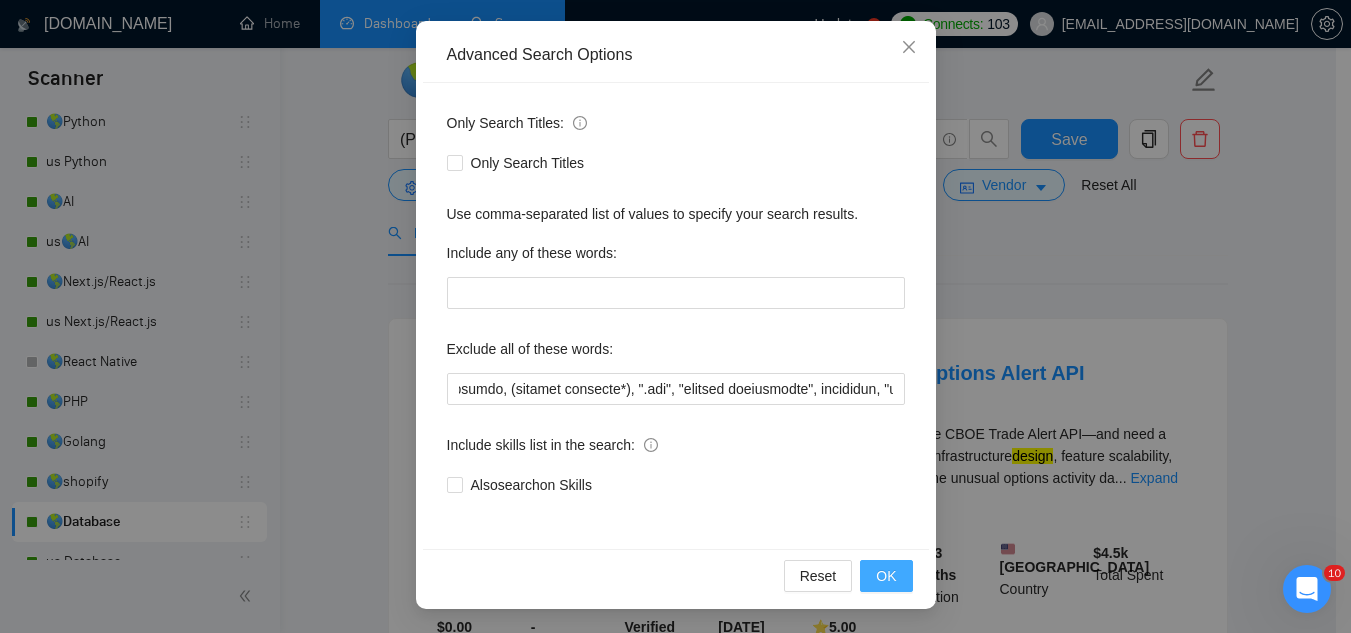 click on "OK" at bounding box center (886, 576) 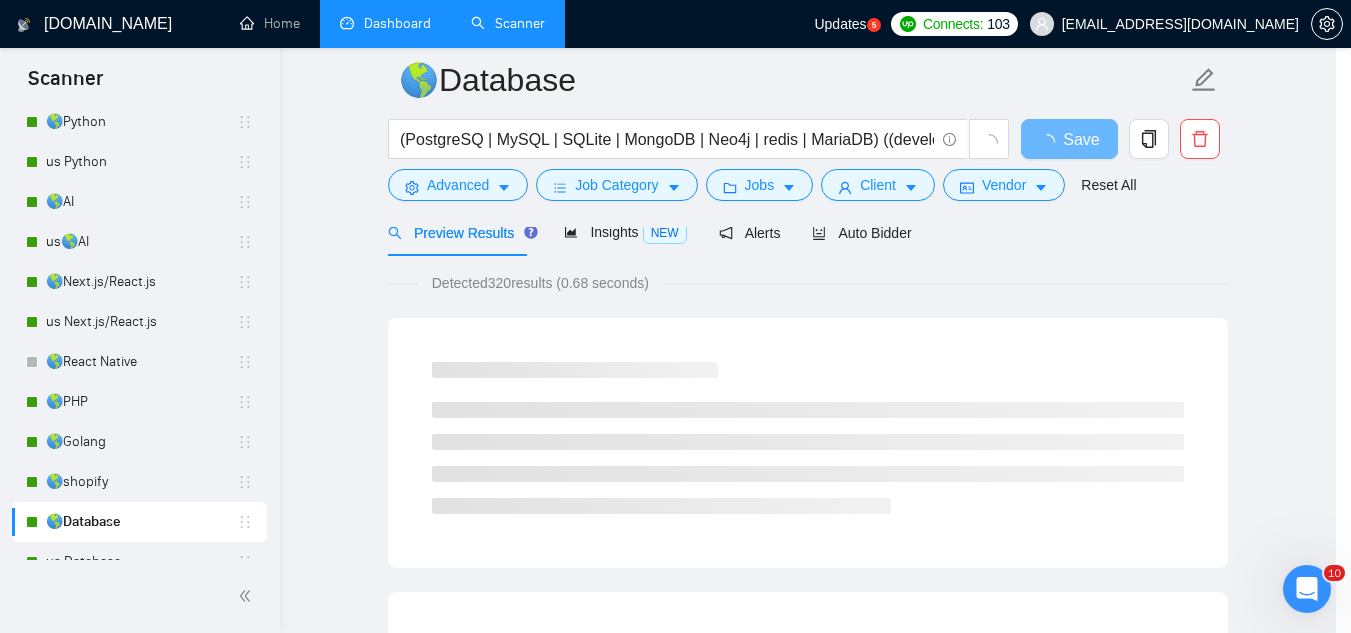 scroll, scrollTop: 99, scrollLeft: 0, axis: vertical 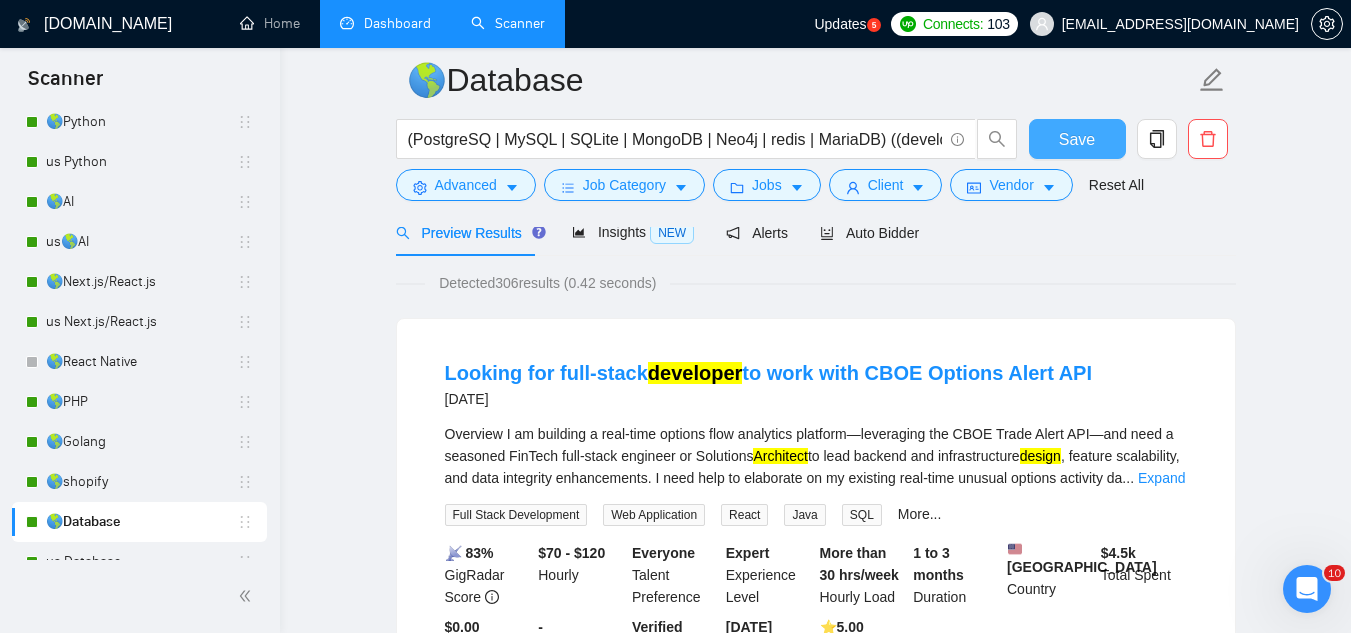 click on "Save" at bounding box center [1077, 139] 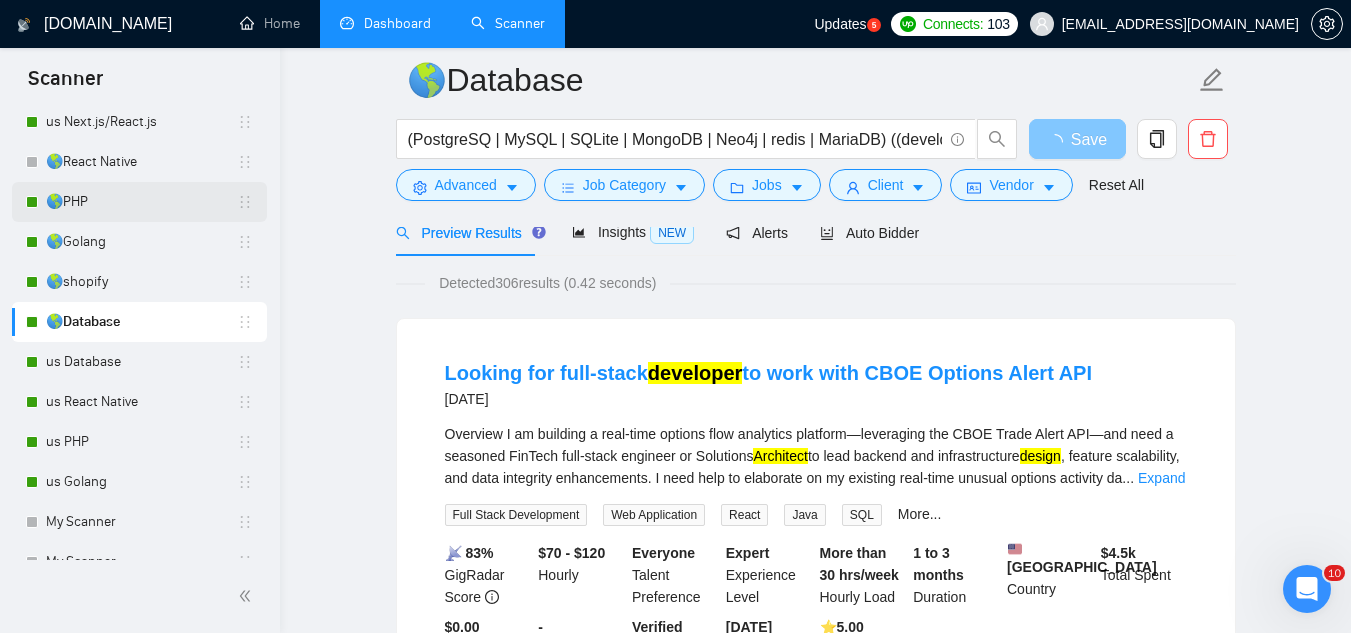 scroll, scrollTop: 322, scrollLeft: 0, axis: vertical 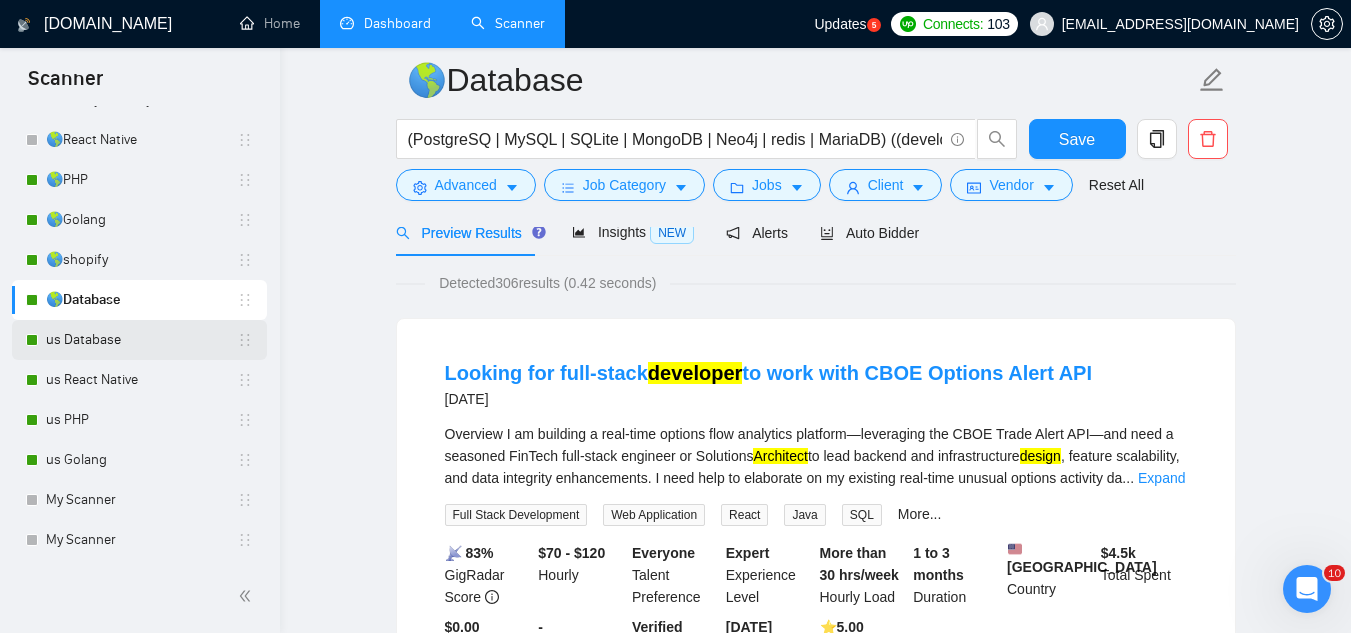 click on "us Database" at bounding box center (141, 340) 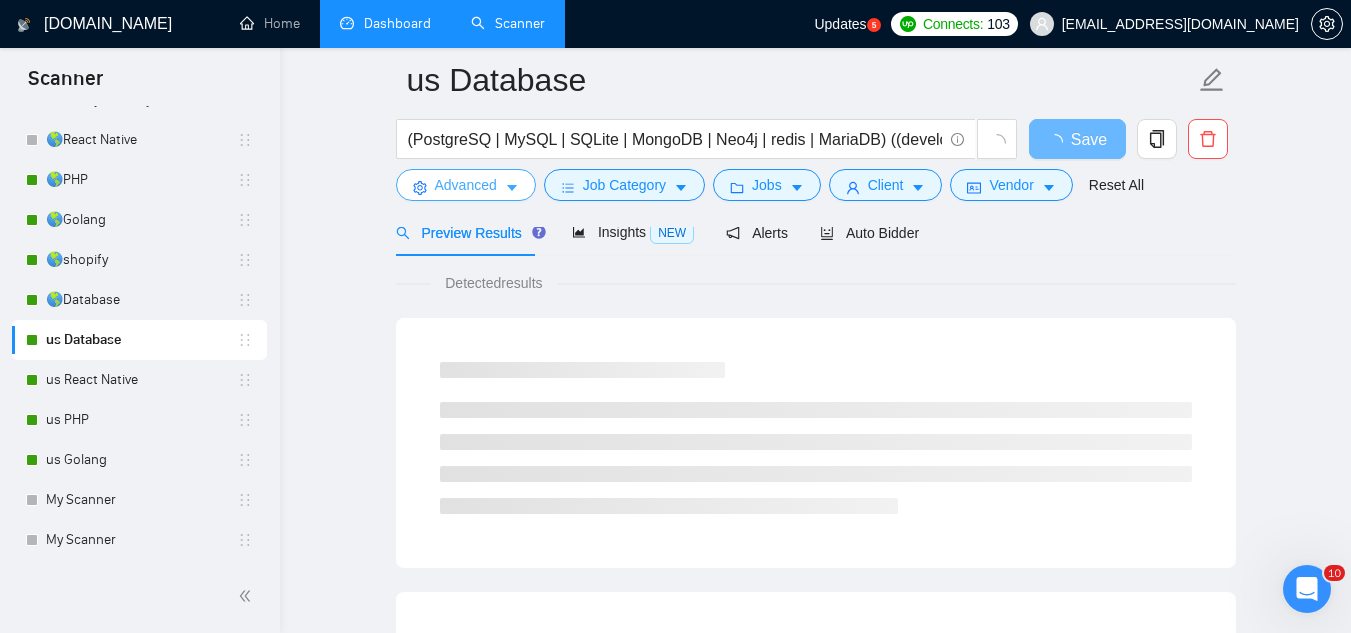 click on "Advanced" at bounding box center [466, 185] 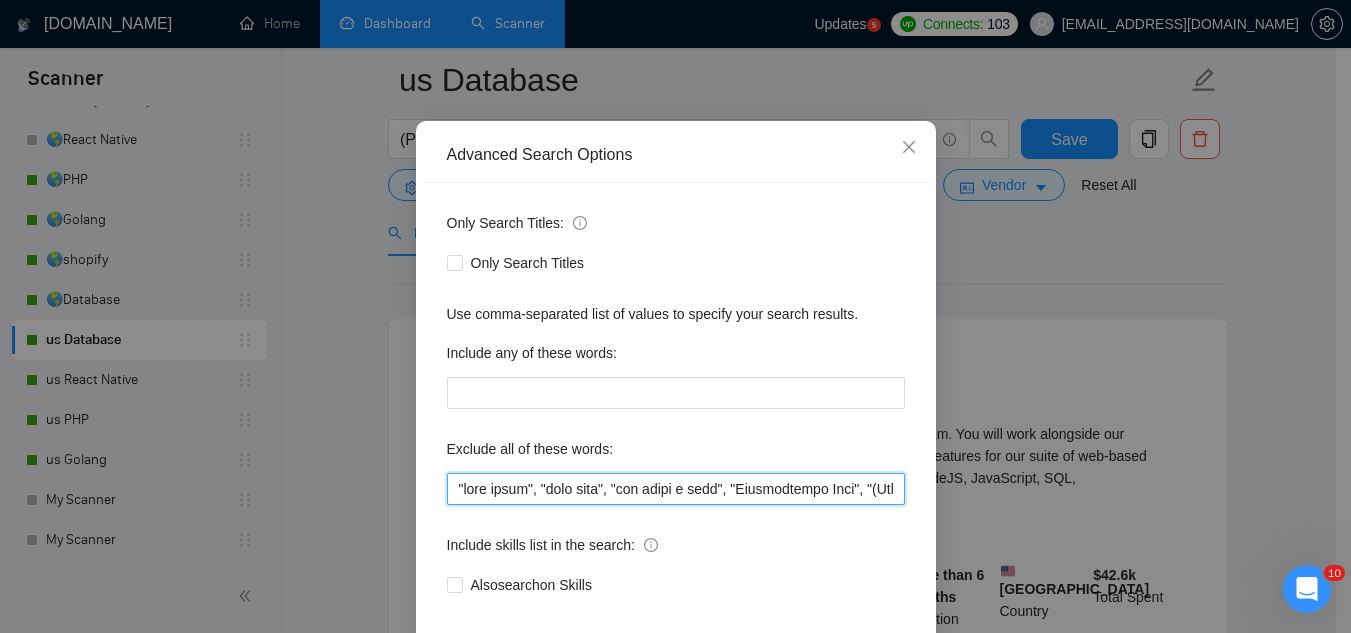 drag, startPoint x: 444, startPoint y: 596, endPoint x: 438, endPoint y: 577, distance: 19.924858 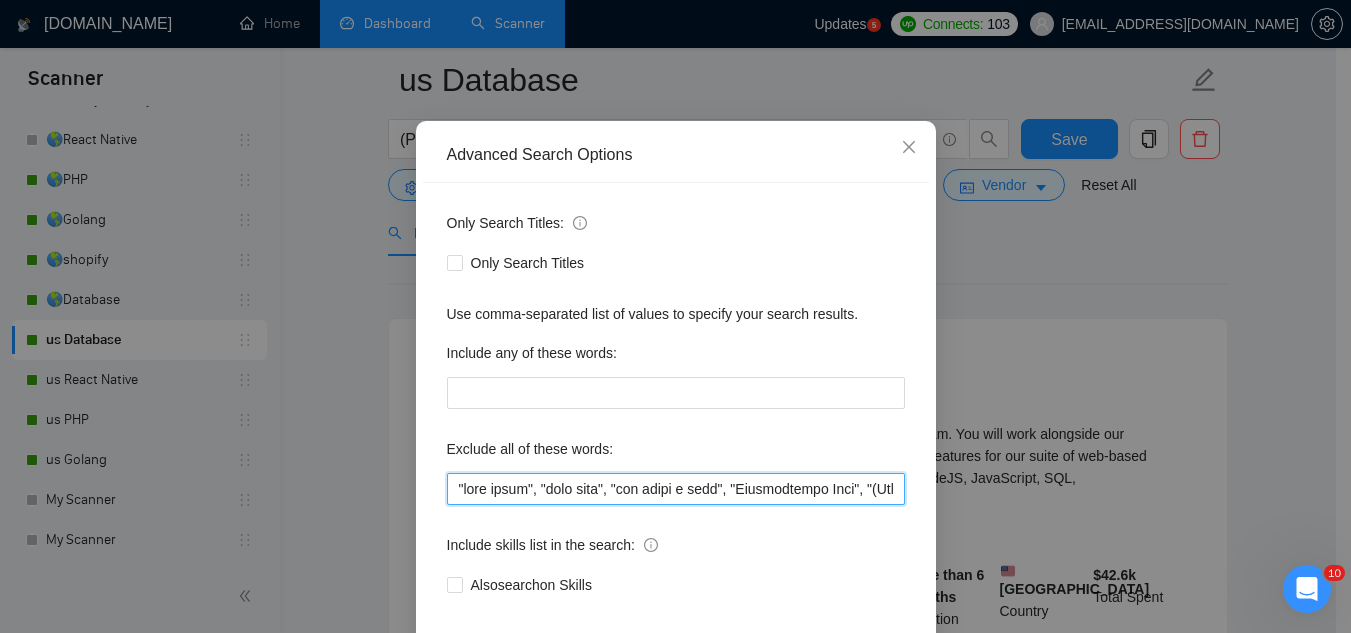 paste on "adobe, magento, (windows internal*), ".net", "reverse engineering", elementor," 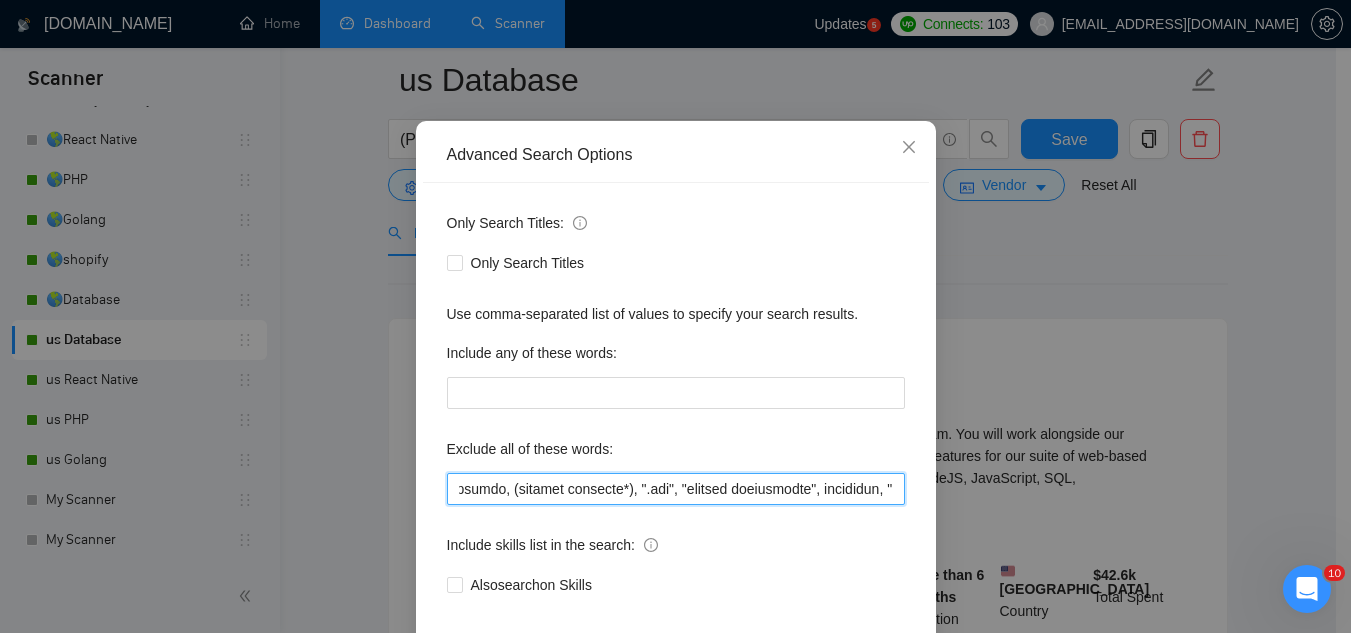 scroll, scrollTop: 0, scrollLeft: 51, axis: horizontal 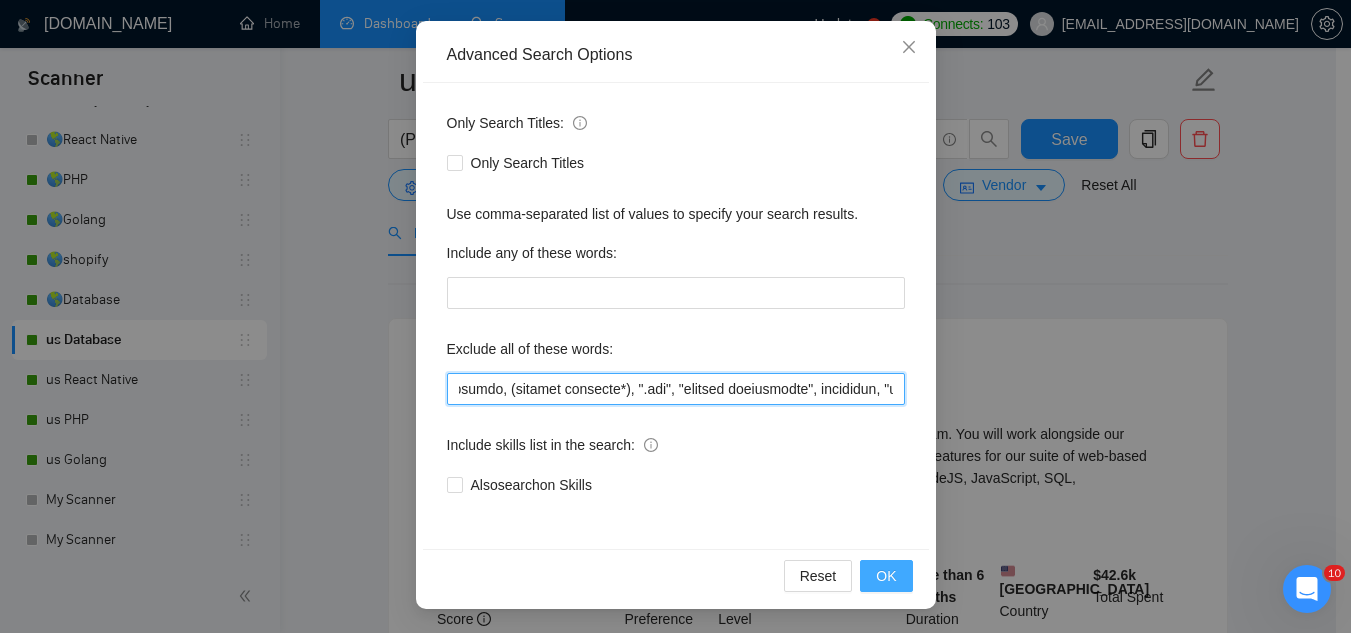 type on "adobe, magento, (windows internal*), ".net", "reverse engineering", elementor, "paid trial", "paid test", "few hours a week", "Consultation Only", "(Consultation Only)", "3-4 Hours", "full time", rush, "join our team", "product manager", "project manager", "UX specialist", "no-code", "nocode", (work pacific*), "without any AI", "sharepoint", "without AI", "SwiftUI", "no agencies", "no agency", "full-time position", "theme customization", tester, QA, "Adobe Illustrator", "Adobe XD", Backlinking, Blog, "Blog Writing", "Brand Design" "Brand Identity & Guidelines", "brand identity", "Campaign Management", Canva, "Cold Email", "Commercial Design", Communication*, "Concept Design", "Concepts, Roles & Methodologies", "Content Writing", Copywriting, "Data Entry", (Data Min*), Designer, "Detailed Design", Dietetics, Discord, (Email Campaign*), "Email Communication", (Email Market*), "Executive Support", "Facebook Ads Manager", "Game UI/UX Design", "Google Ads", "Google Analytics", "Google Reviews", "Graphic Design"..." 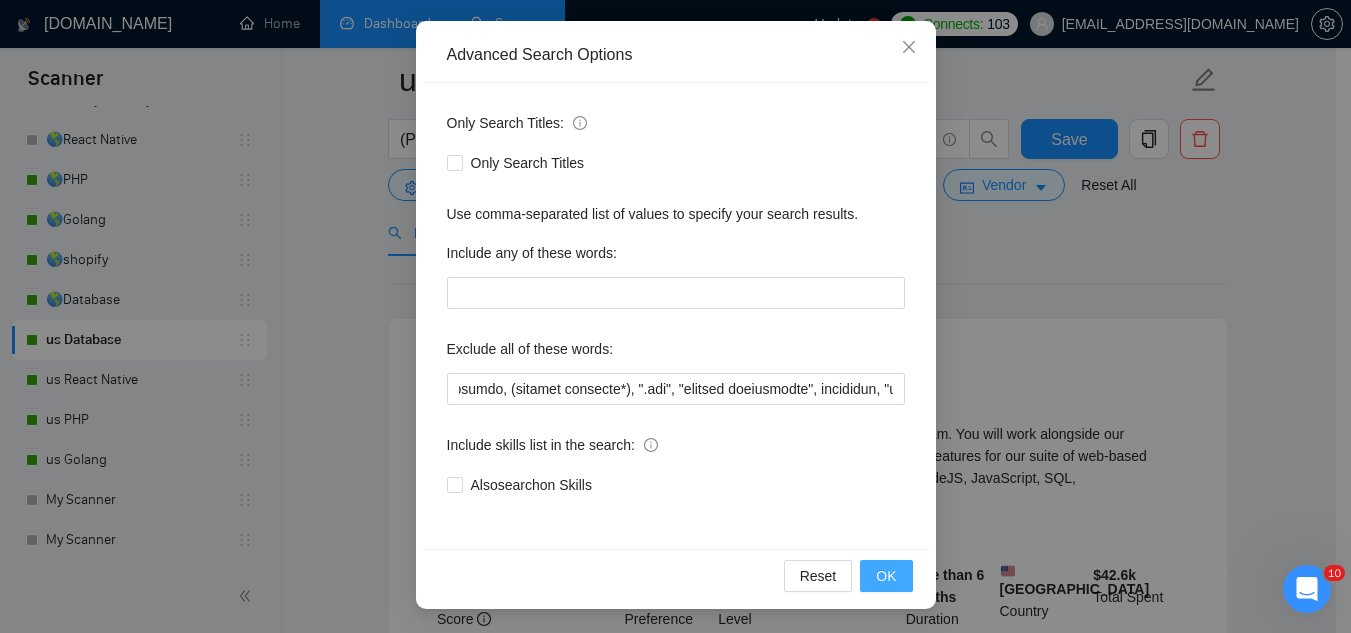 click on "OK" at bounding box center (886, 576) 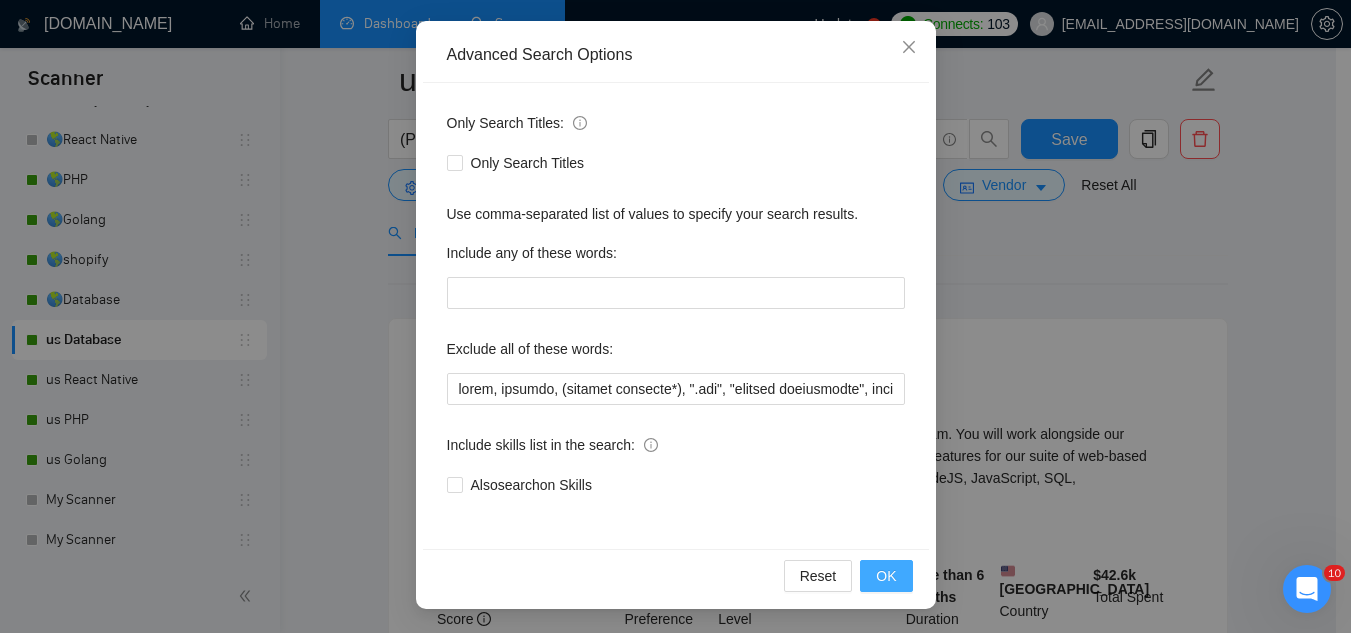 scroll, scrollTop: 99, scrollLeft: 0, axis: vertical 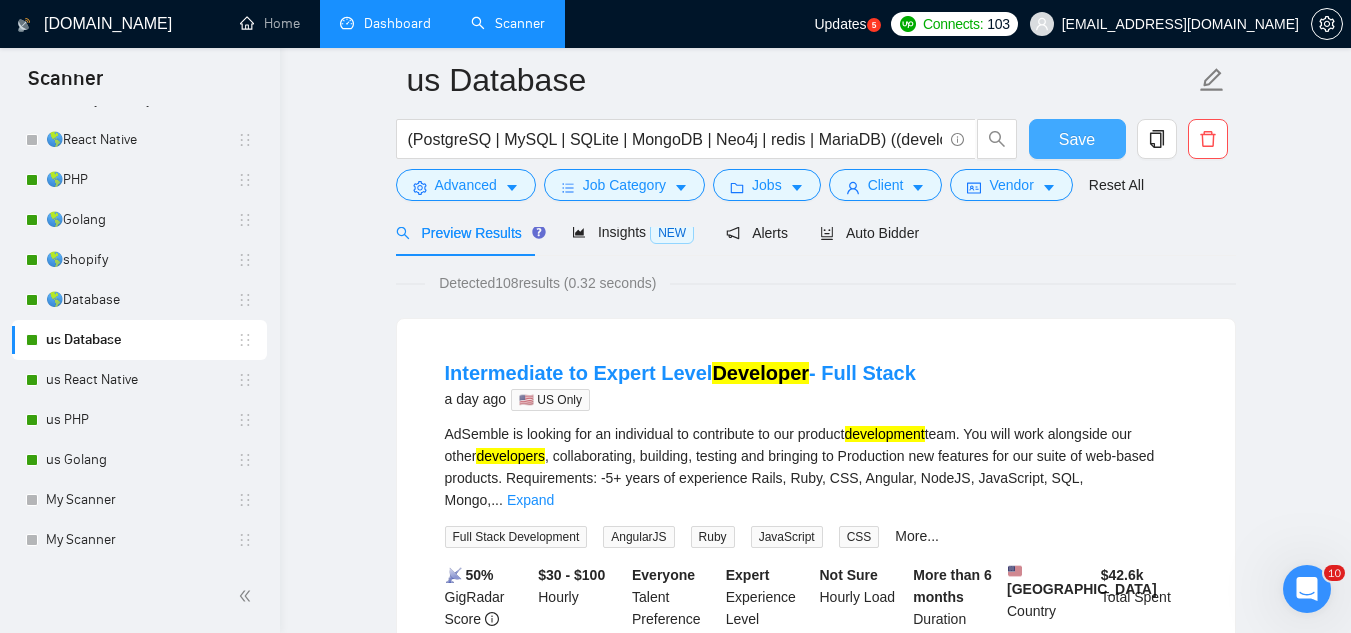 click on "Save" at bounding box center [1077, 139] 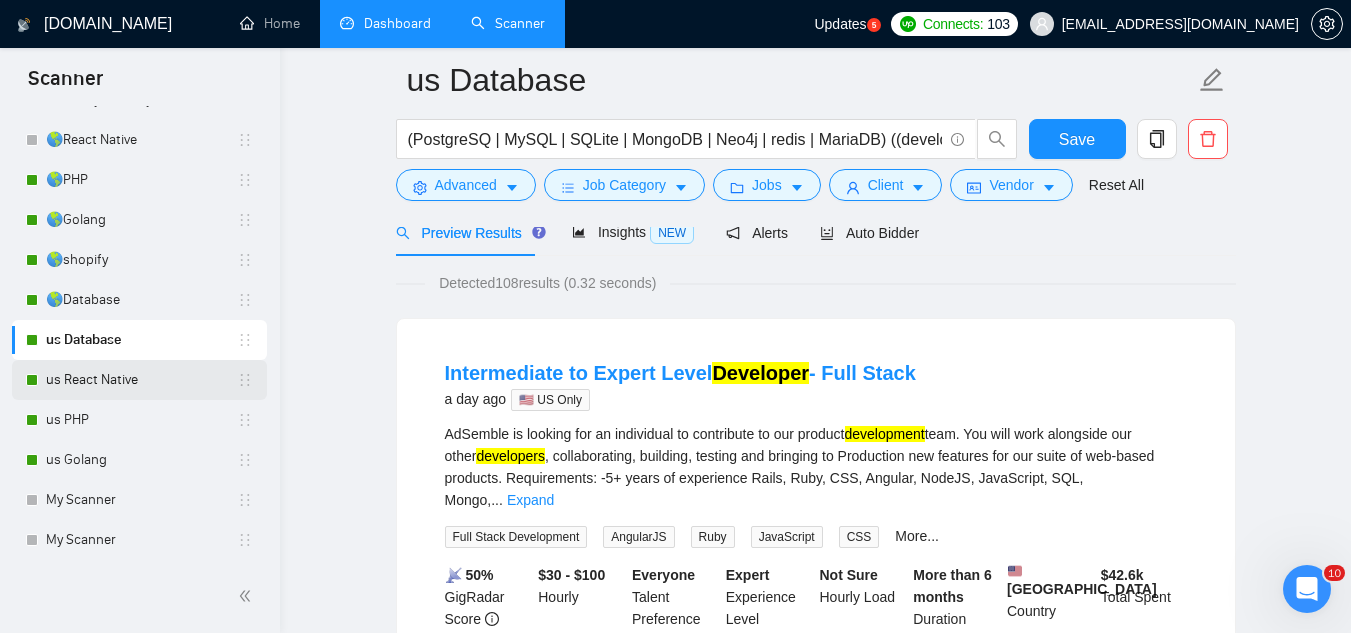 click on "us React Native" at bounding box center (141, 380) 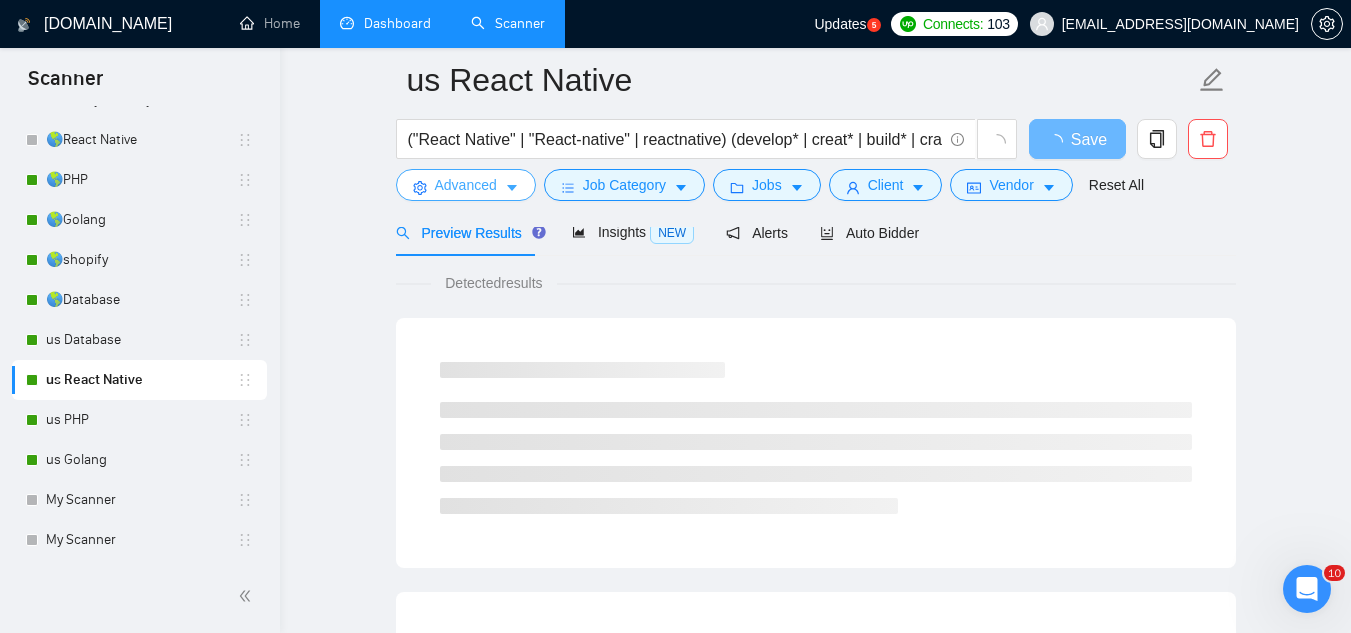click on "Advanced" at bounding box center [466, 185] 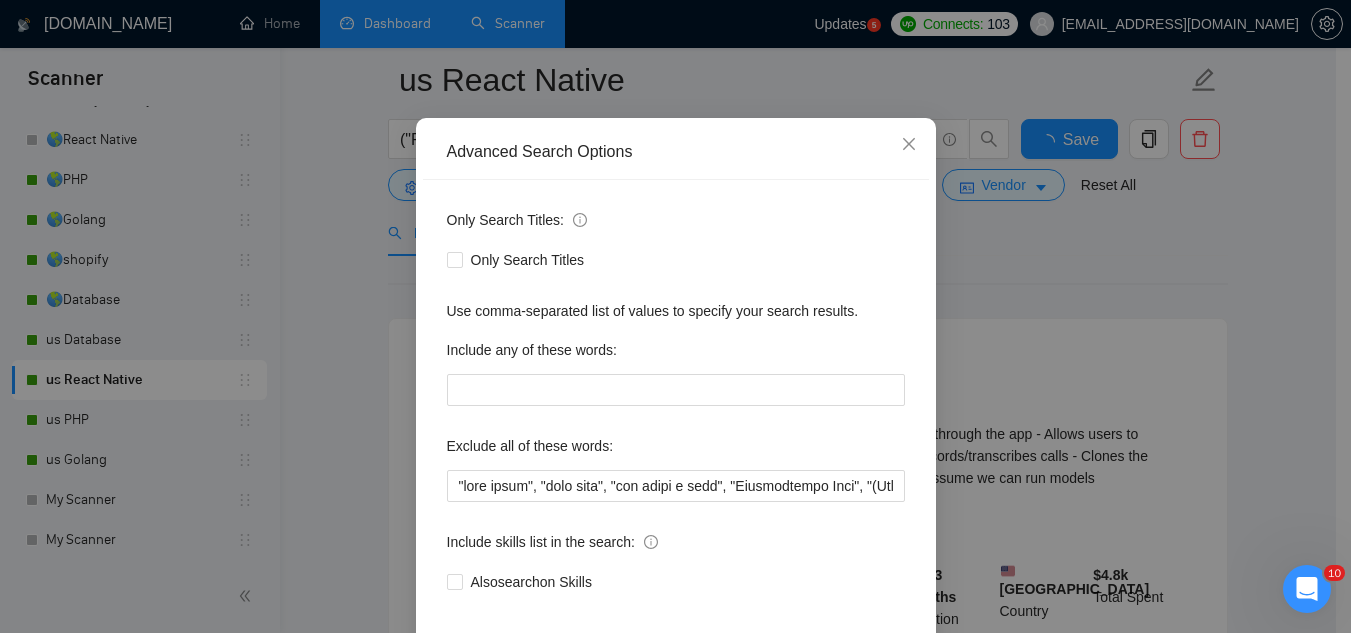 scroll, scrollTop: 199, scrollLeft: 0, axis: vertical 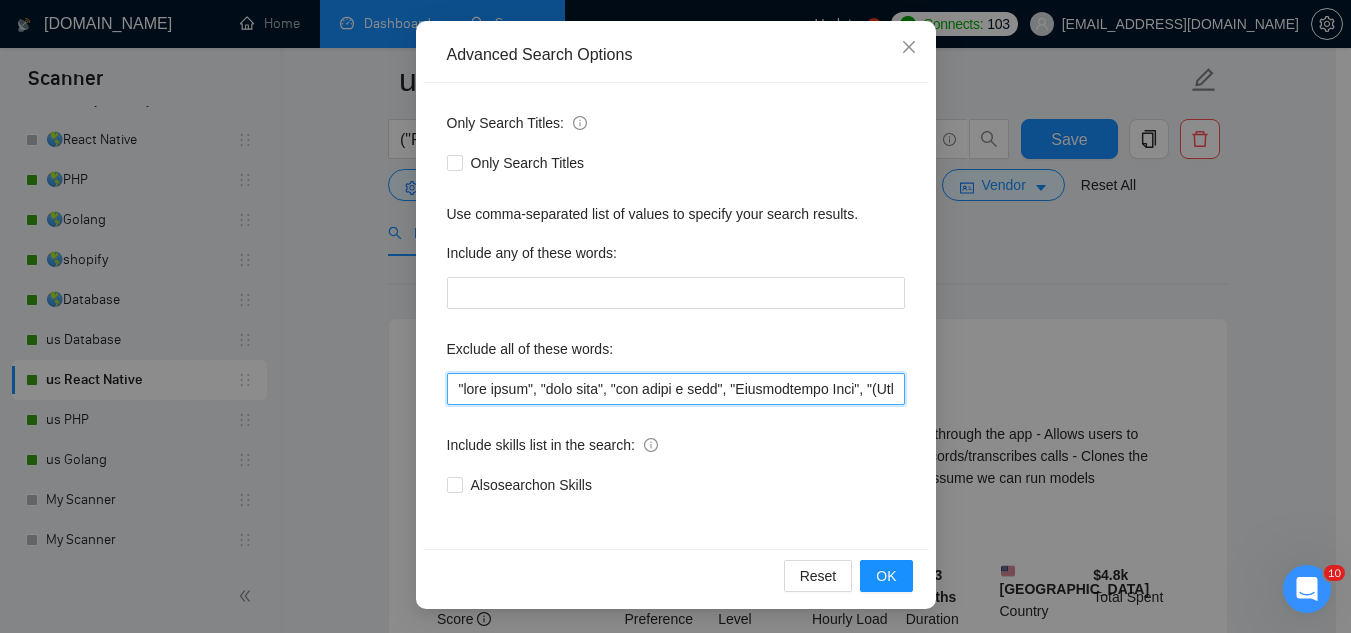 click at bounding box center [676, 389] 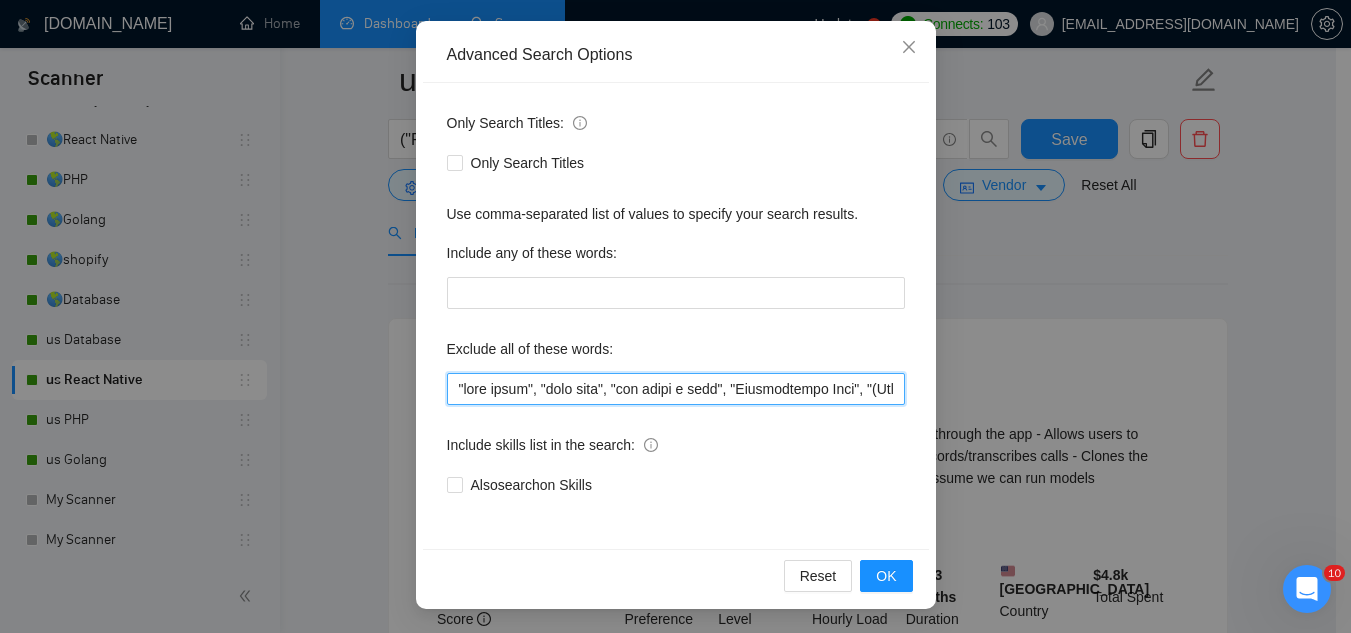 paste on "adobe, magento, (windows internal*), ".net", "reverse engineering", elementor," 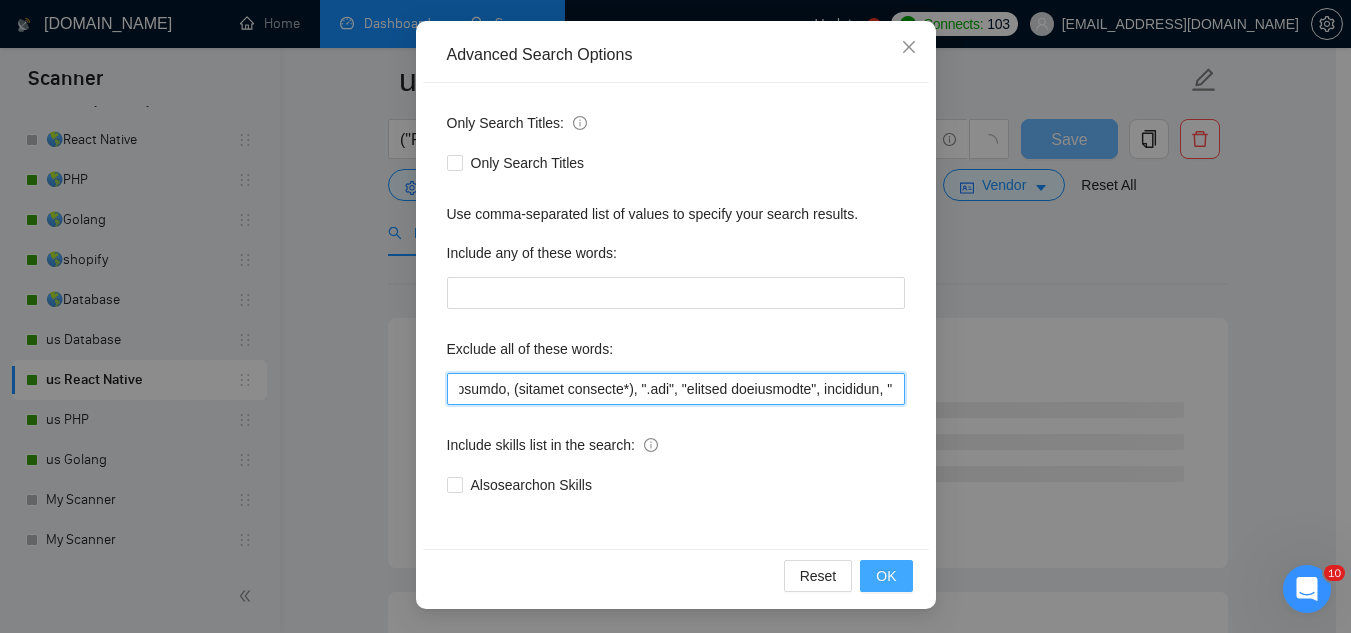 scroll, scrollTop: 0, scrollLeft: 51, axis: horizontal 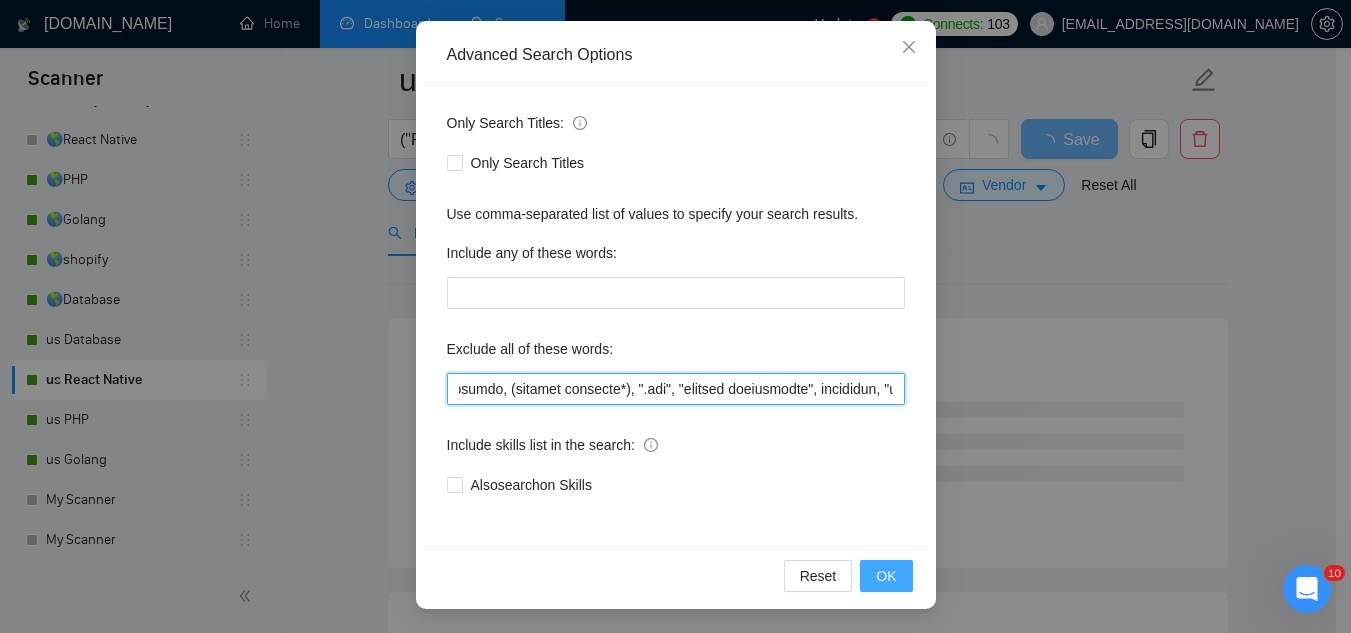 type on "adobe, magento, (windows internal*), ".net", "reverse engineering", elementor, "paid trial", "paid test", "few hours a week", "Consultation Only", "(Consultation Only)", "3-4 Hours", "full time", rush, "join our team", "product manager", "project manager", "UX specialist", "TX!", "no-code", "nocode", (work pacific*), "without any AI", "sharepoint", "without AI", "SwiftUI", "no agencies", "no agency", "full-time position", "theme customization", "C++", tester, QA, "Adobe Illustrator", "Adobe XD", Backlinking, Blog, "Blog Writing", "Brand Design" "Brand Identity & Guidelines", "brand identity", "Campaign Management", Canva, "Cold Email", "Commercial Design", Communication*, "Concept Design", "Concepts, Roles & Methodologies", "Content Writing", Copywriting, "Data Entry", (Data Min*), Designer, "Detailed Design", Dietetics, Discord, (Email Campaign*), "Email Communication", (Email Market*), "Executive Support", "Facebook Ads Manager", "Game UI/UX Design", "Google Ads", "Google Analytics", "Google Reviews", "G..." 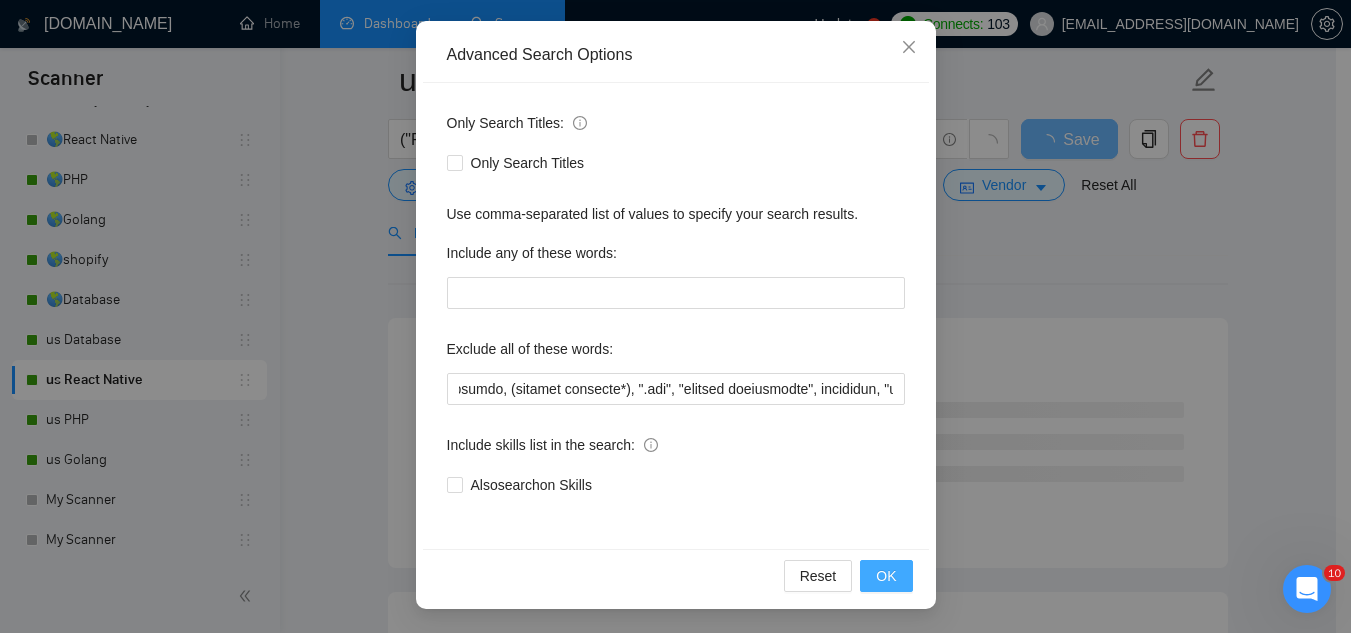 click on "OK" at bounding box center (886, 576) 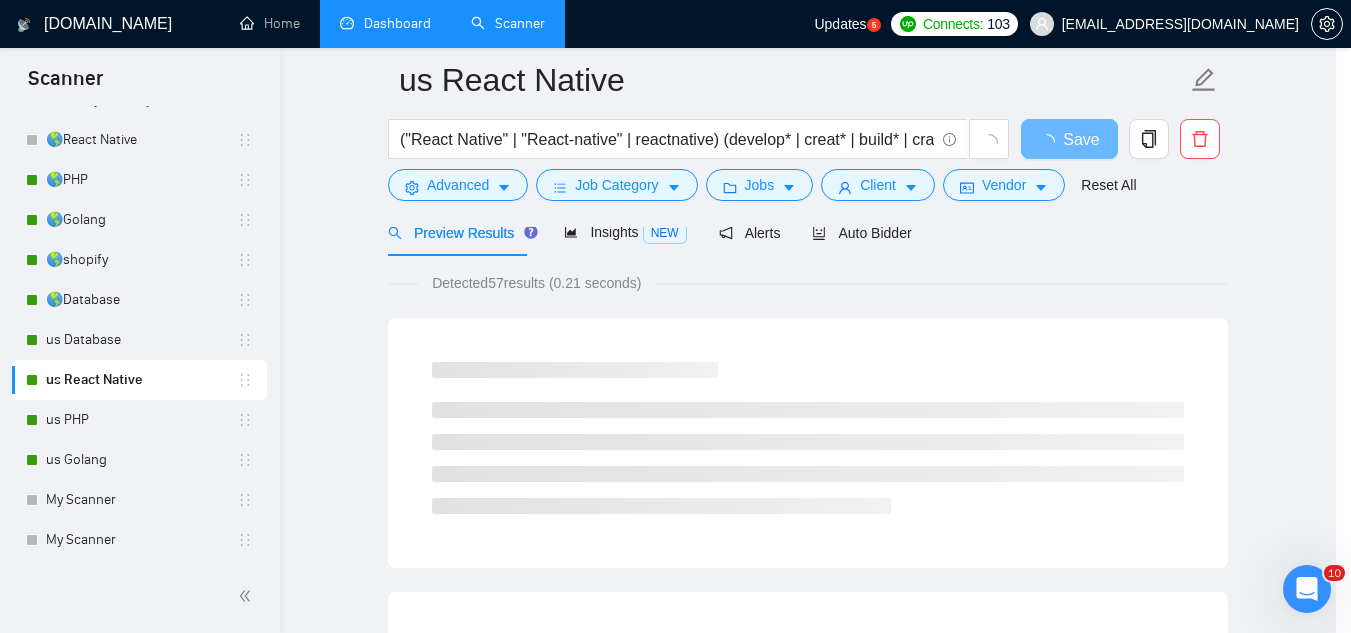 scroll, scrollTop: 99, scrollLeft: 0, axis: vertical 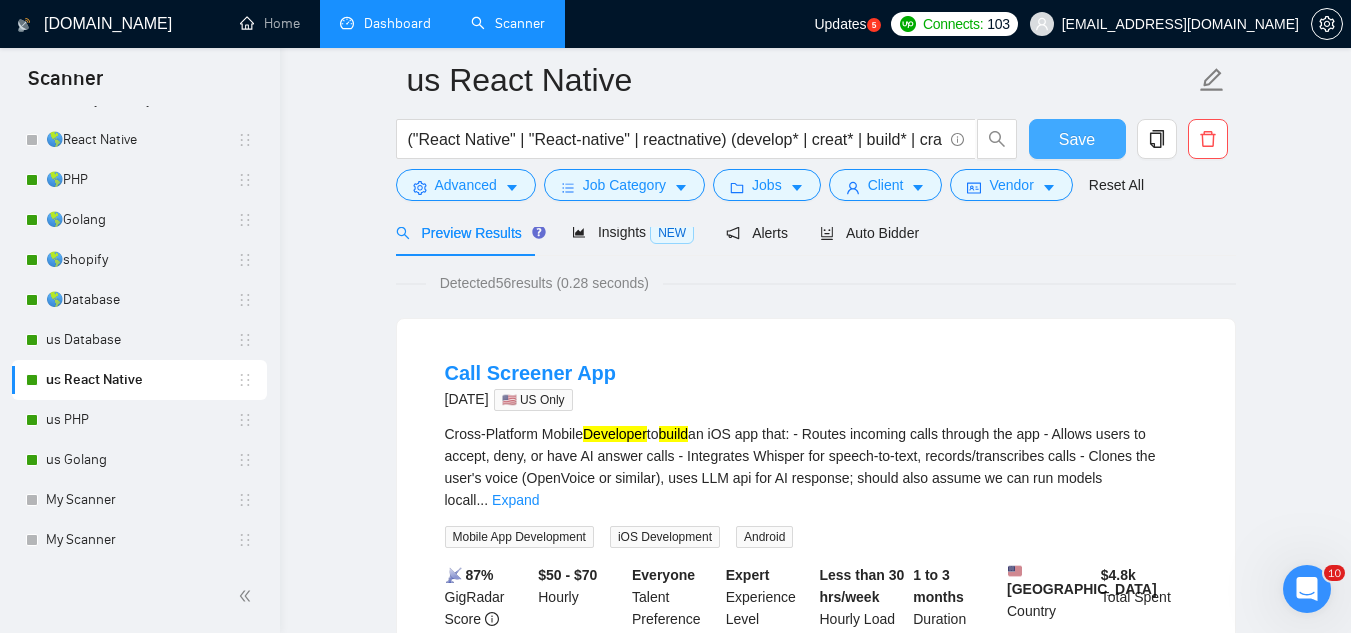 click on "Save" at bounding box center [1077, 139] 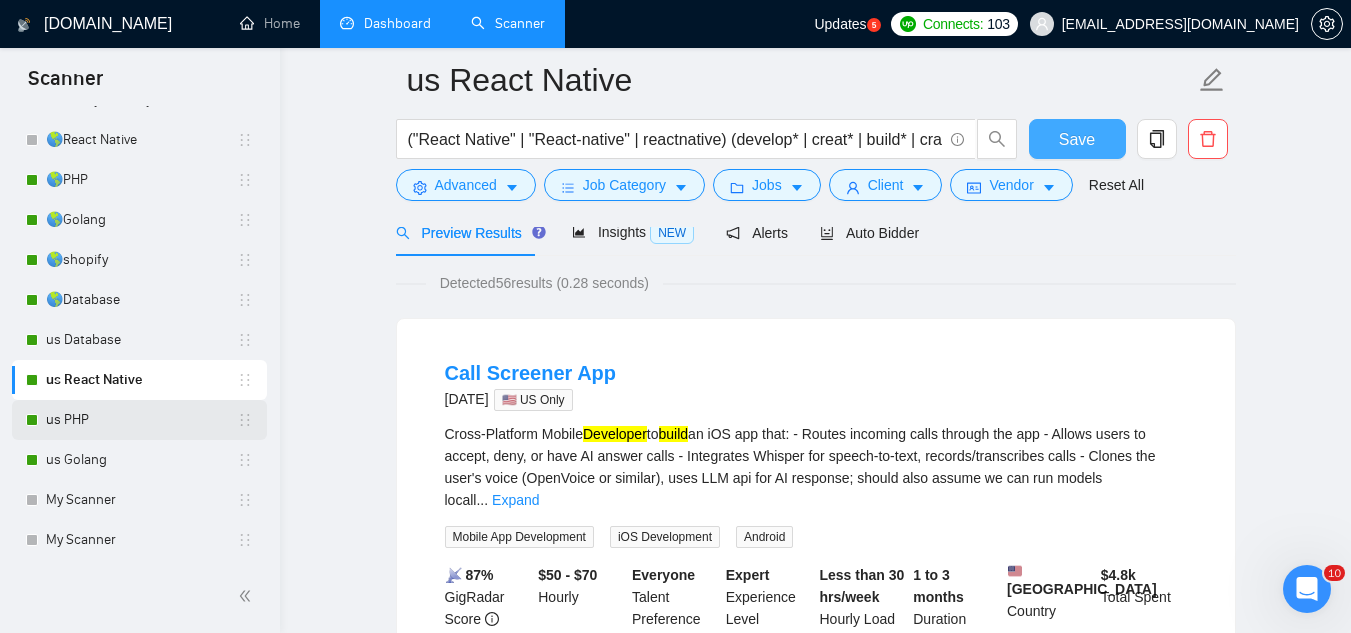 click on "us PHP" at bounding box center (141, 420) 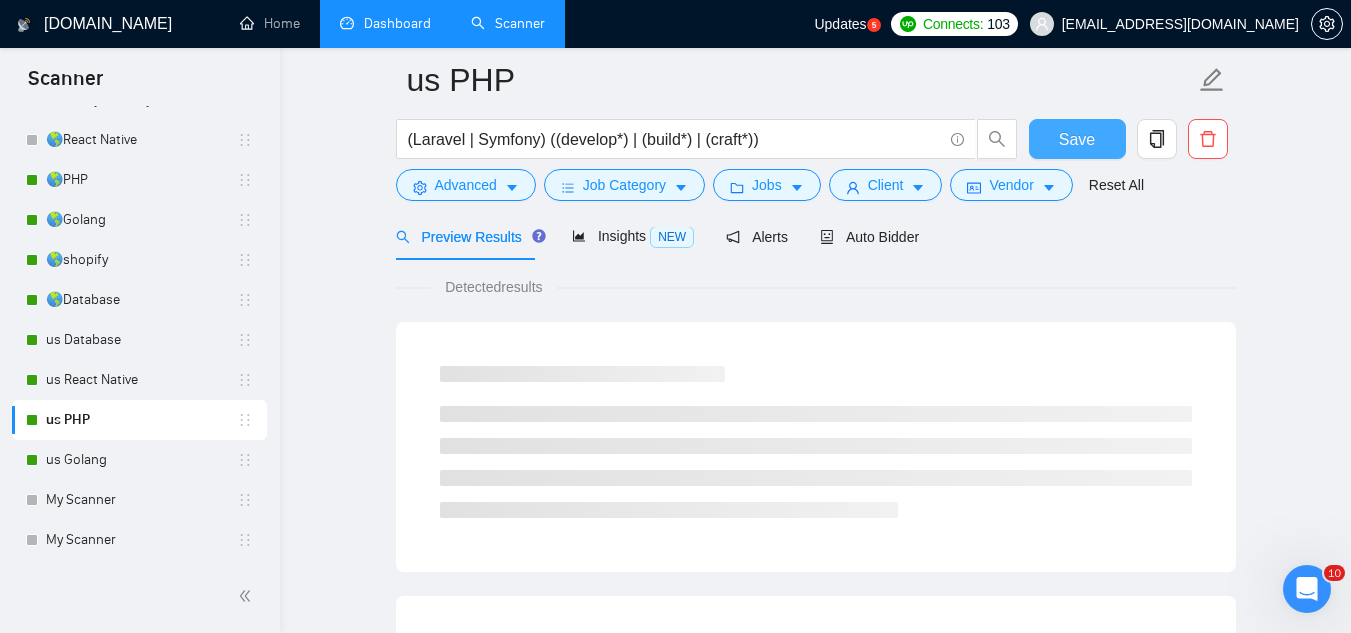 scroll, scrollTop: 100, scrollLeft: 0, axis: vertical 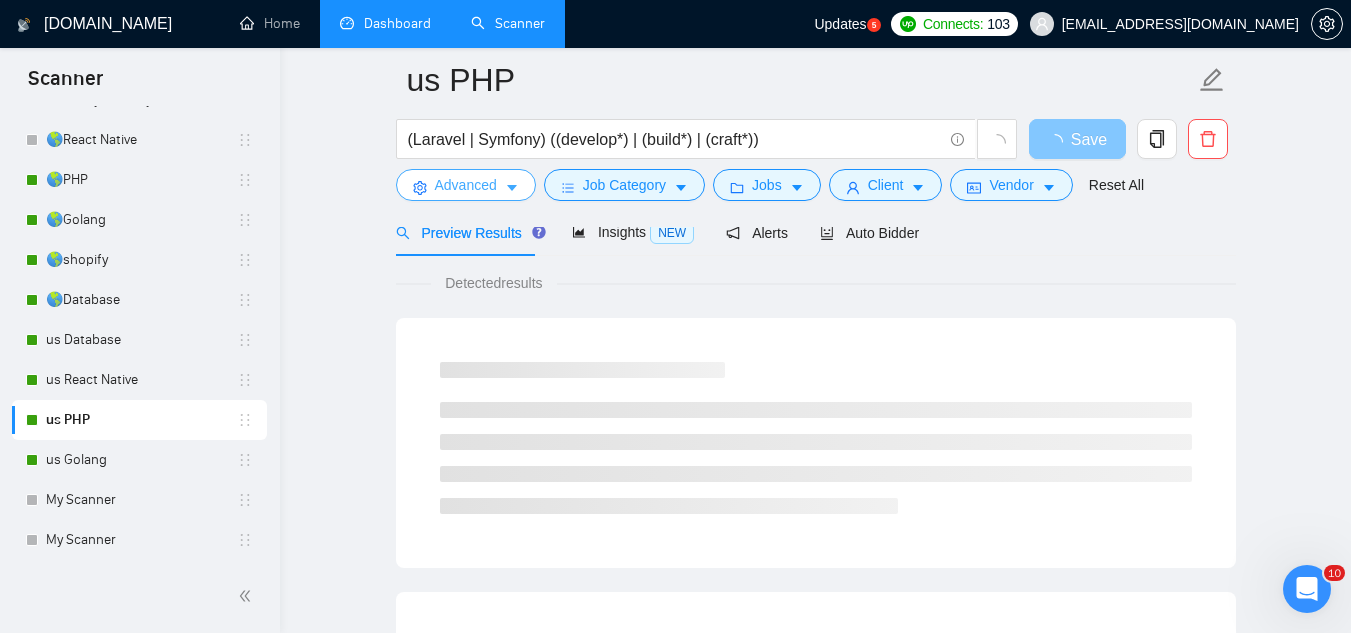 click on "Advanced" at bounding box center [466, 185] 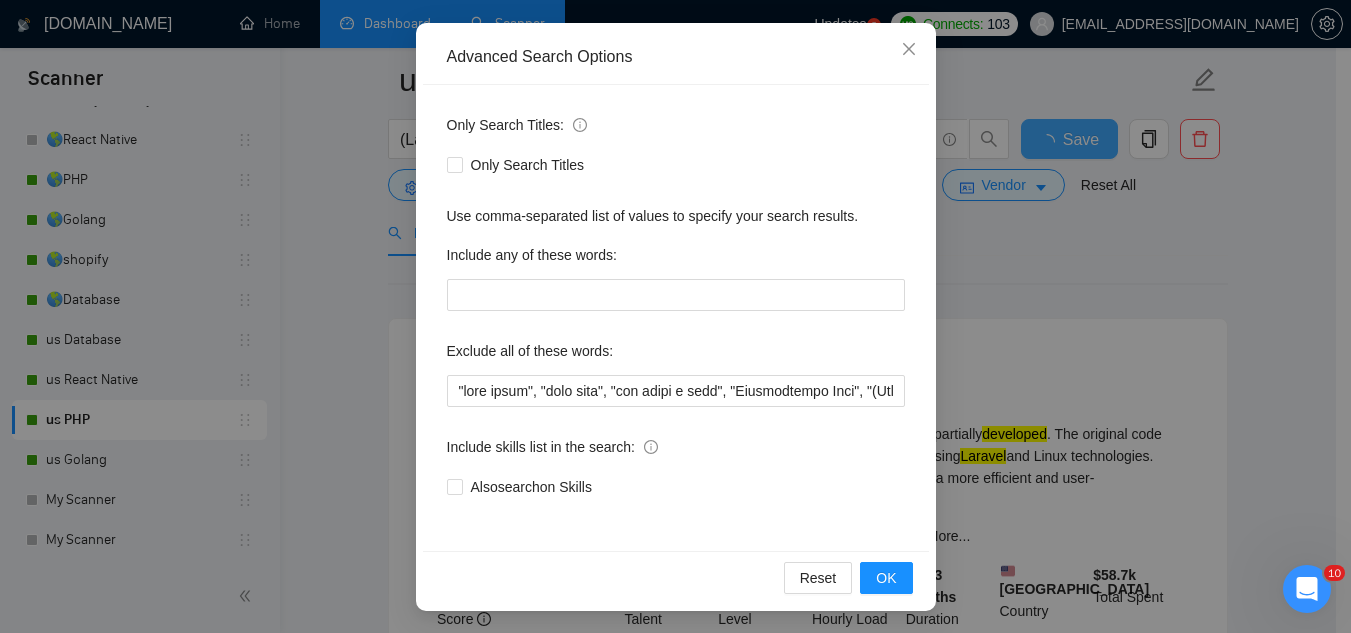 scroll, scrollTop: 199, scrollLeft: 0, axis: vertical 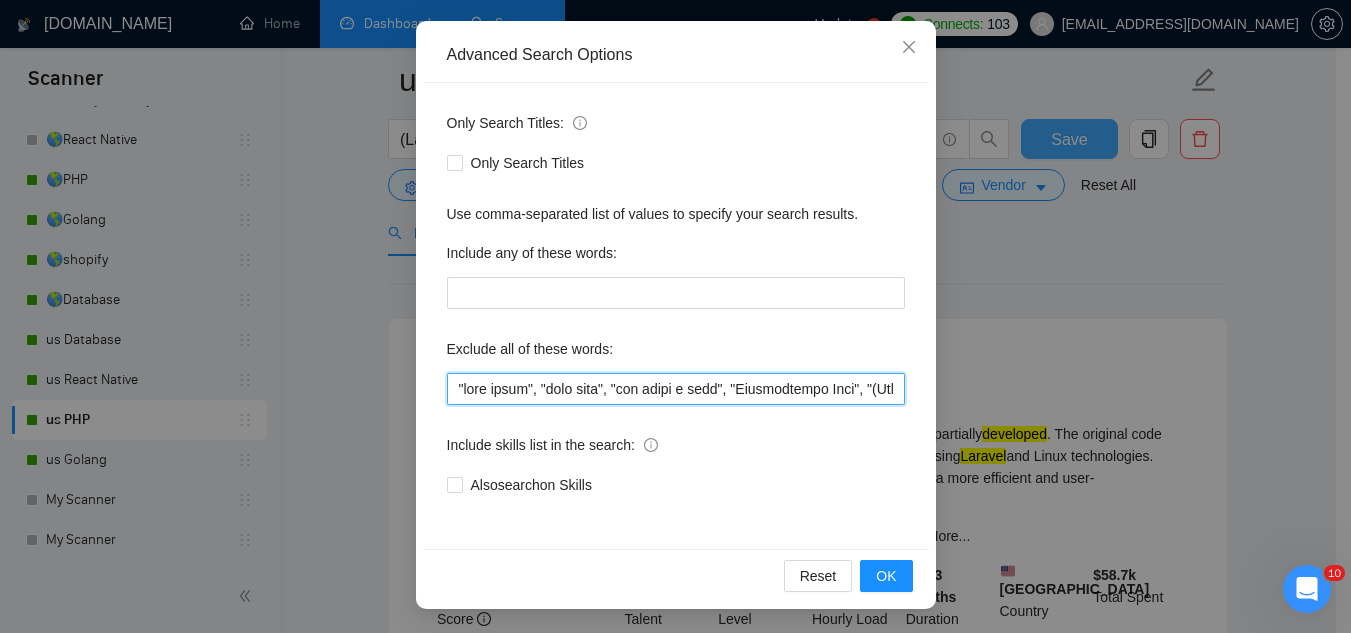 click at bounding box center (676, 389) 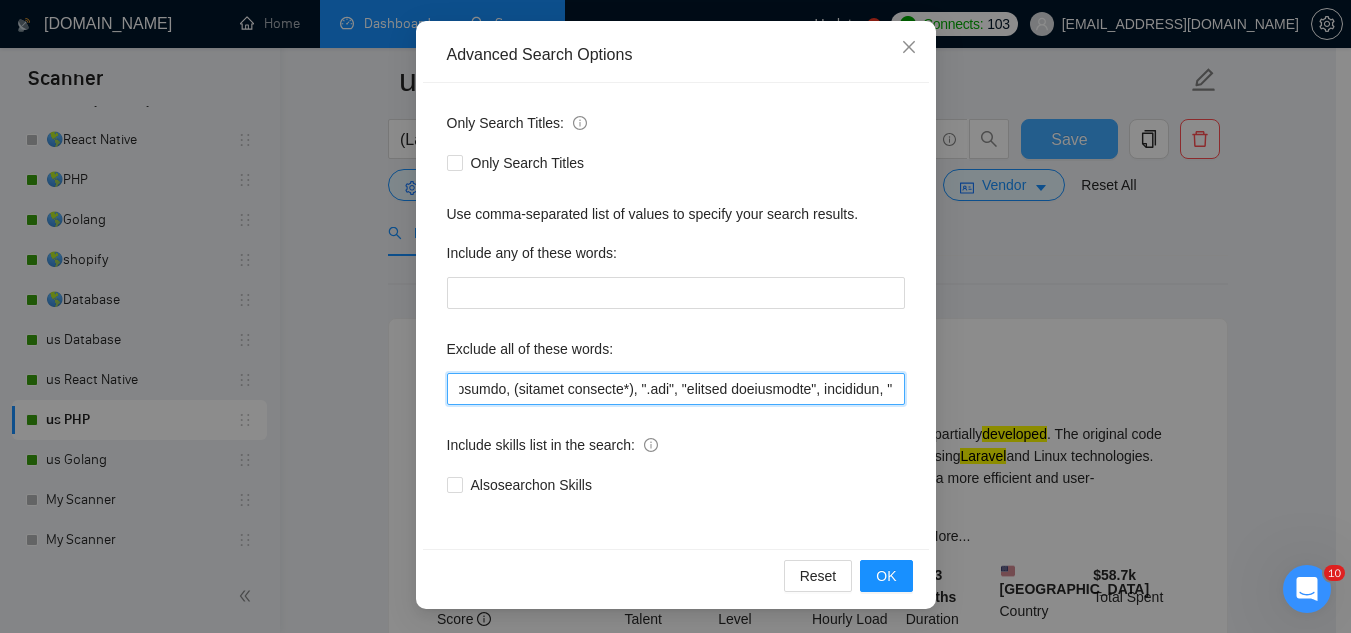 scroll, scrollTop: 0, scrollLeft: 51, axis: horizontal 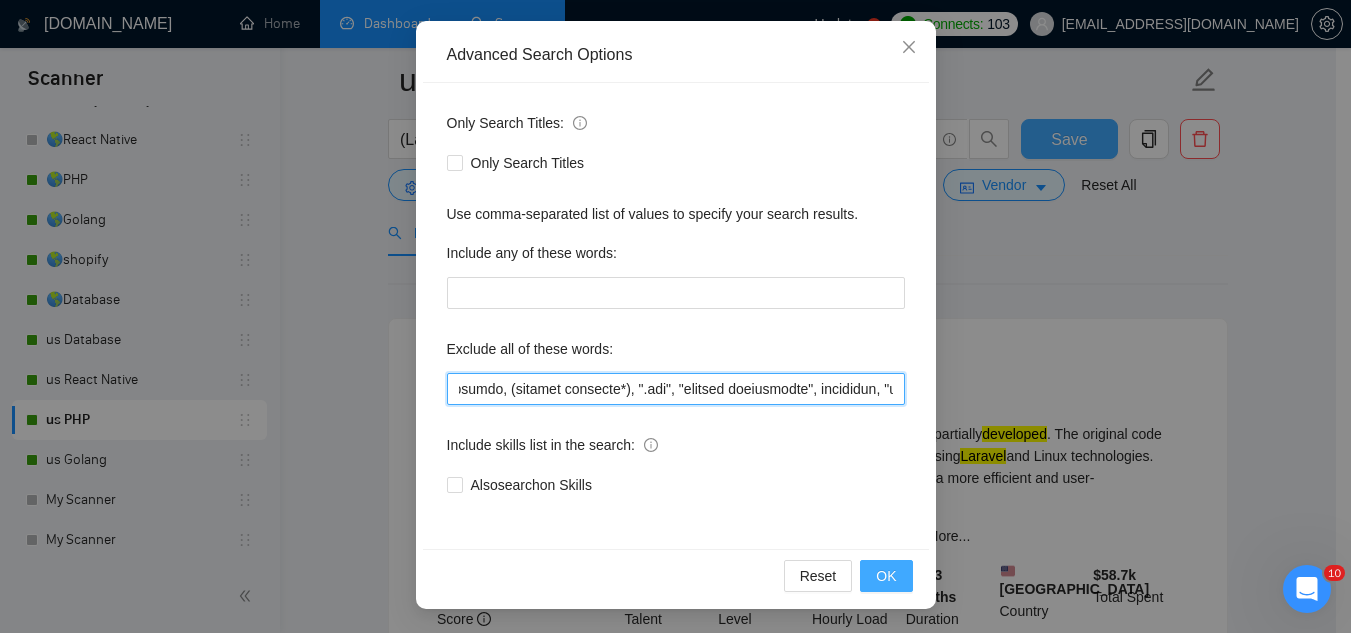 type on "adobe, magento, (windows internal*), ".net", "reverse engineering", elementor, "paid trial", "paid test", "few hours a week", "Consultation Only", "(Consultation Only)", "3-4 Hours", "full time", rush, "join our team", "product manager", "project manager", "UX specialist", "no-code", "nocode", (work pacific*), "without any AI", "sharepoint", "without AI", "SwiftUI", "no agencies", "no agency", "full-time position", "theme customization", "C++", tester, QA, "Adobe Illustrator", "Adobe XD", Backlinking, Blog, "Blog Writing", "Brand Design" "Brand Identity & Guidelines", "brand identity", "Campaign Management", Canva, "Cold Email", "Commercial Design", Communication*, "Concept Design", "Concepts, Roles & Methodologies", "Content Writing", Copywriting, "Data Entry", (Data Min*), Designer, "Detailed Design", Dietetics, Discord, (Email Campaign*), "Email Communication", (Email Market*), "Executive Support", "Facebook Ads Manager", "Game UI/UX Design", "Google Ads", "Google Analytics", "Google Reviews", "Graphic ..." 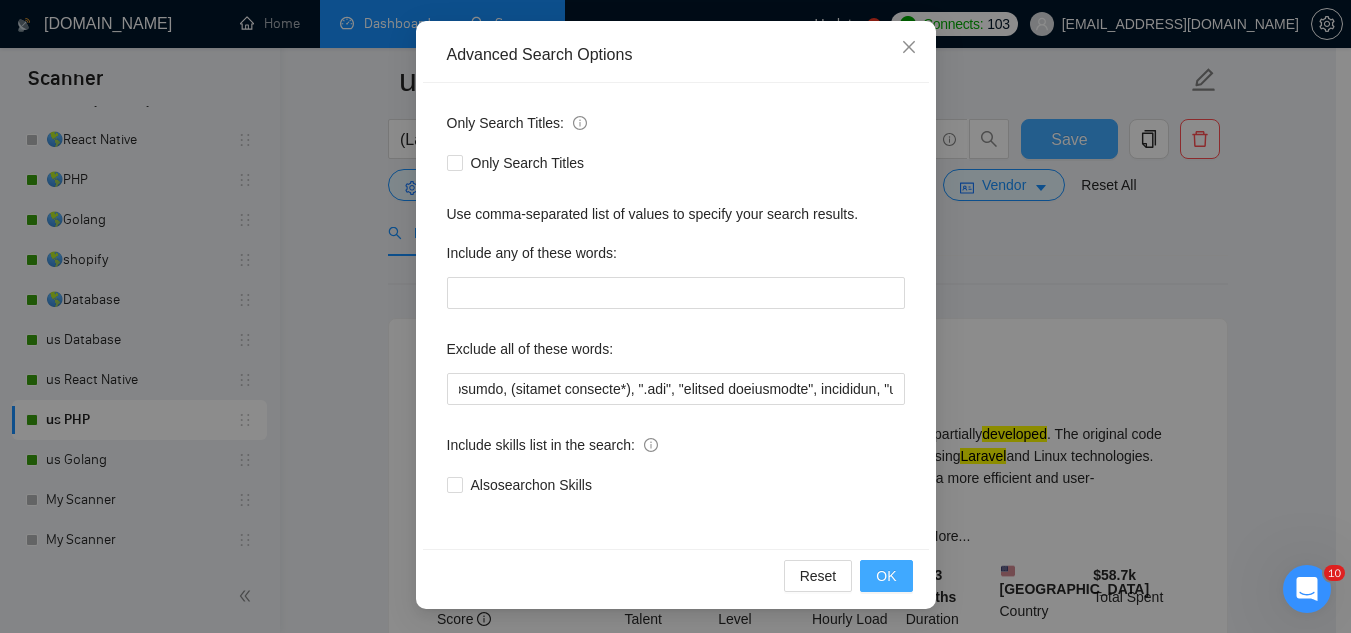 click on "OK" at bounding box center (886, 576) 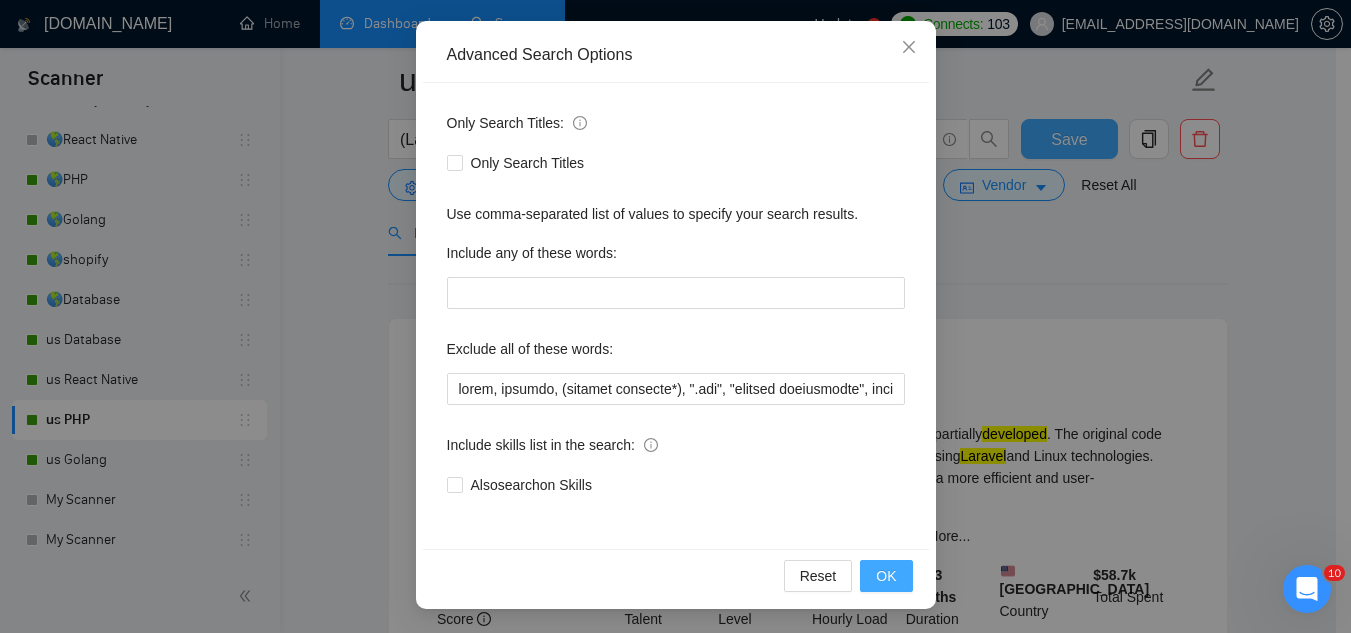 scroll, scrollTop: 99, scrollLeft: 0, axis: vertical 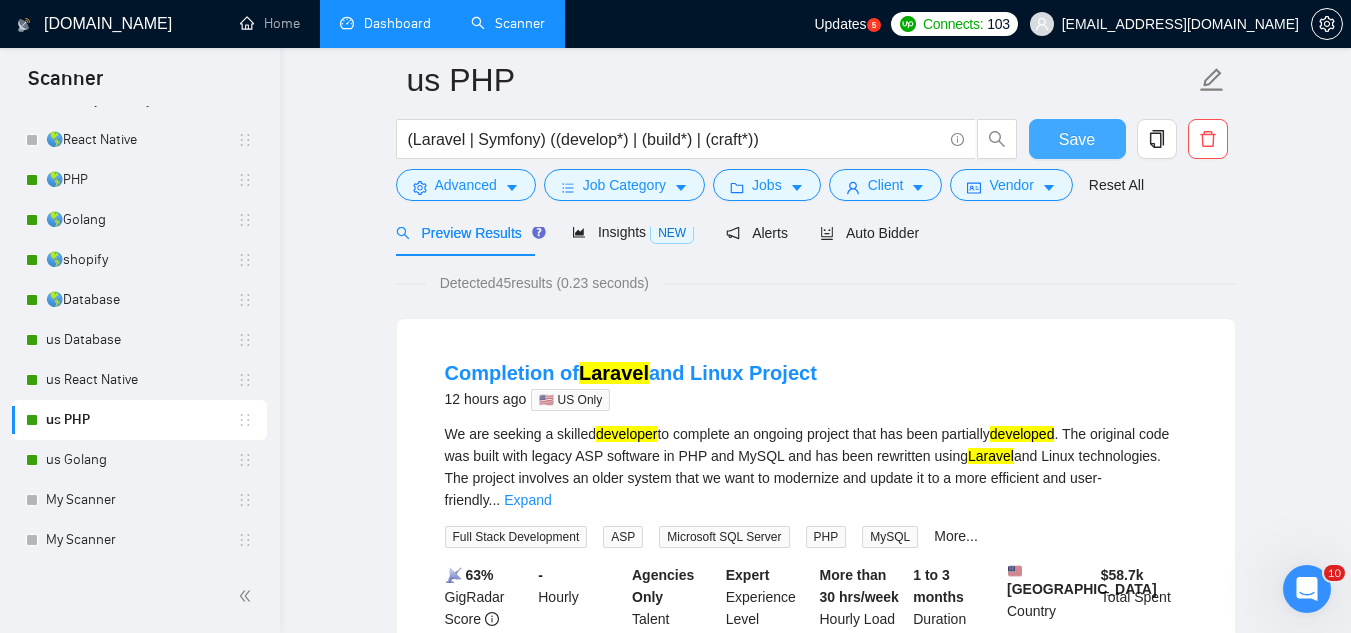 click on "Save" at bounding box center [1077, 139] 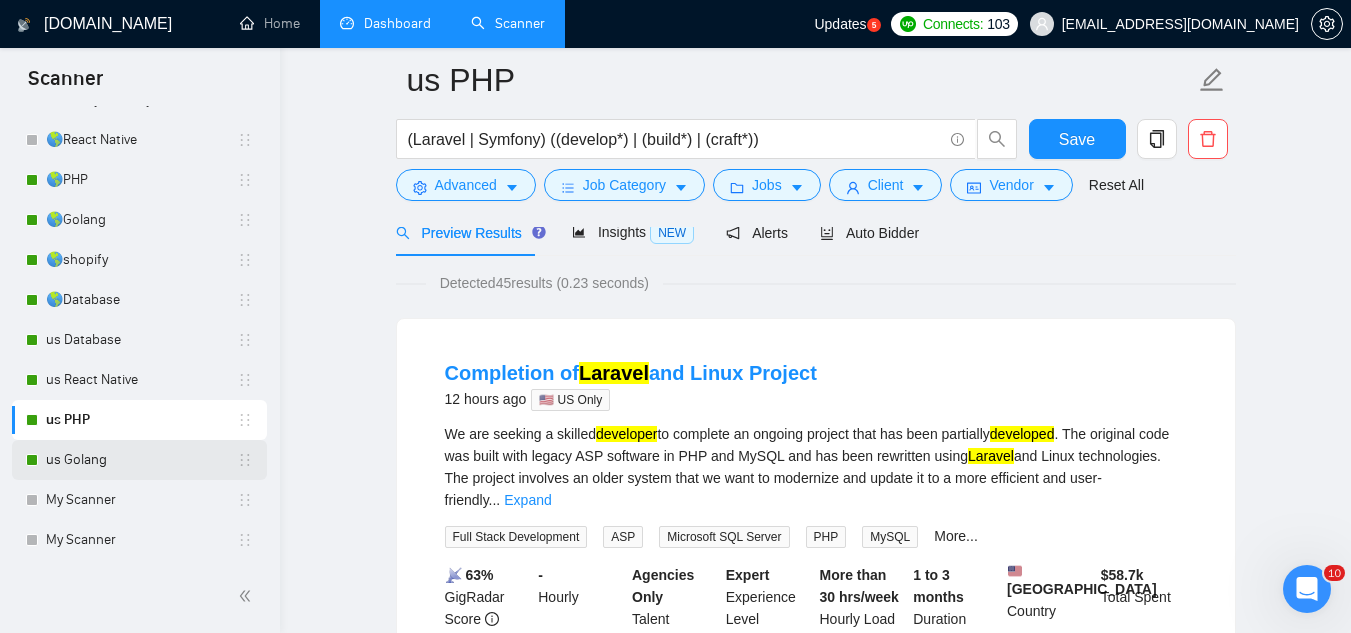 click on "us Golang" at bounding box center [141, 460] 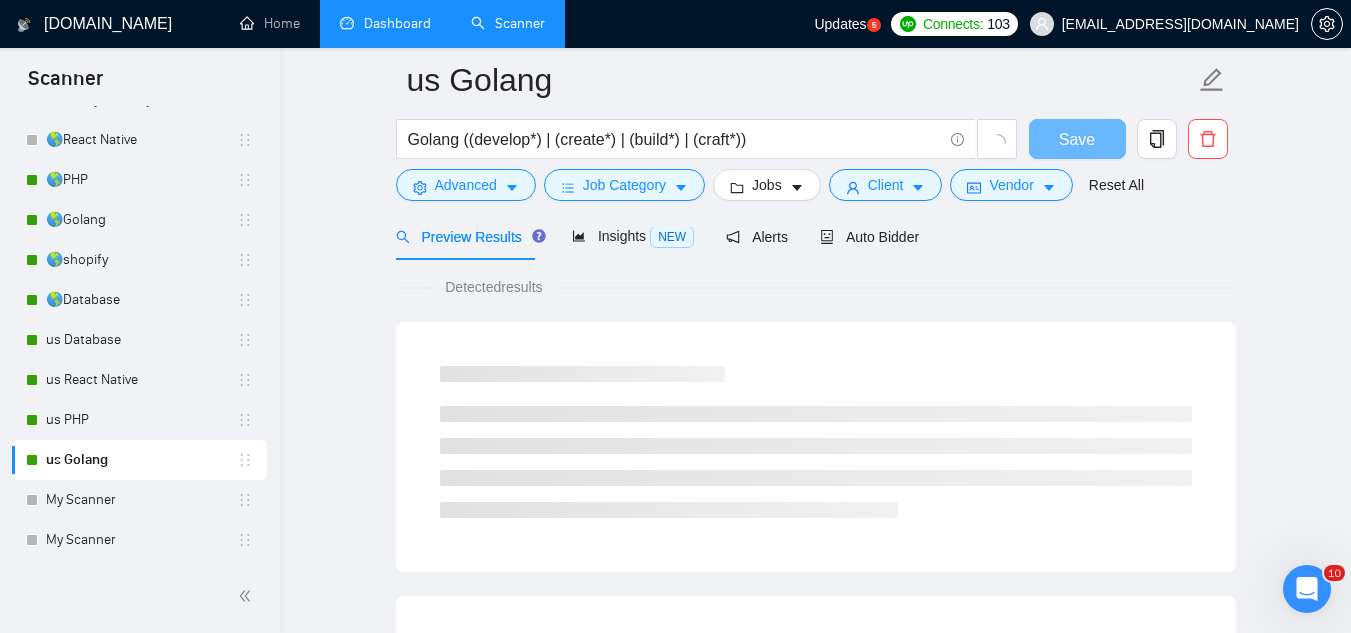 scroll, scrollTop: 100, scrollLeft: 0, axis: vertical 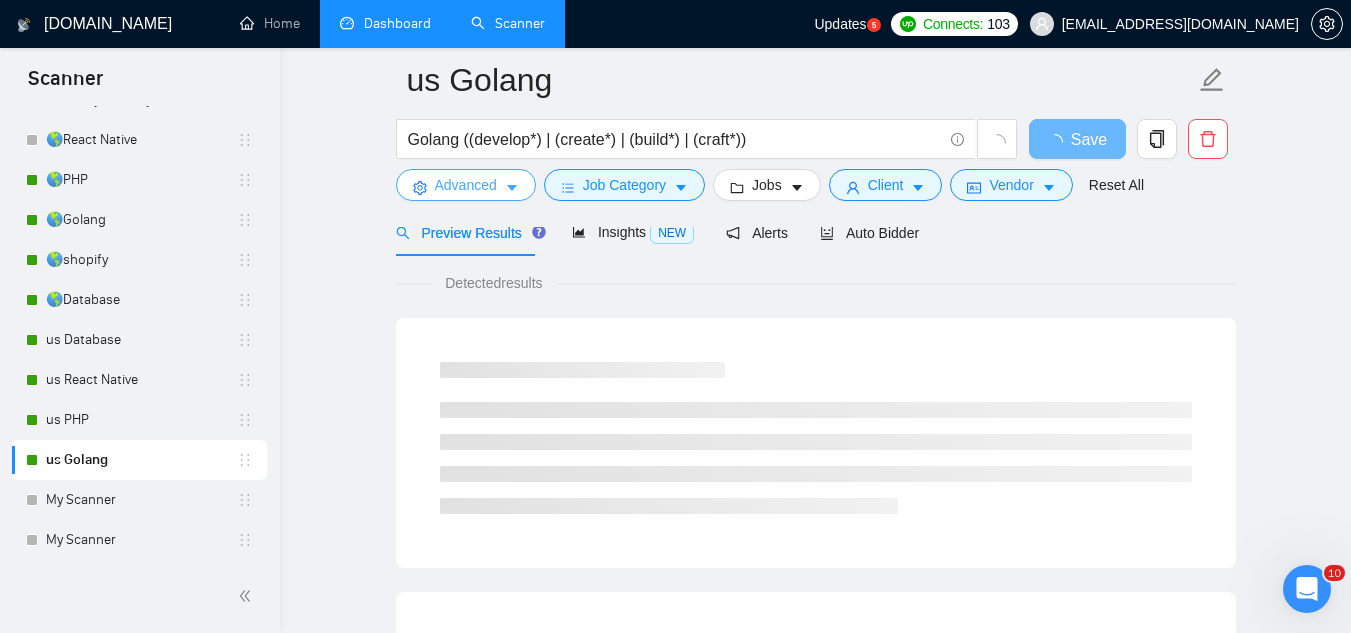 click on "Advanced" at bounding box center (466, 185) 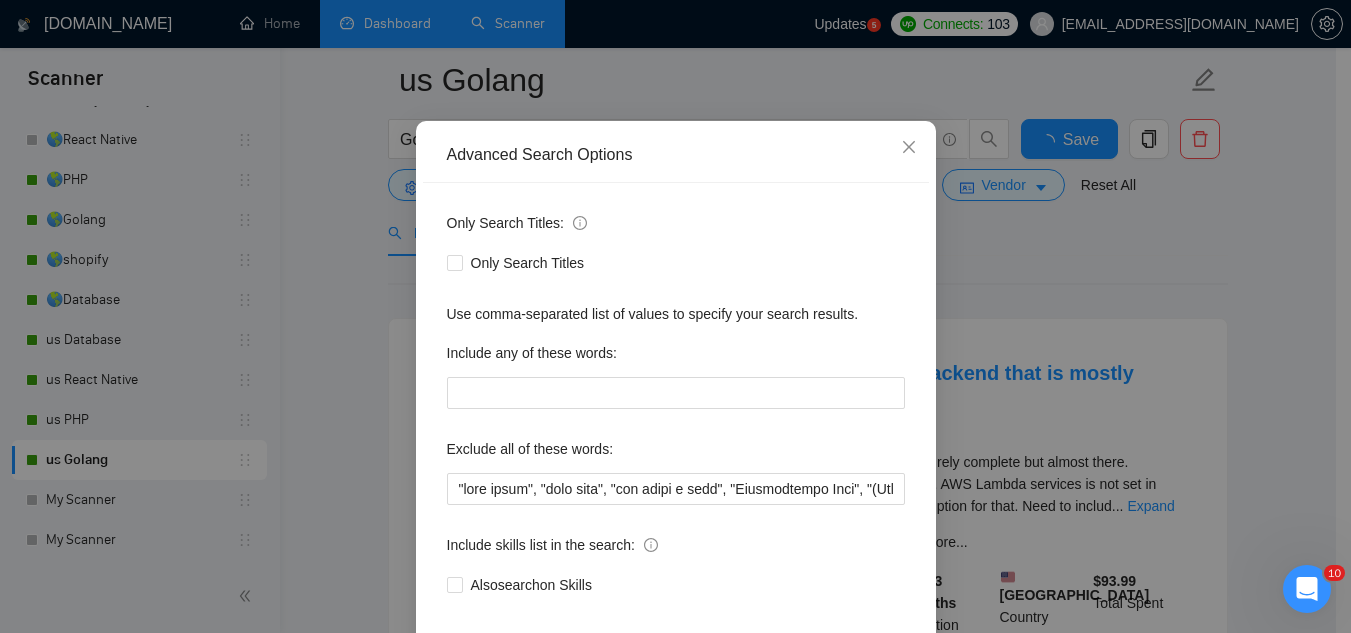 scroll, scrollTop: 199, scrollLeft: 0, axis: vertical 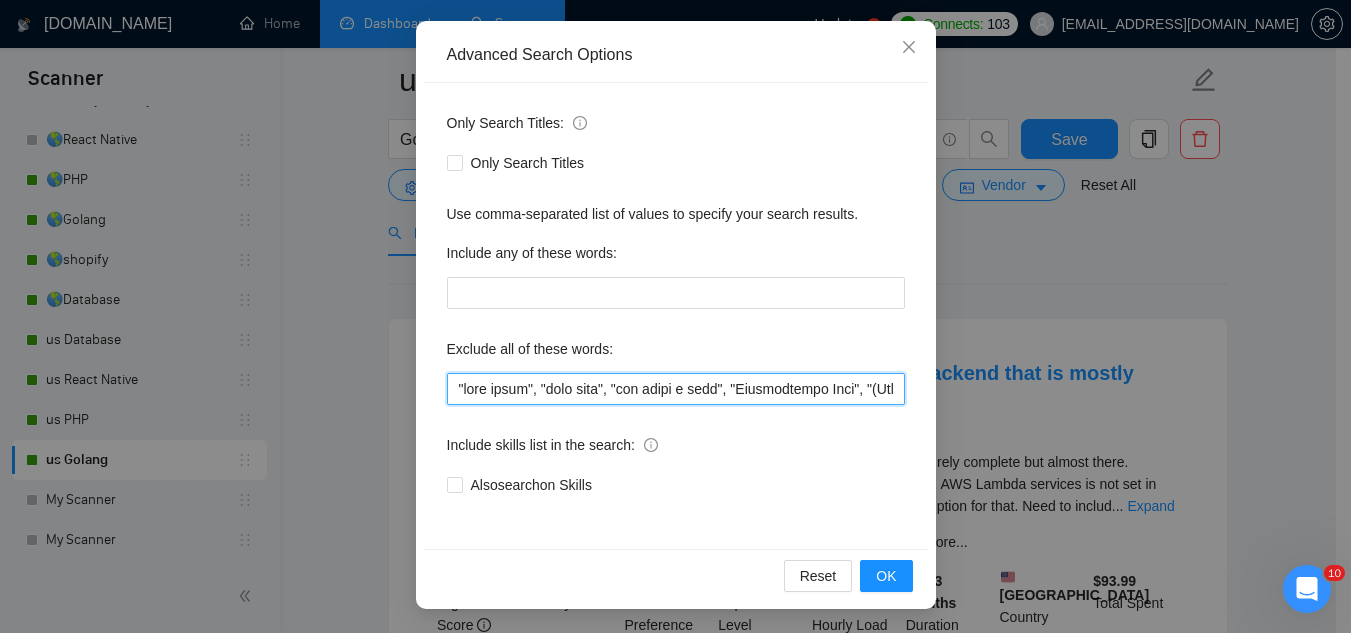 click at bounding box center (676, 389) 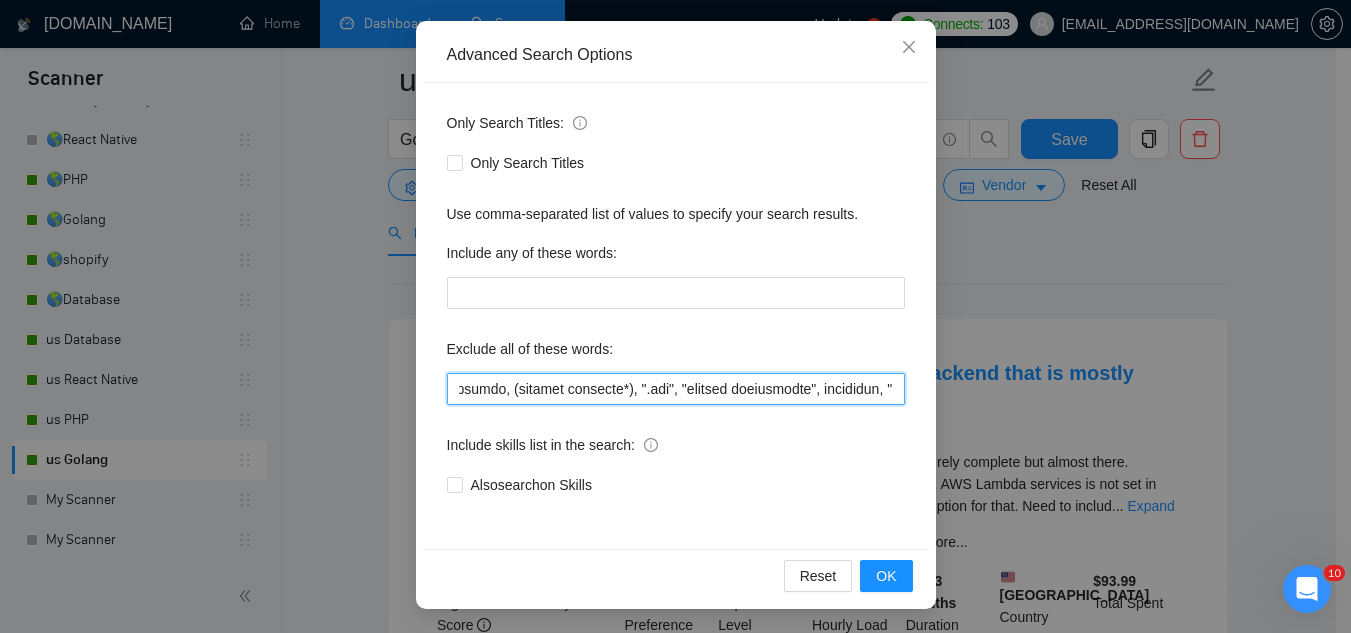 scroll, scrollTop: 0, scrollLeft: 51, axis: horizontal 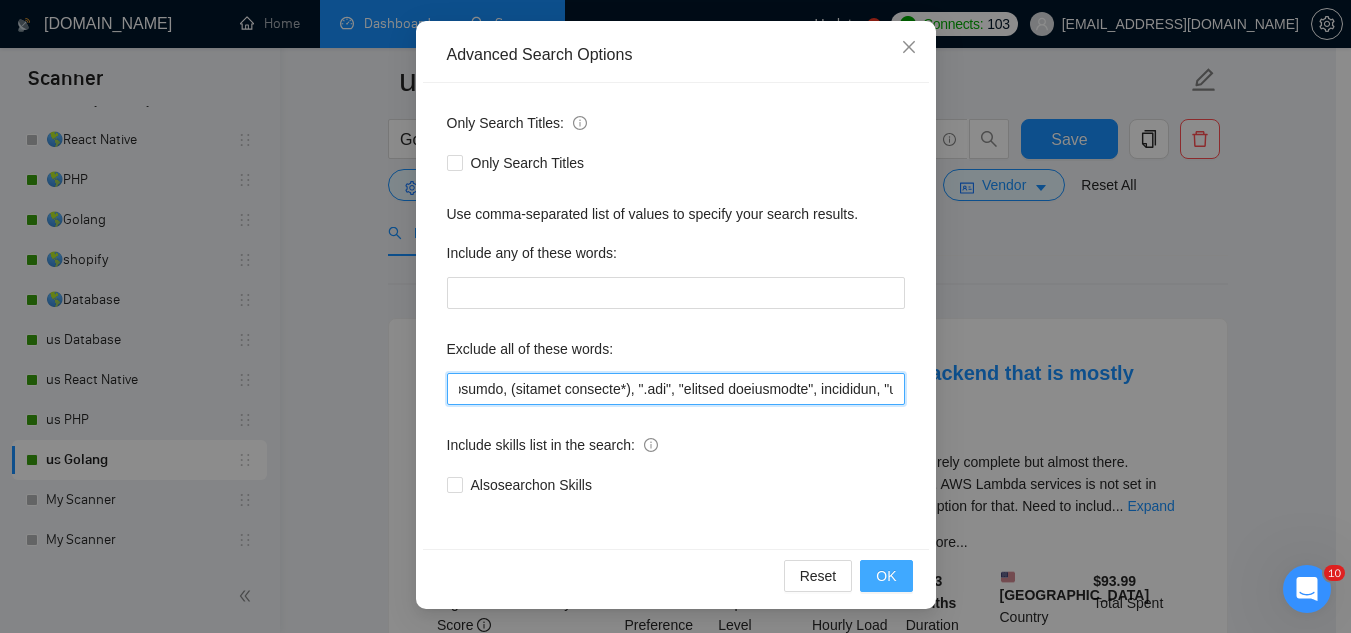 type on "adobe, magento, (windows internal*), ".net", "reverse engineering", elementor, "paid trial", "paid test", "few hours a week", "Consultation Only", "(Consultation Only)", "3-4 Hours", "full time", rush, "join our team", "product manager", "project manager", "UX specialist", "product manager", "no-code", "nocode", (work pacific*), "without any AI", "sharepoint", "without AI", "SwiftUI", "no agencies", "no agency", "full-time position", "theme customization", "C++", tester, QA, "Adobe Illustrator", "Adobe XD", Backlinking, Blog, "Blog Writing", "Brand Design" "Brand Identity & Guidelines", "brand identity", "Campaign Management", Canva, "Cold Email", "Commercial Design", Communication*, "Concept Design", "Concepts, Roles & Methodologies", "Content Writing", Copywriting, "Data Entry", (Data Min*), Designer, "Detailed Design", Dietetics, Discord, (Email Campaign*), "Email Communication", (Email Market*), "Executive Support", "Facebook Ads Manager", "Game UI/UX Design", "Google Ads", "Google Analytics", "Google ..." 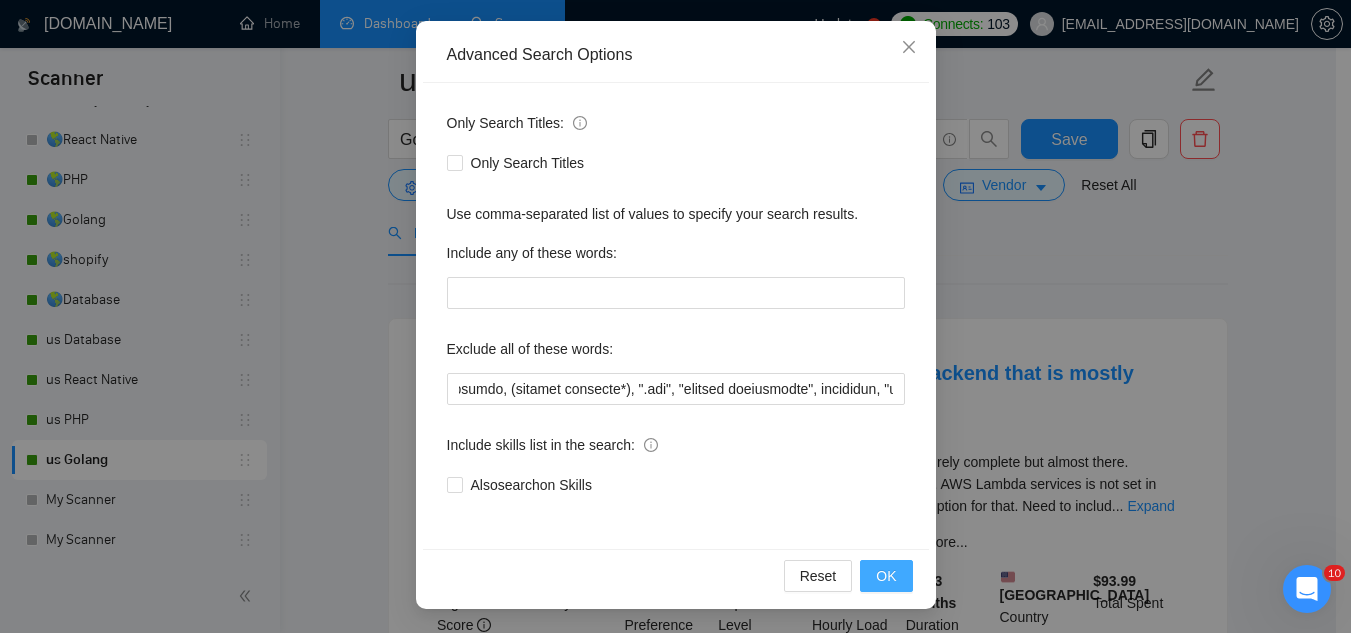 click on "OK" at bounding box center (886, 576) 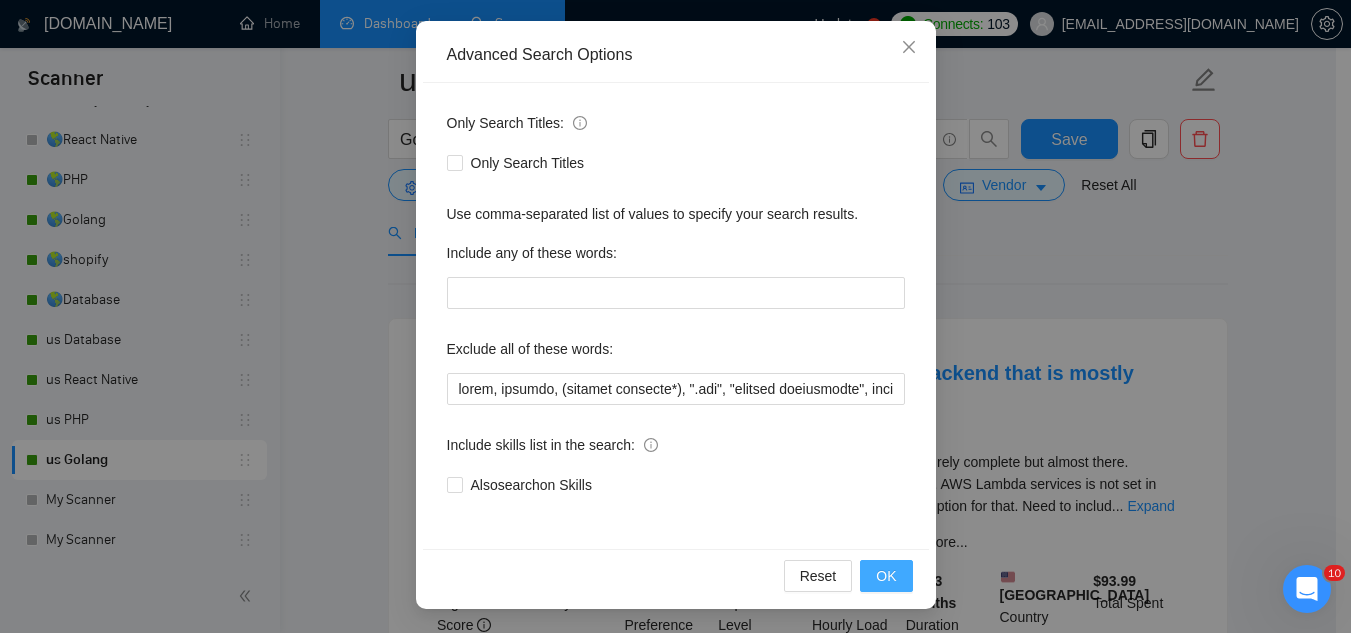 scroll, scrollTop: 99, scrollLeft: 0, axis: vertical 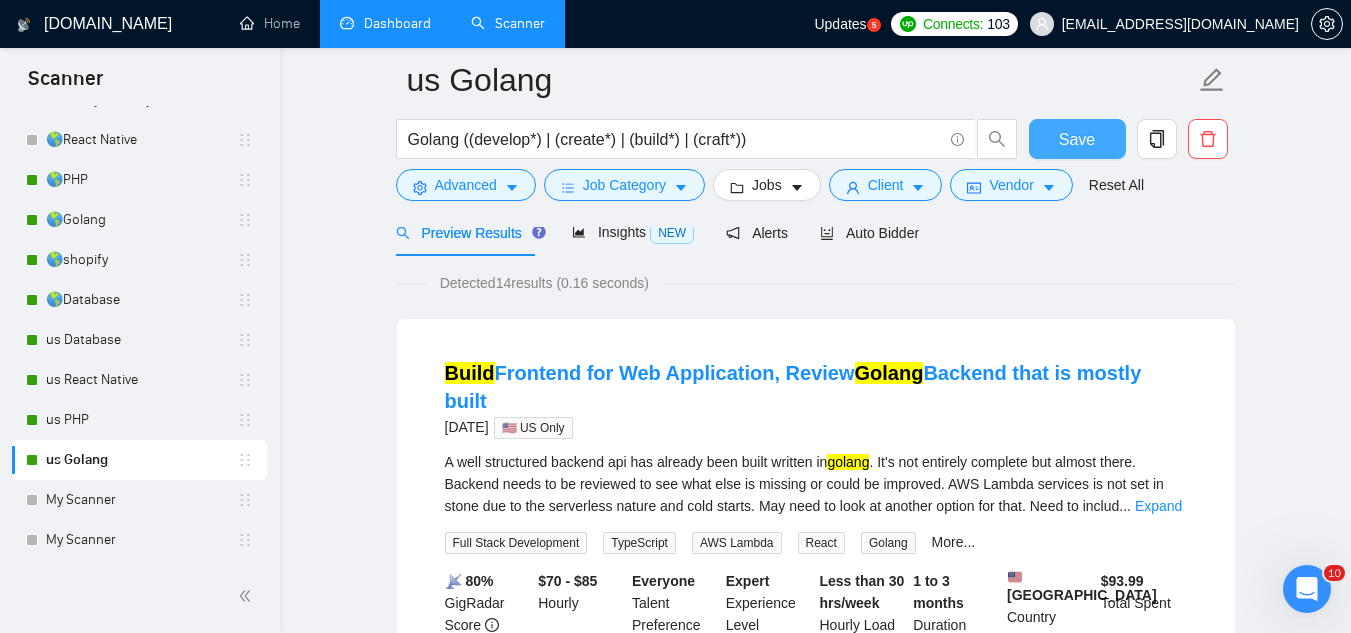 click on "Save" at bounding box center (1077, 139) 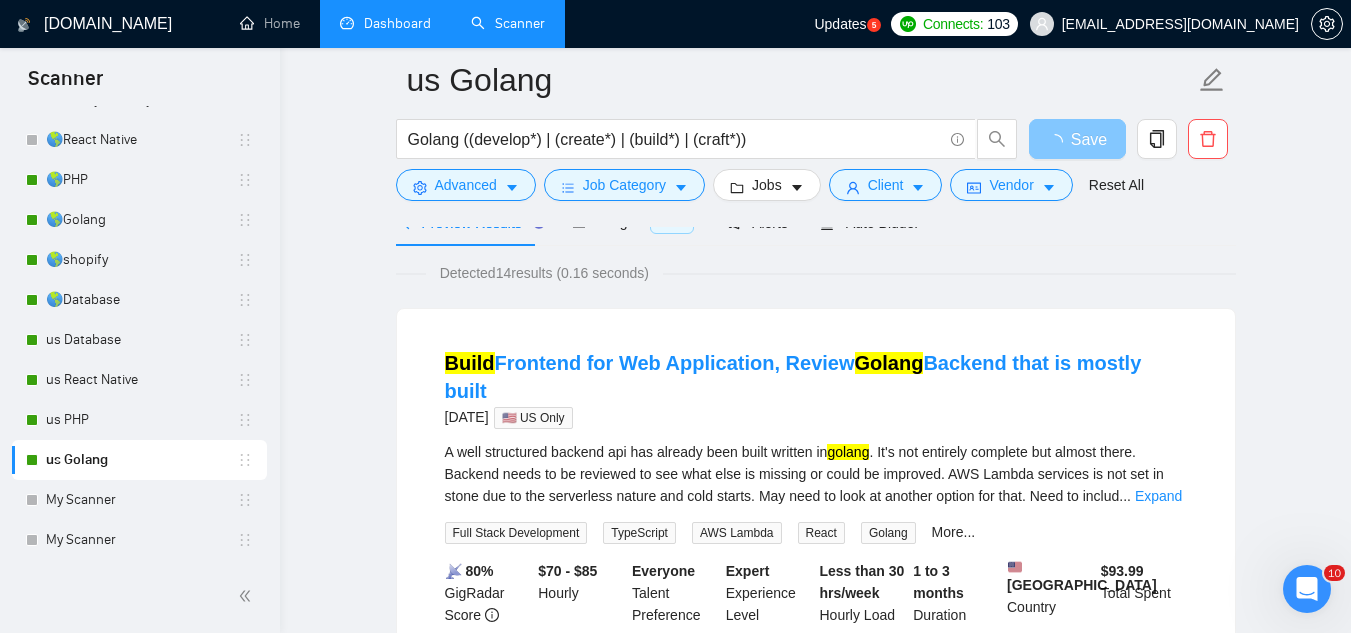 scroll, scrollTop: 0, scrollLeft: 0, axis: both 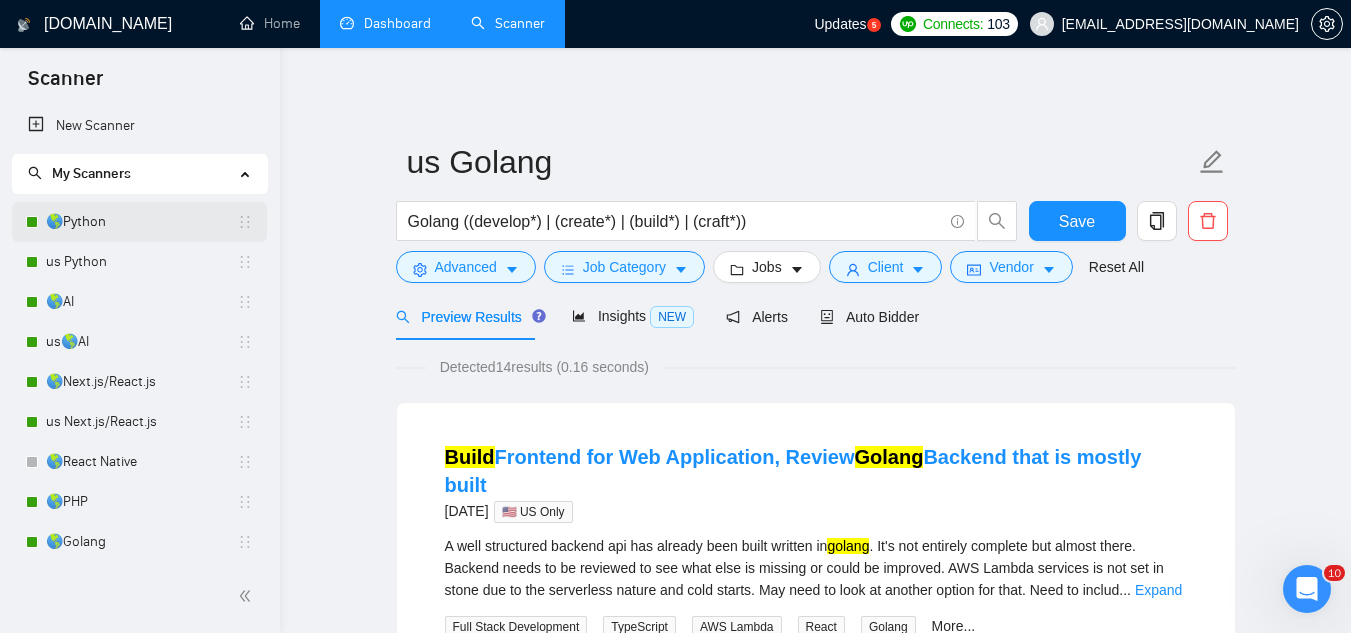 click on "🌎Python" at bounding box center [141, 222] 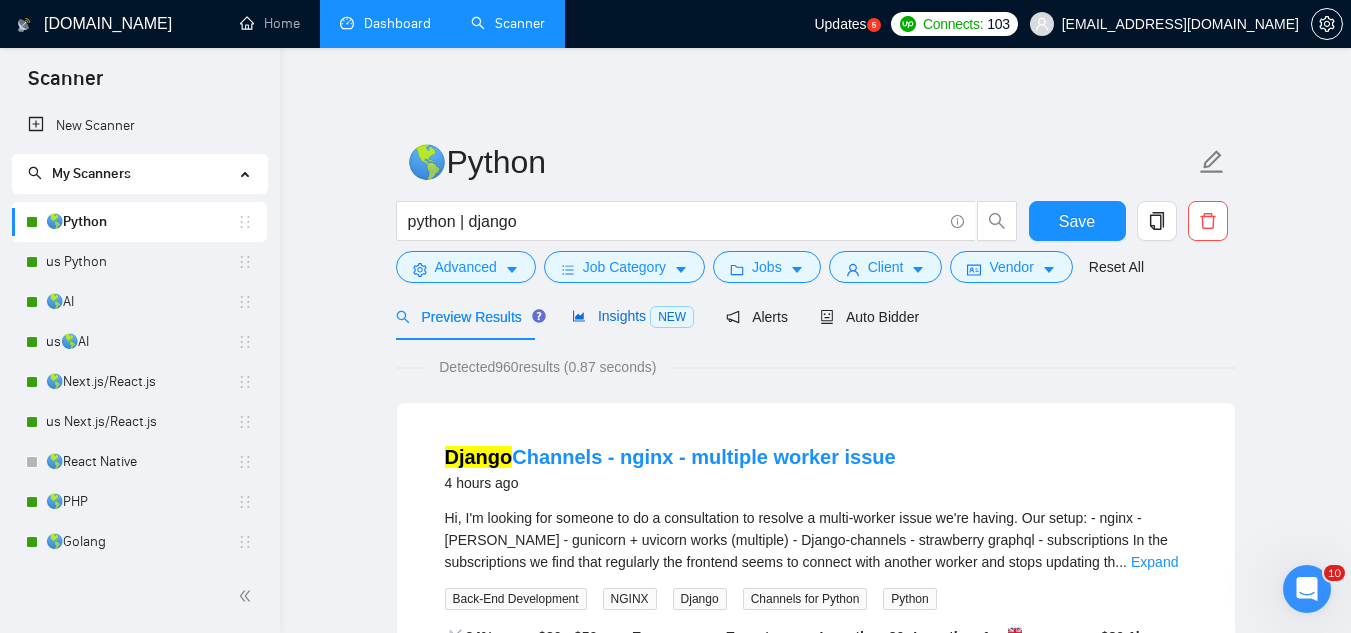 click on "Insights NEW" at bounding box center [633, 316] 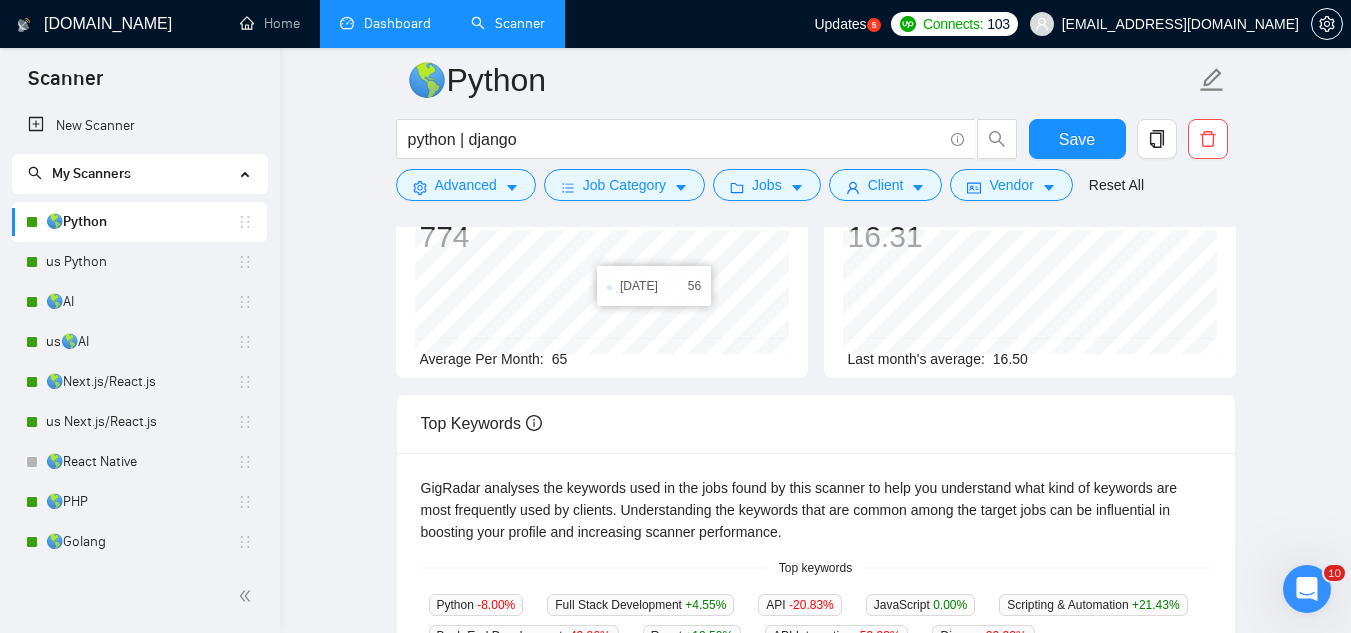 scroll, scrollTop: 0, scrollLeft: 0, axis: both 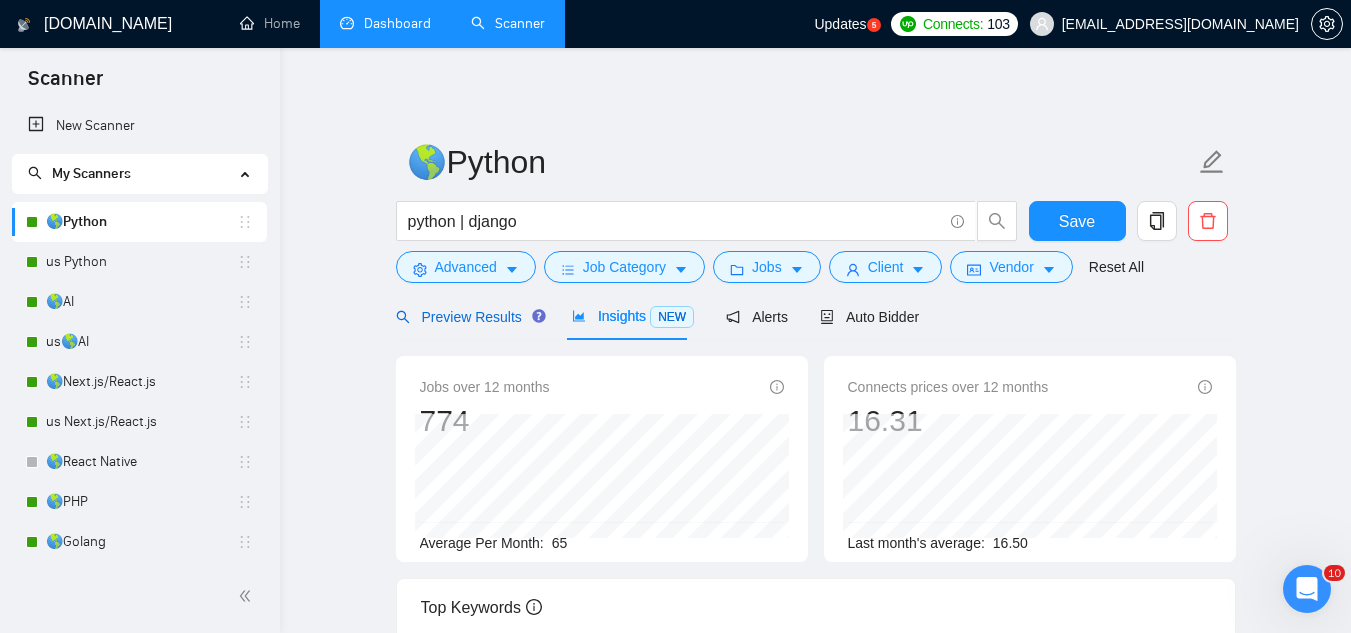 click on "Preview Results" at bounding box center (468, 317) 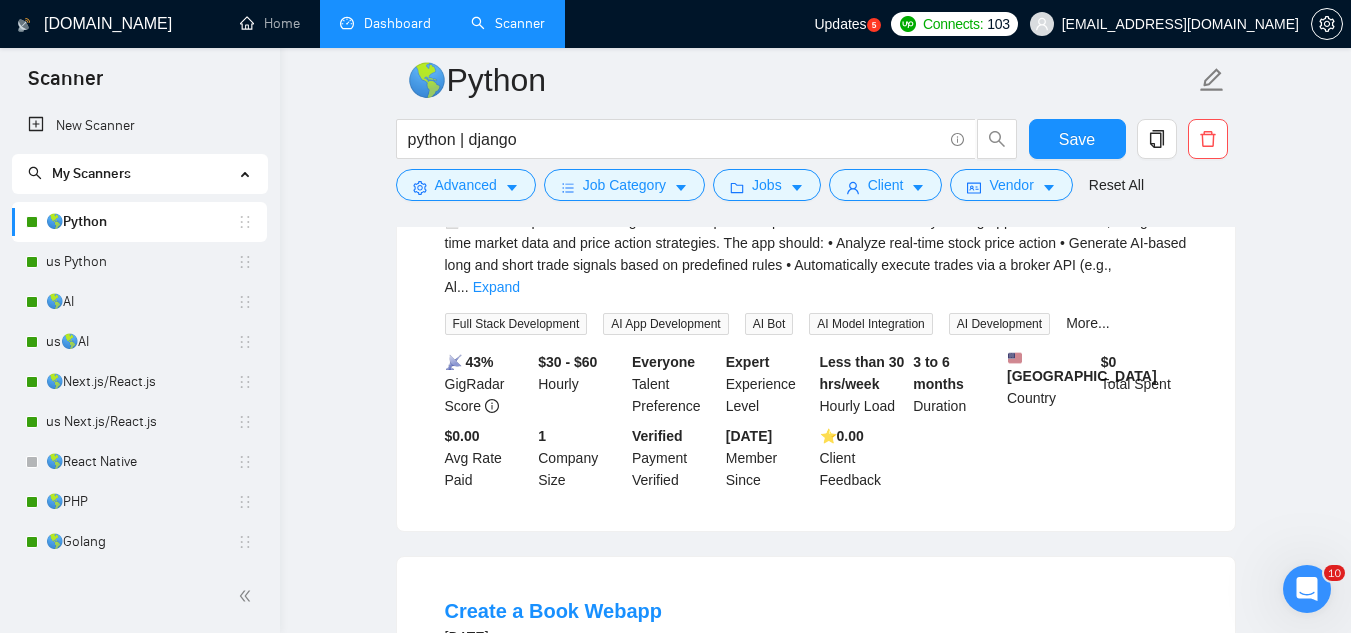 scroll, scrollTop: 1400, scrollLeft: 0, axis: vertical 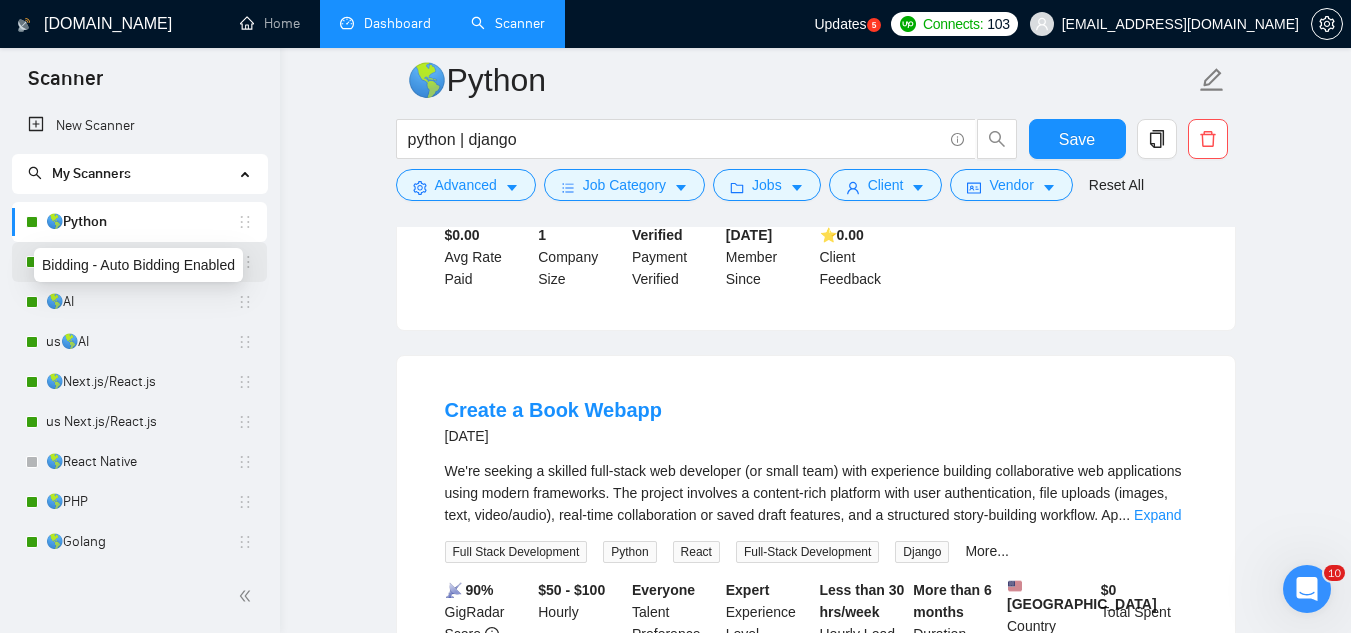 click on "Bidding - Auto Bidding Enabled" at bounding box center [138, 265] 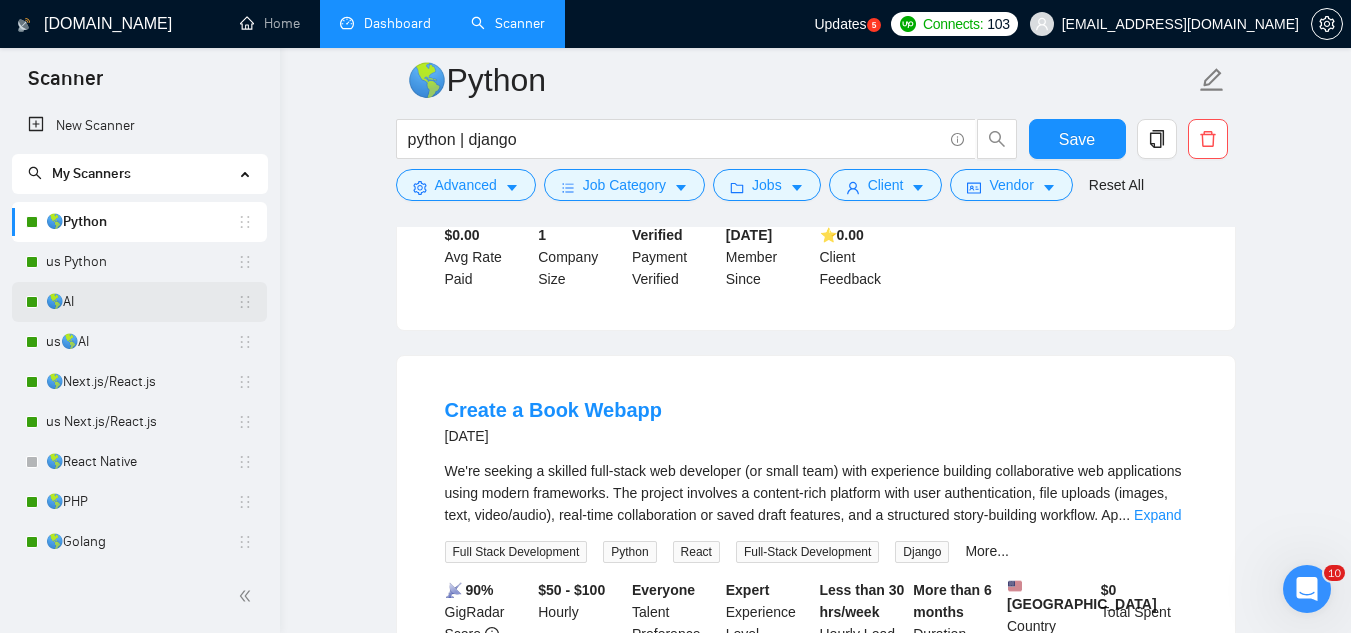 click on "🌎AI" at bounding box center [141, 302] 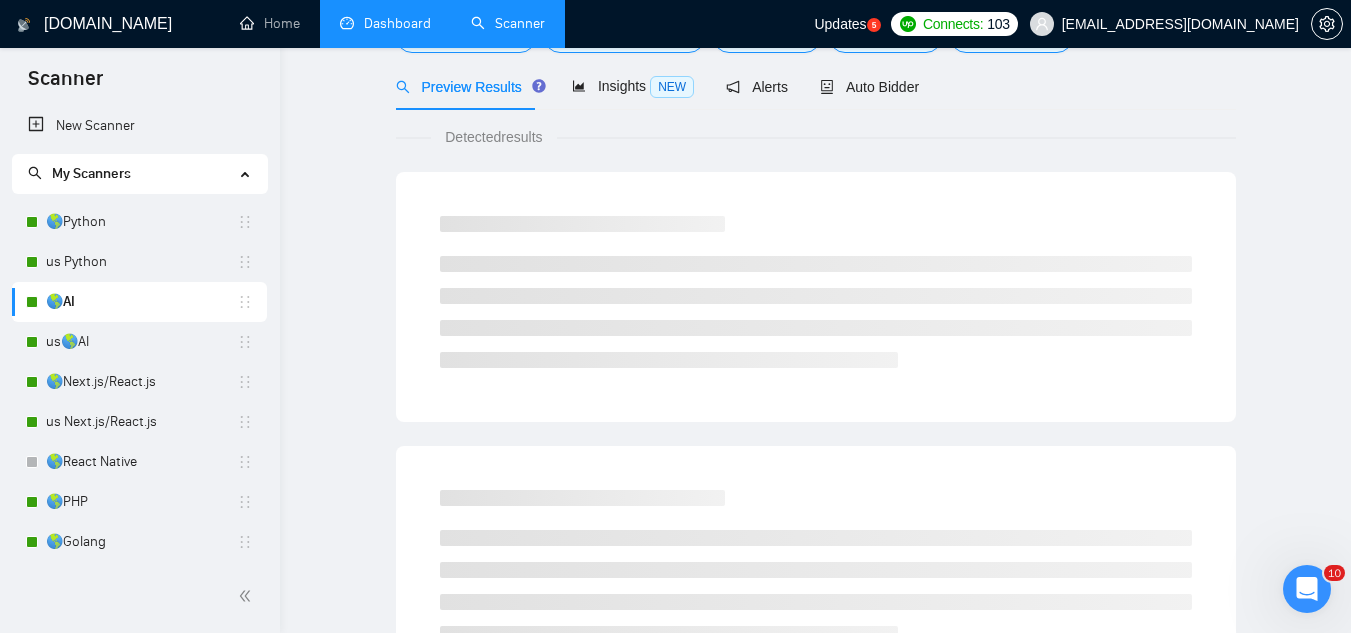 scroll, scrollTop: 0, scrollLeft: 0, axis: both 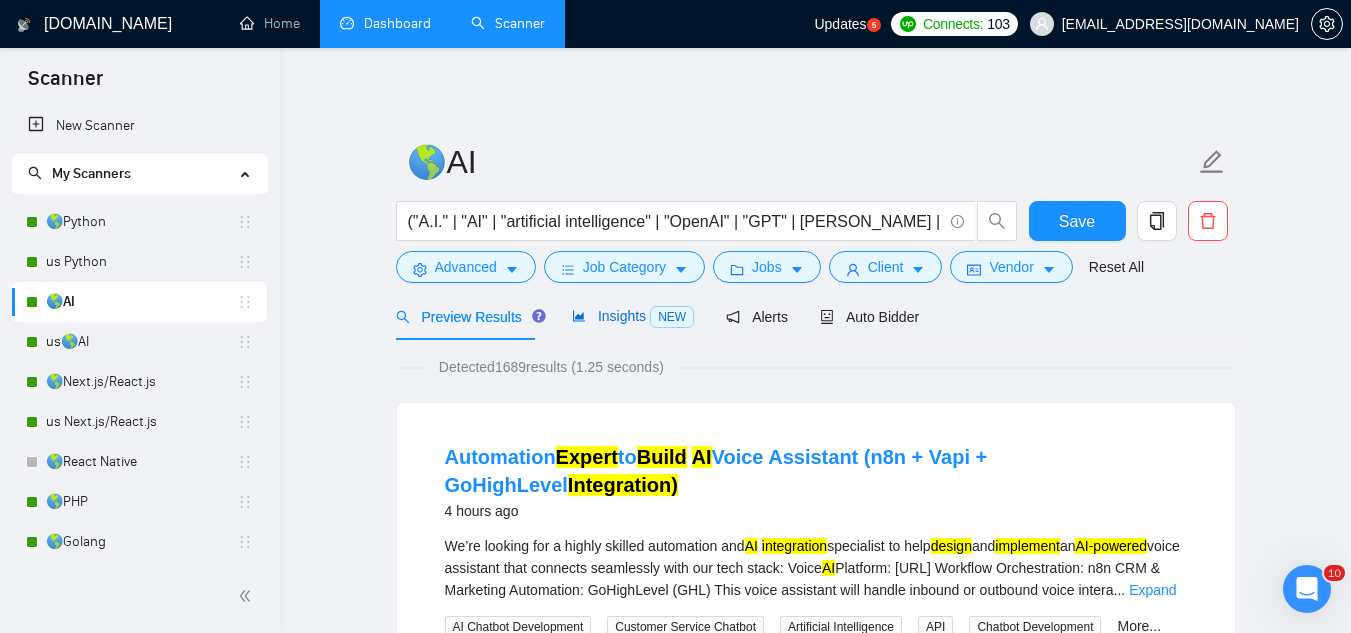 click on "Insights NEW" at bounding box center (633, 316) 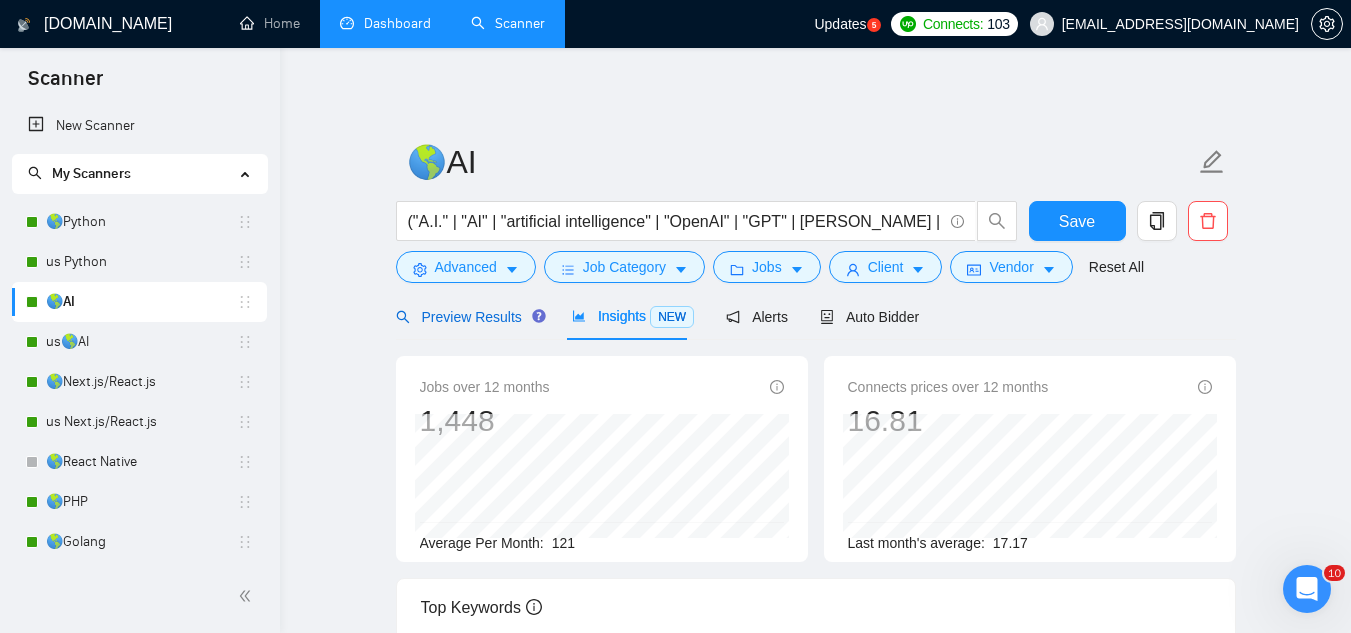 click on "Preview Results" at bounding box center (468, 317) 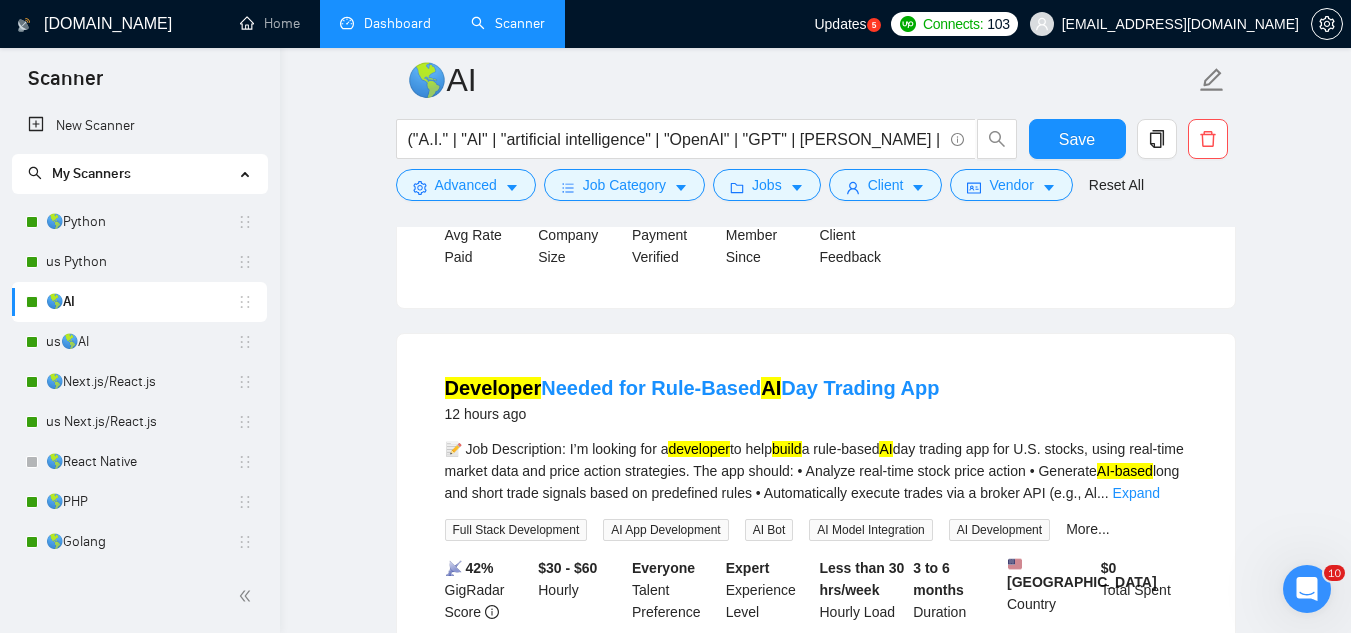 scroll, scrollTop: 1000, scrollLeft: 0, axis: vertical 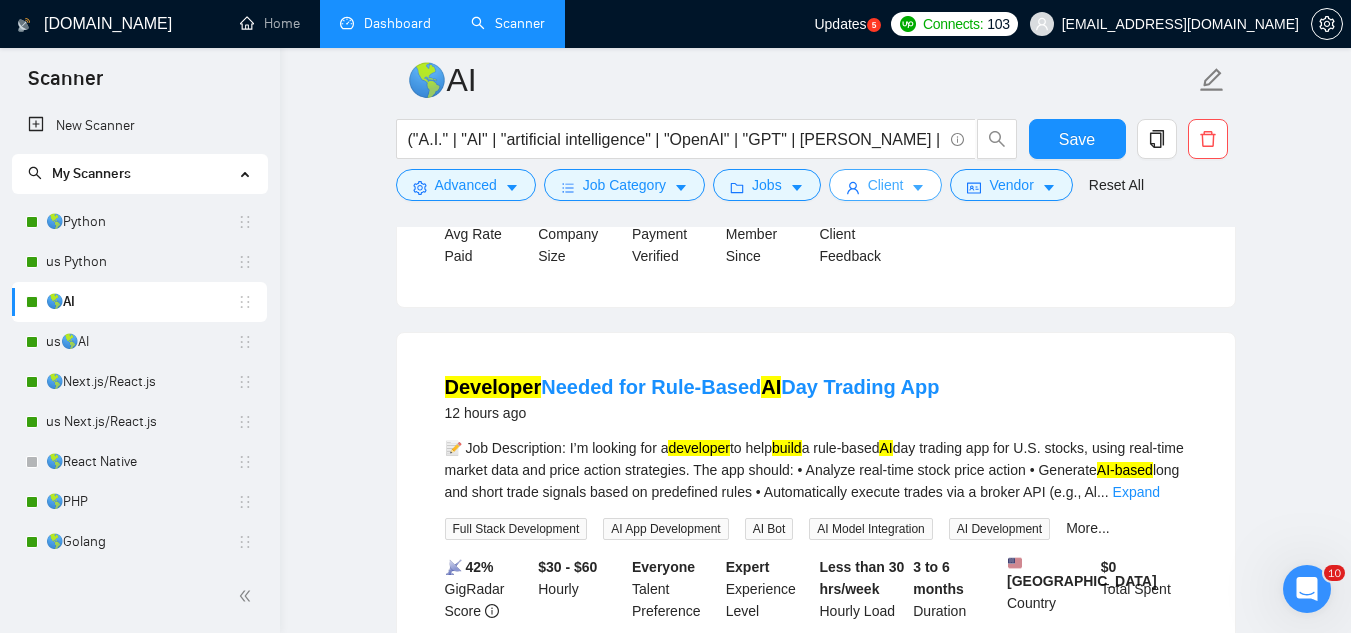 click on "Client" at bounding box center [886, 185] 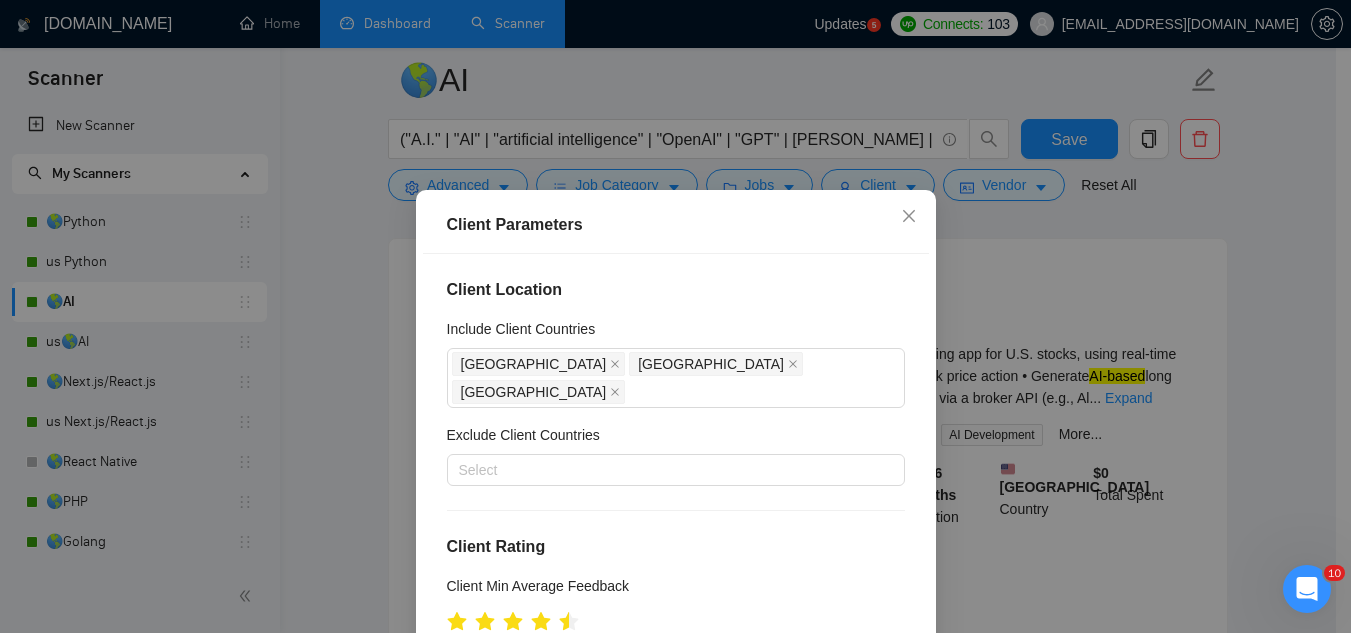 scroll, scrollTop: 1100, scrollLeft: 0, axis: vertical 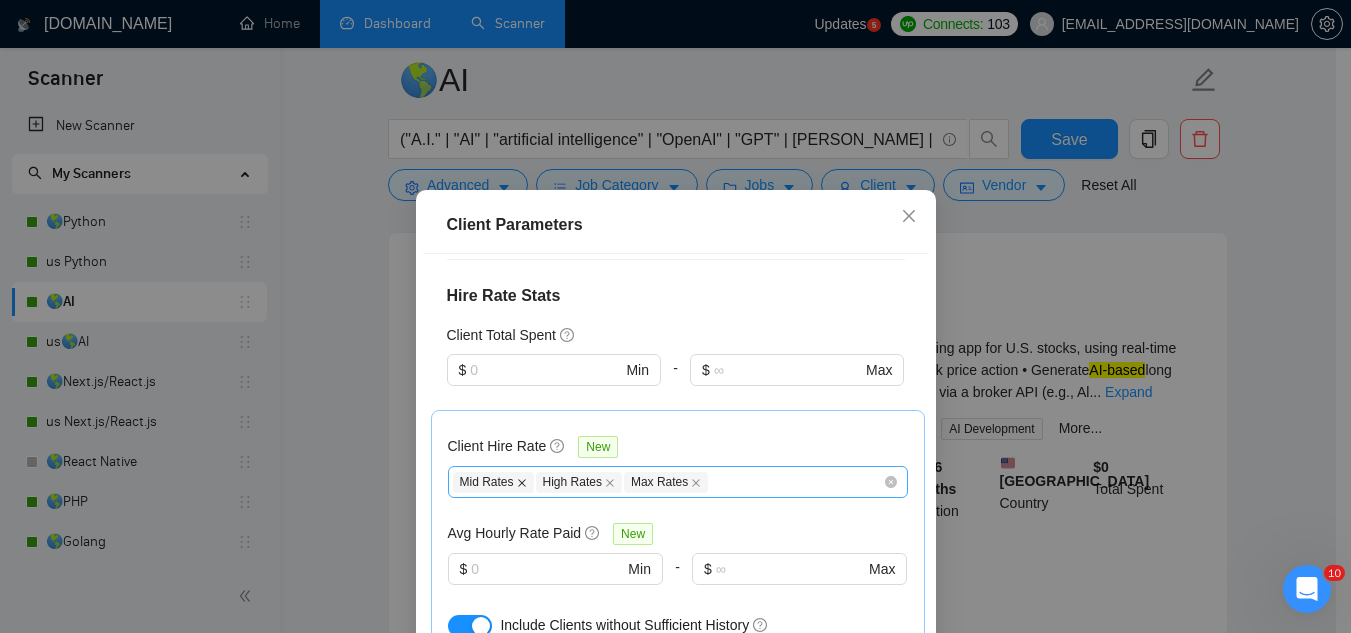 click 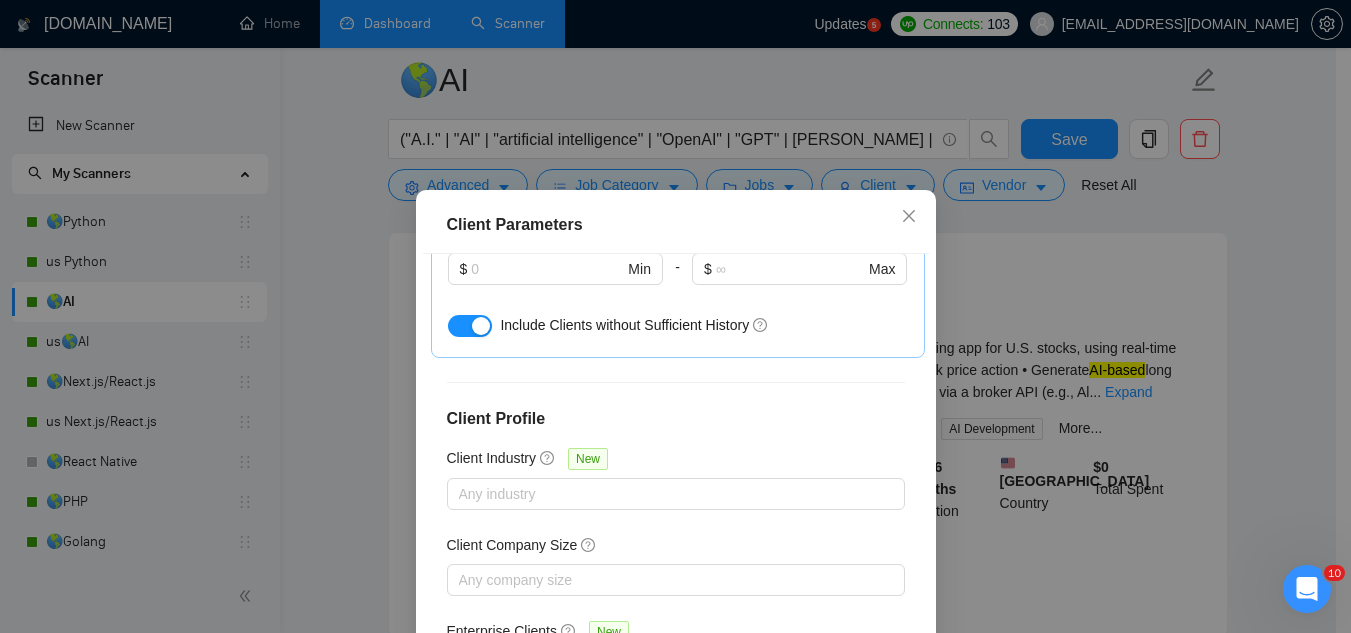 scroll, scrollTop: 801, scrollLeft: 0, axis: vertical 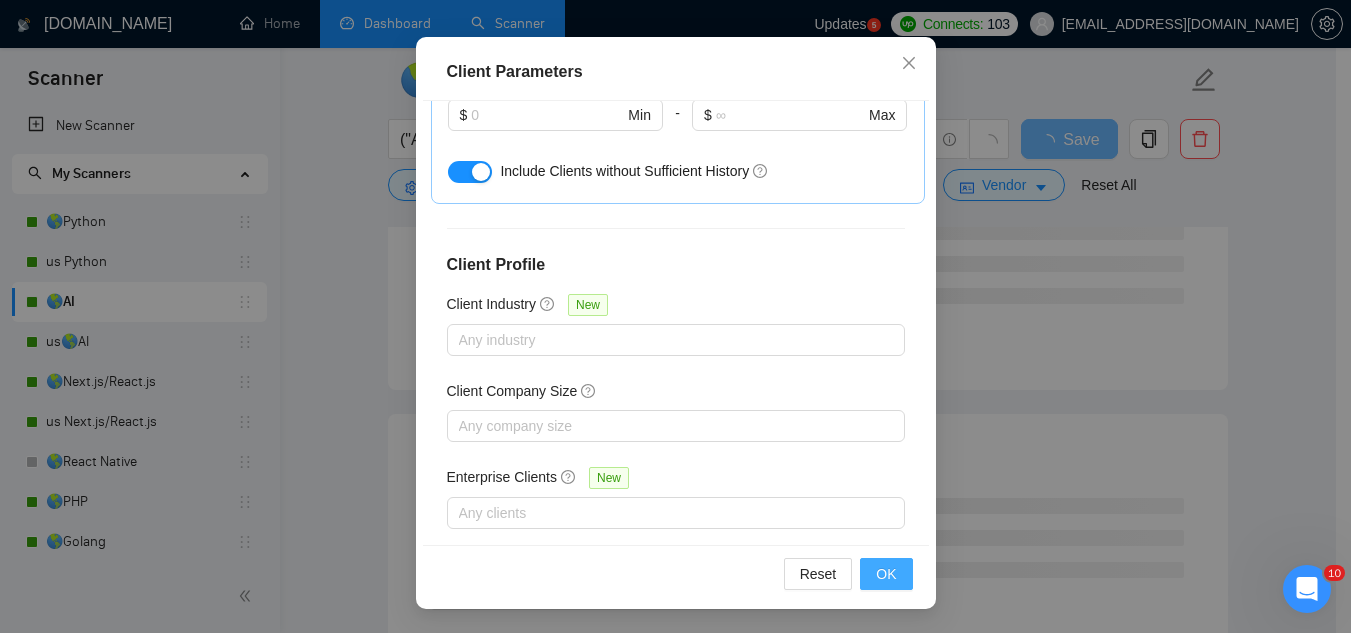 click on "OK" at bounding box center [886, 574] 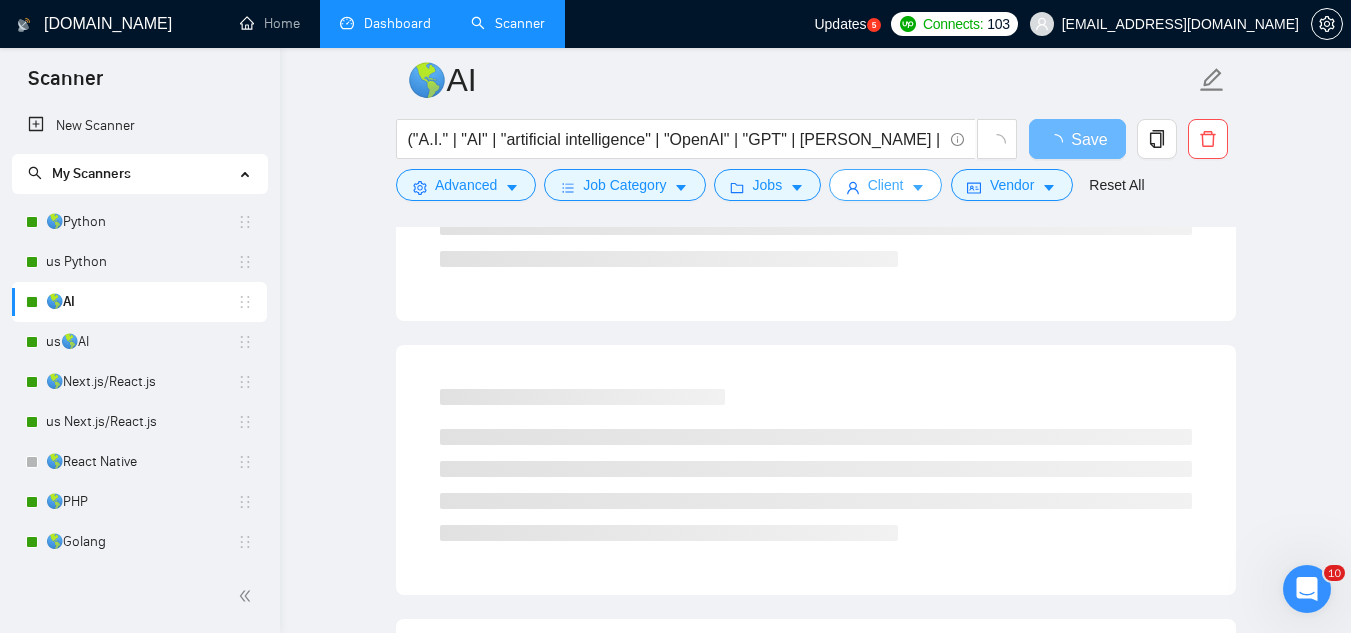 scroll, scrollTop: 0, scrollLeft: 0, axis: both 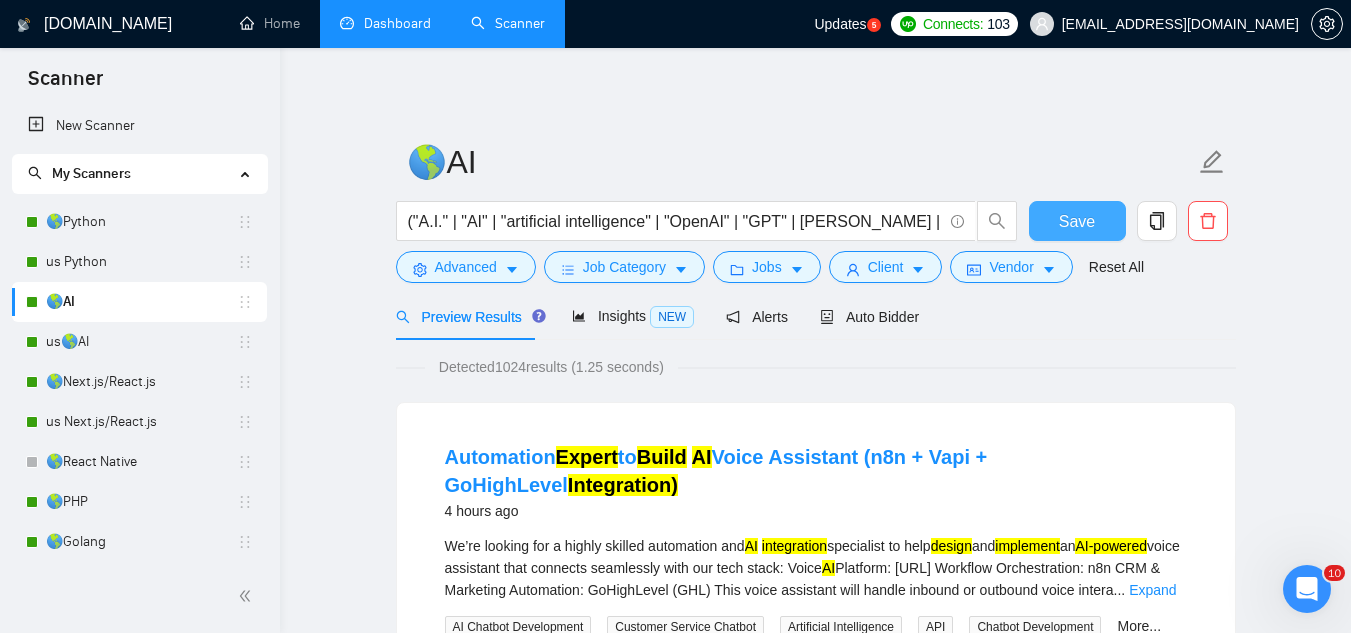 click on "Save" at bounding box center [1077, 221] 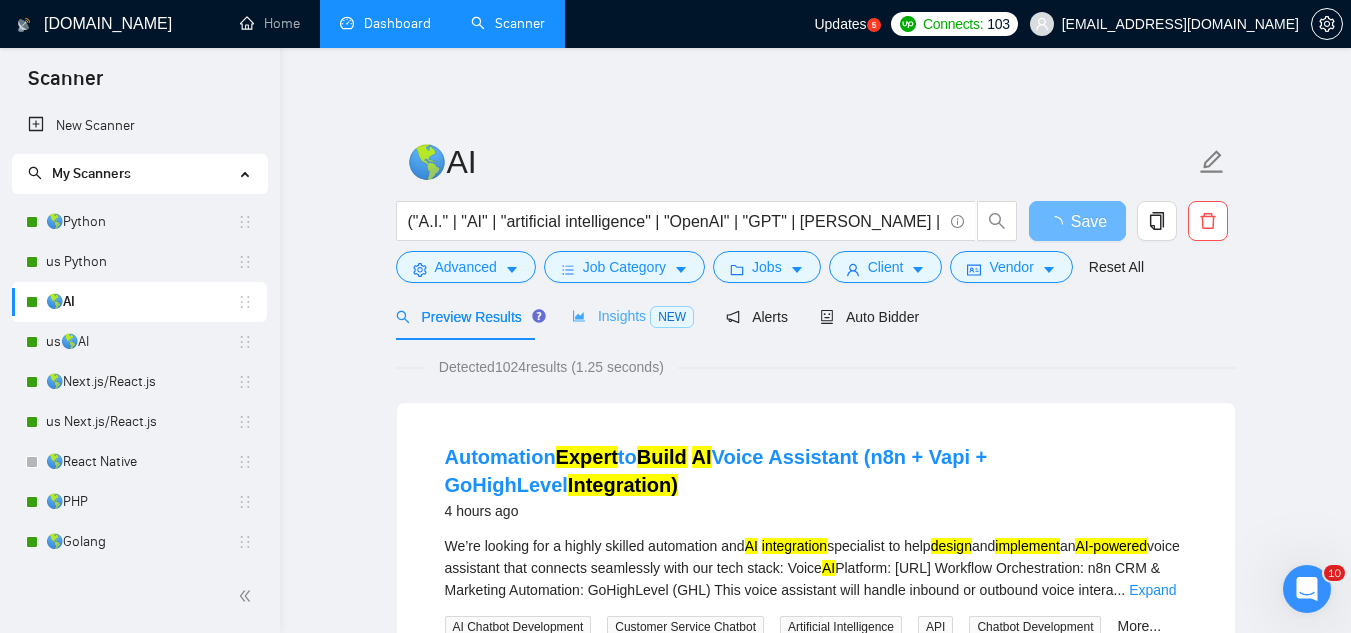 click on "Insights NEW" at bounding box center [633, 316] 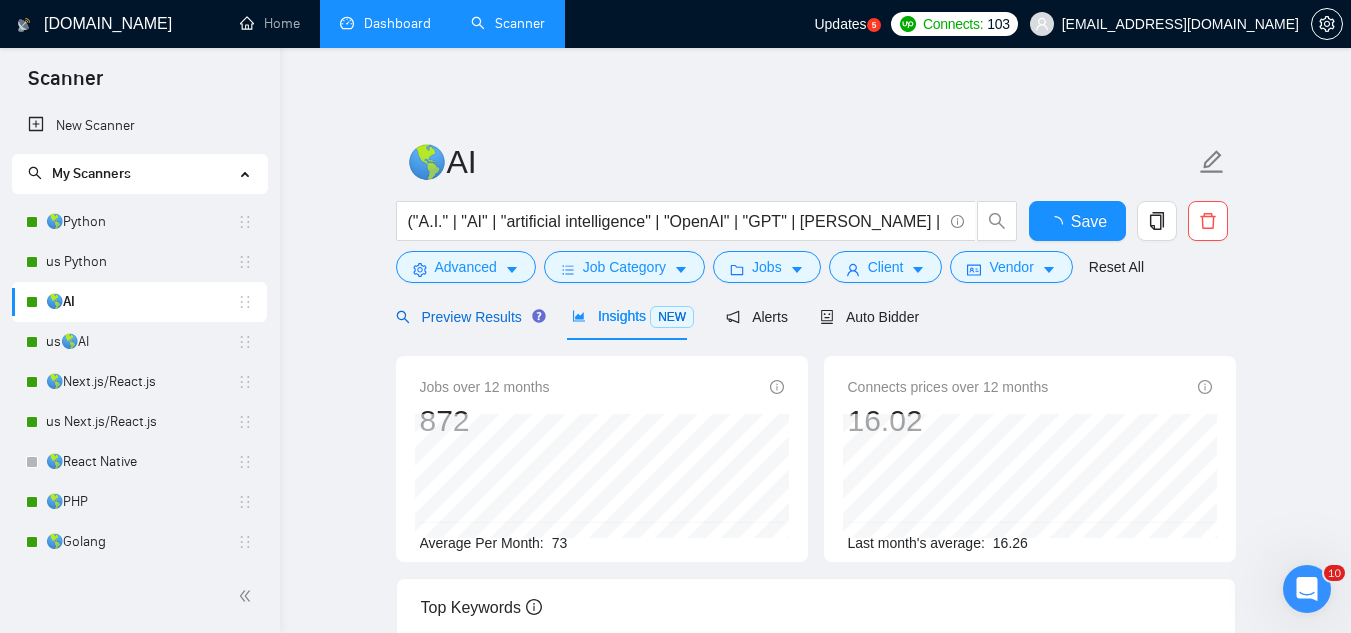click on "Preview Results" at bounding box center [468, 317] 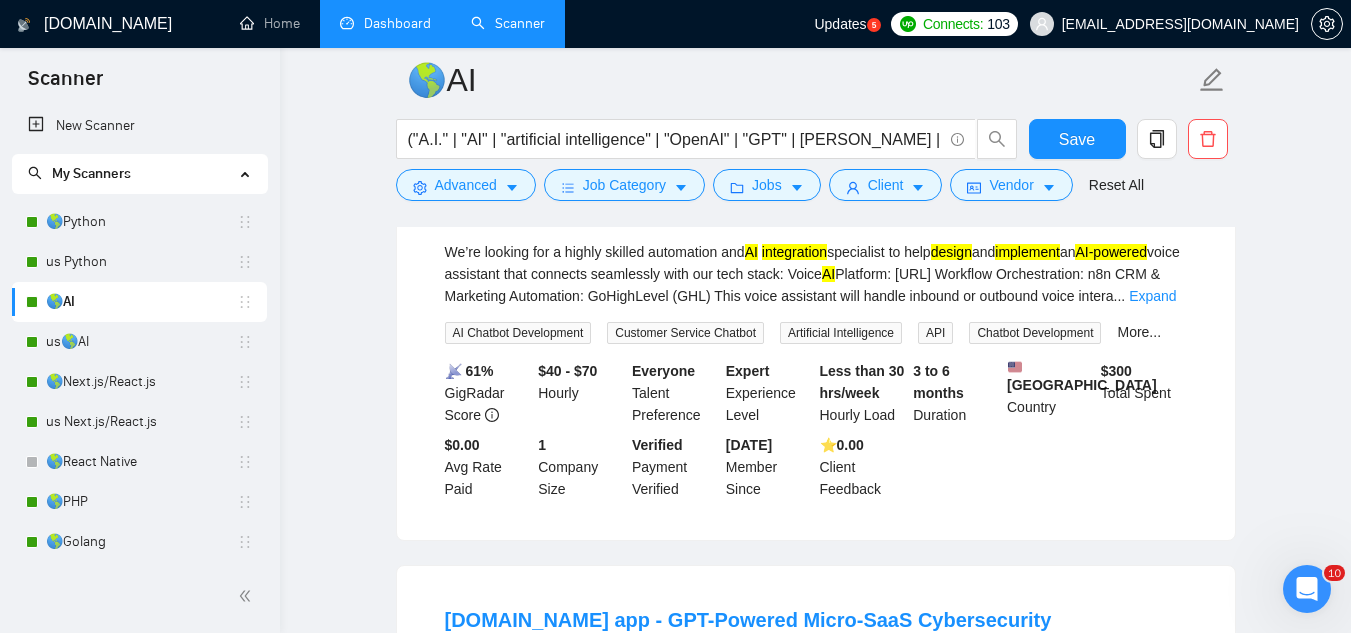 scroll, scrollTop: 200, scrollLeft: 0, axis: vertical 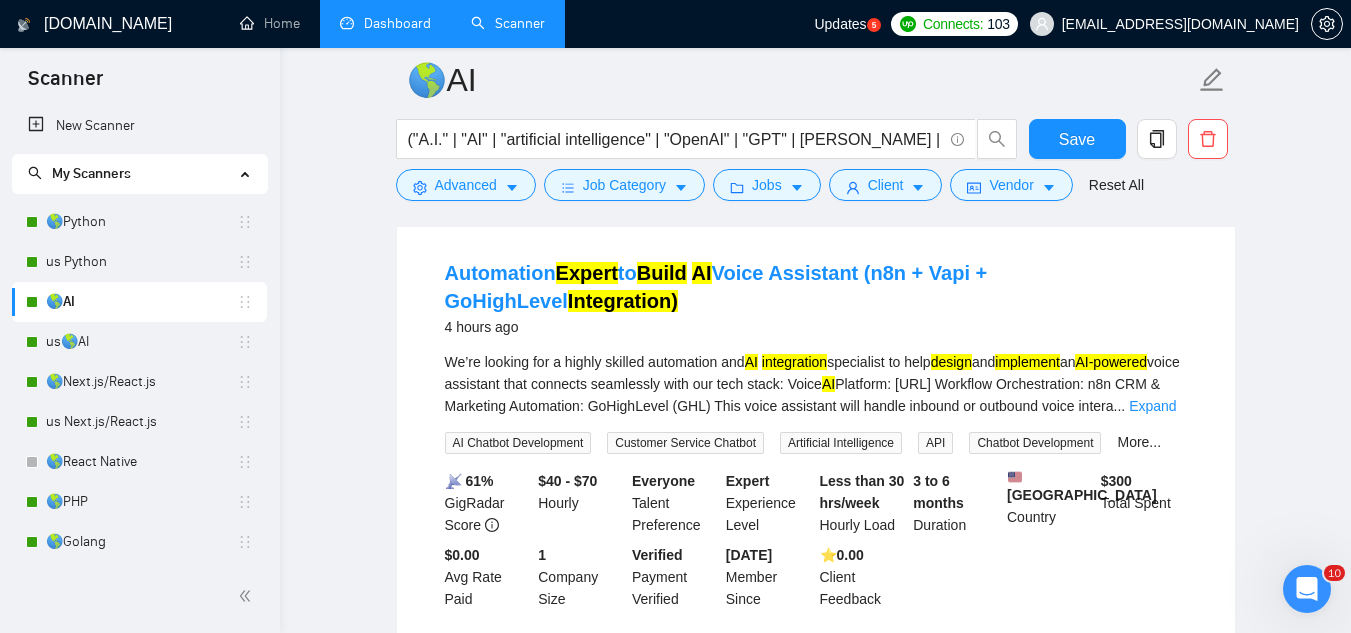 click on "Dashboard" at bounding box center (385, 23) 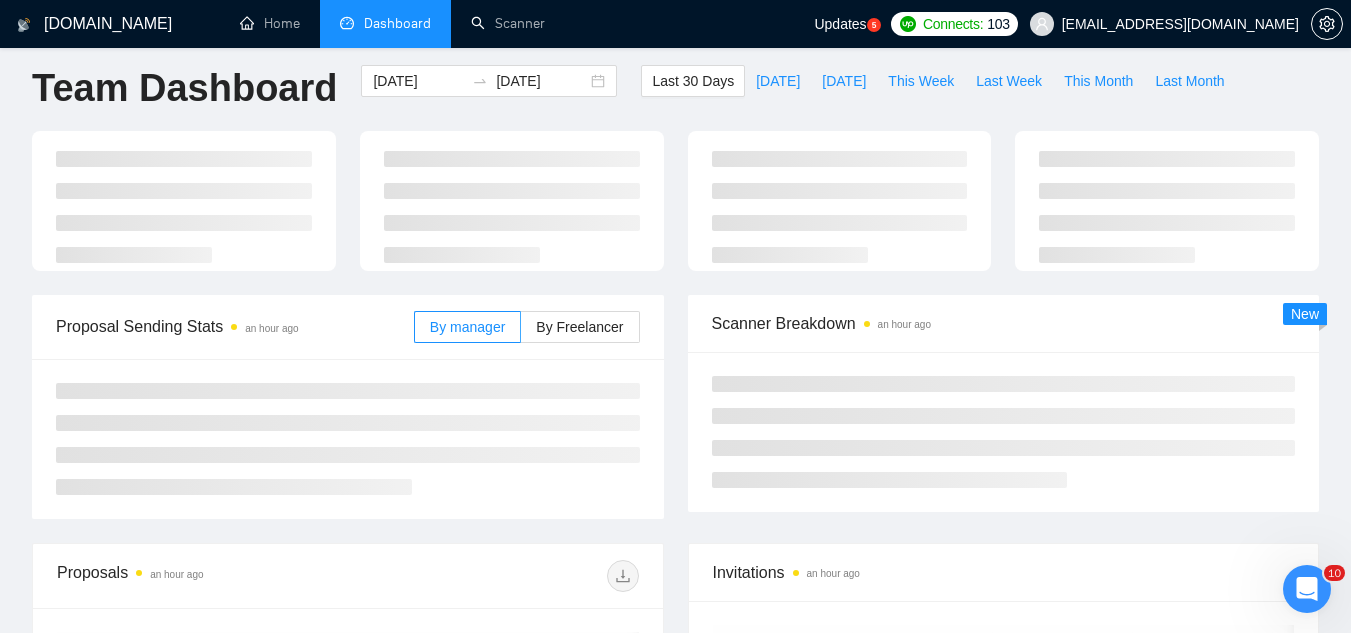 scroll, scrollTop: 0, scrollLeft: 0, axis: both 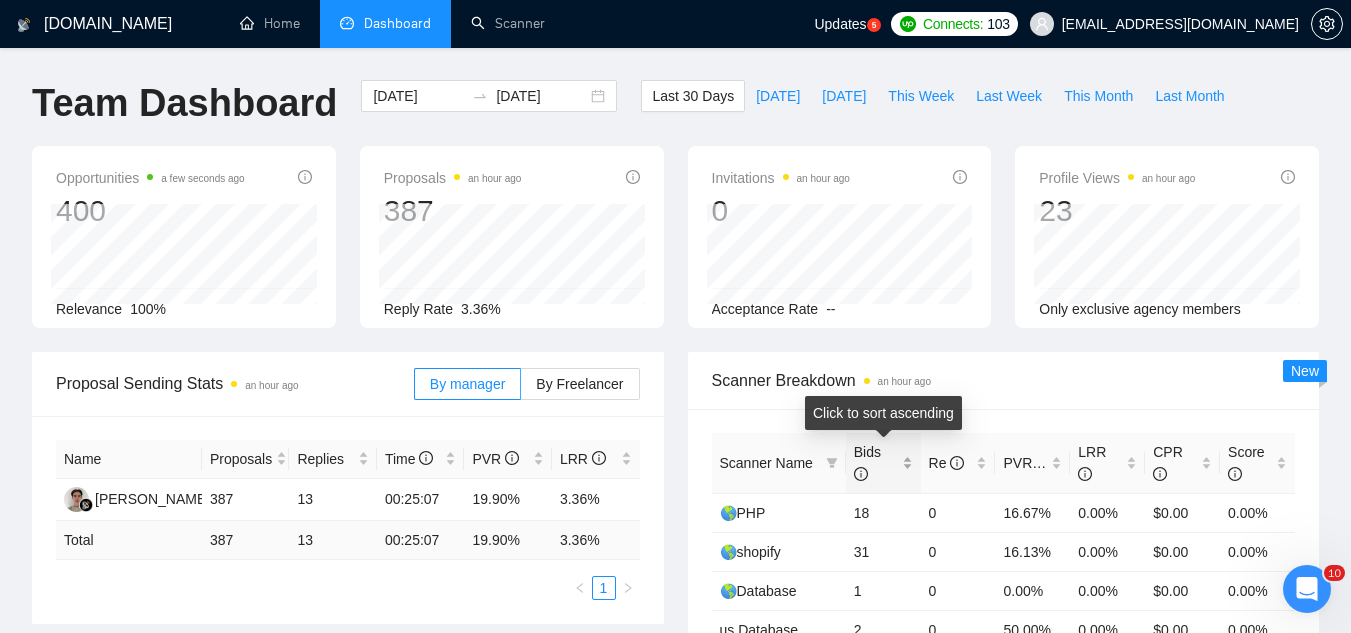 click on "Bids" at bounding box center (883, 463) 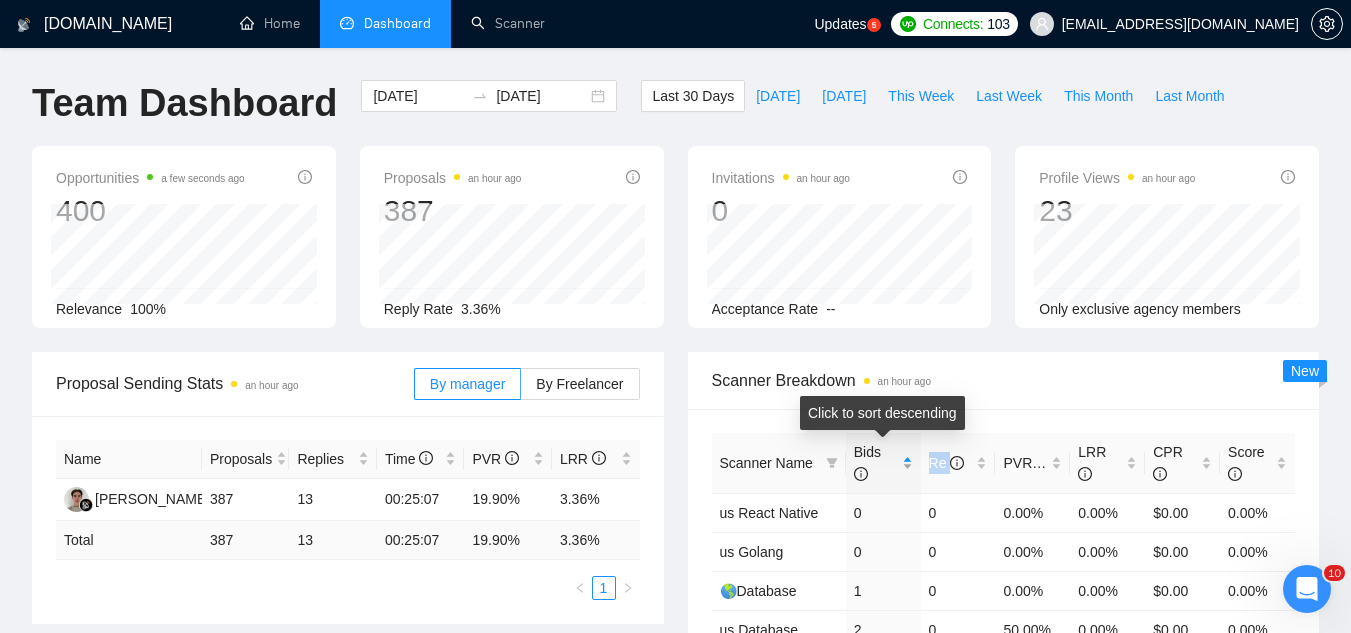 click on "Bids" at bounding box center (883, 463) 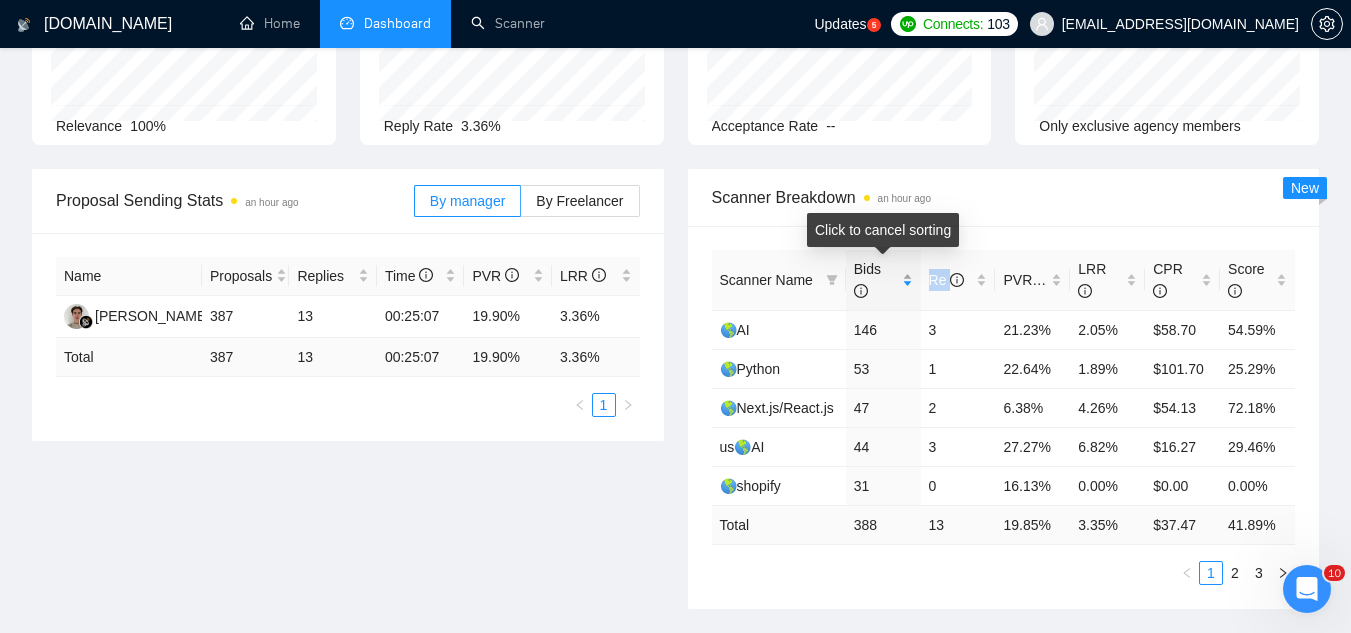 scroll, scrollTop: 200, scrollLeft: 0, axis: vertical 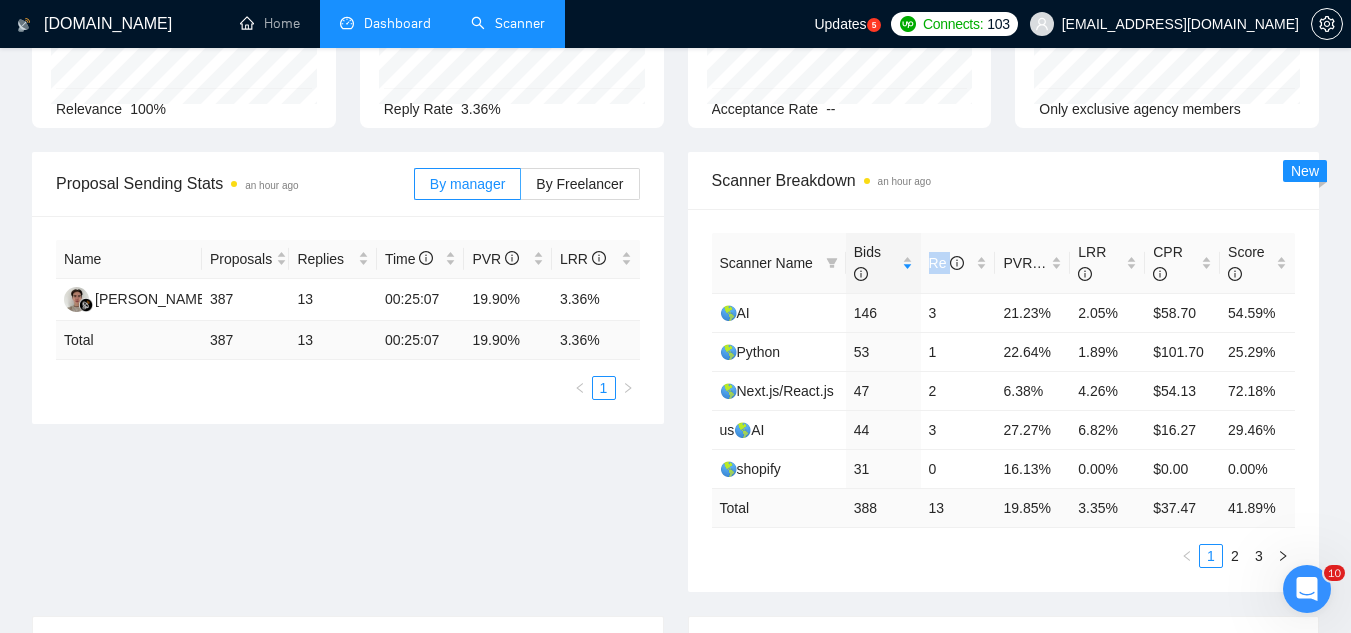click on "Scanner" at bounding box center [508, 23] 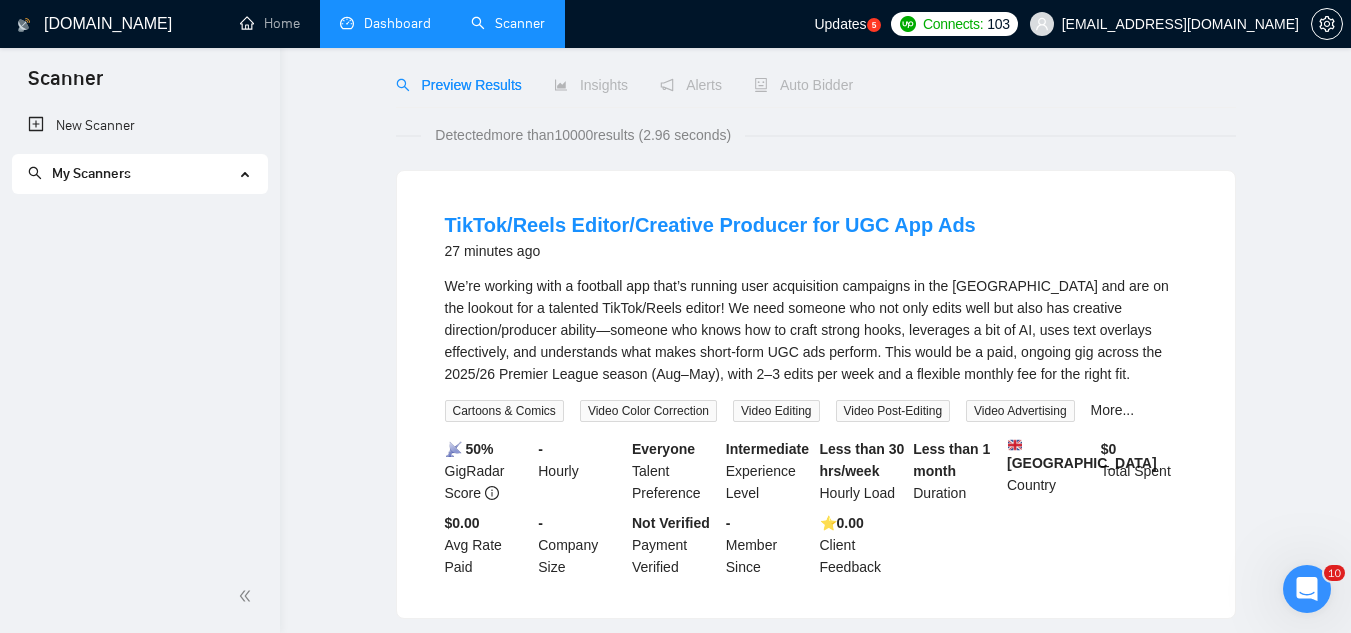 scroll, scrollTop: 0, scrollLeft: 0, axis: both 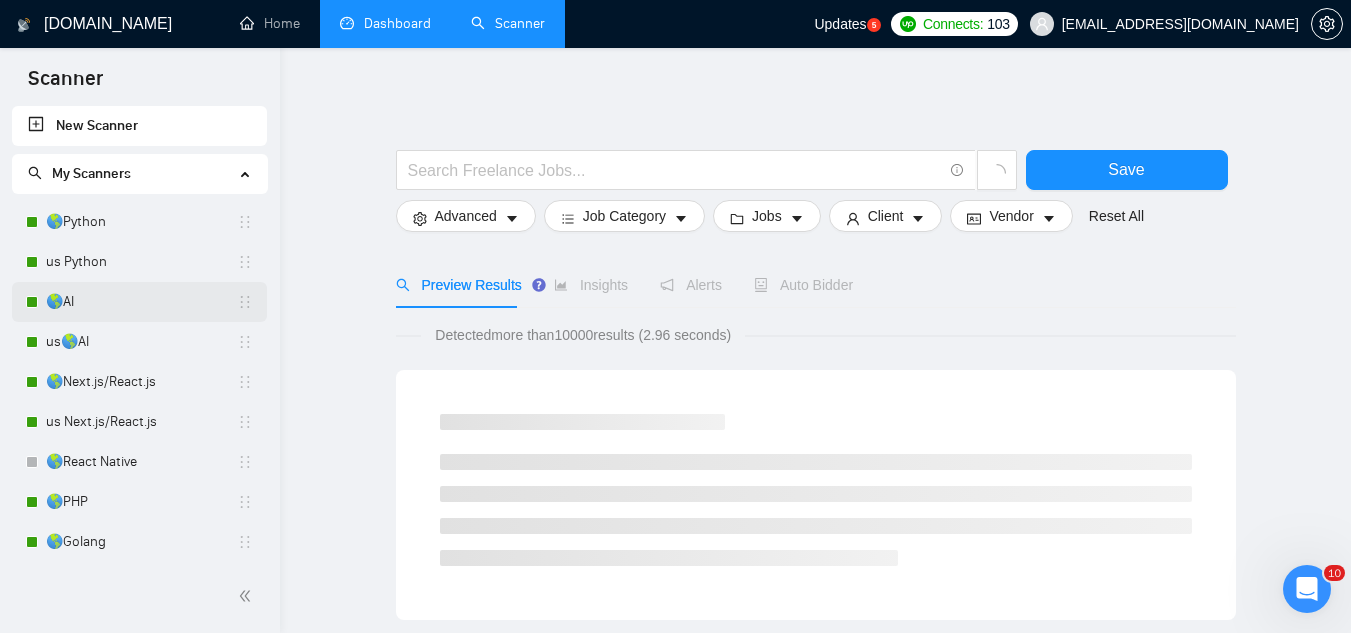 click on "🌎AI" at bounding box center [141, 302] 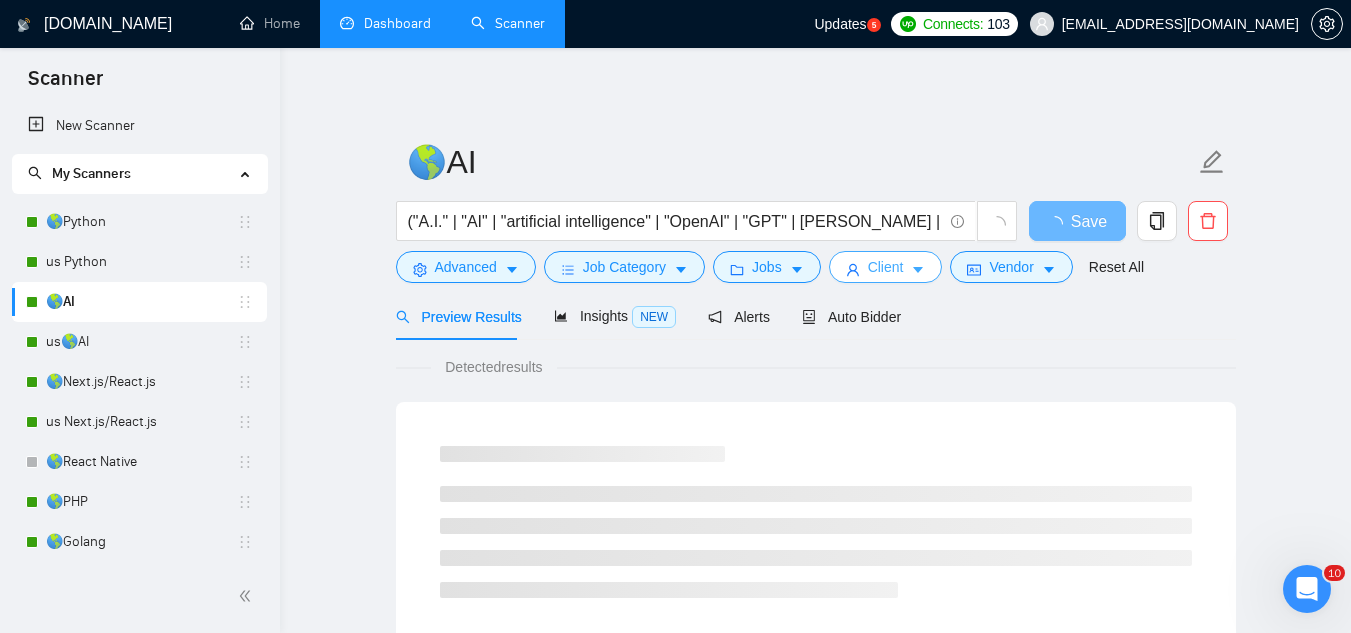 click on "Client" at bounding box center (886, 267) 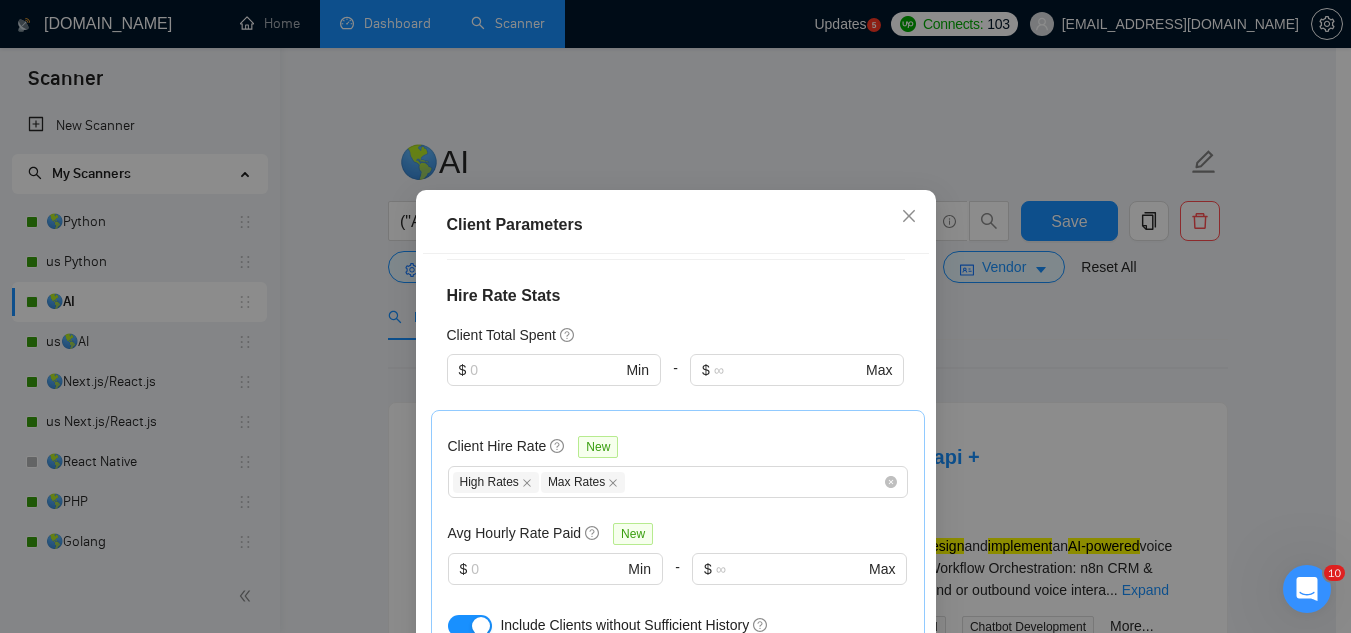 scroll, scrollTop: 600, scrollLeft: 0, axis: vertical 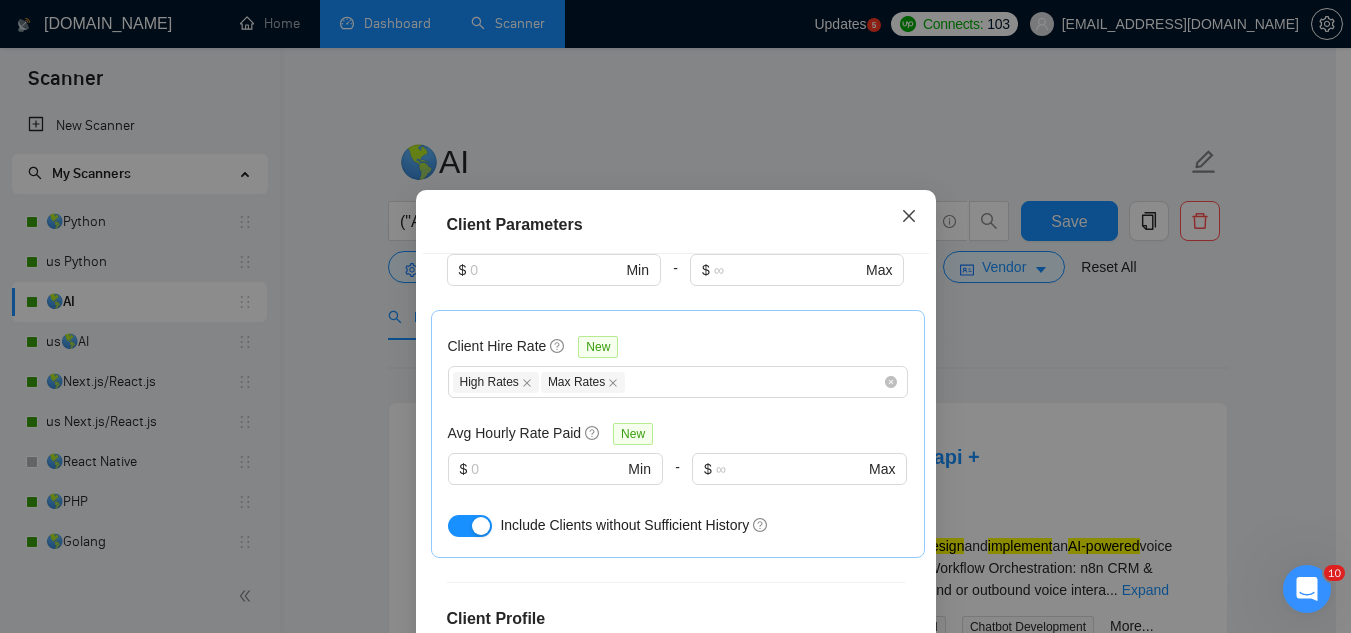 click 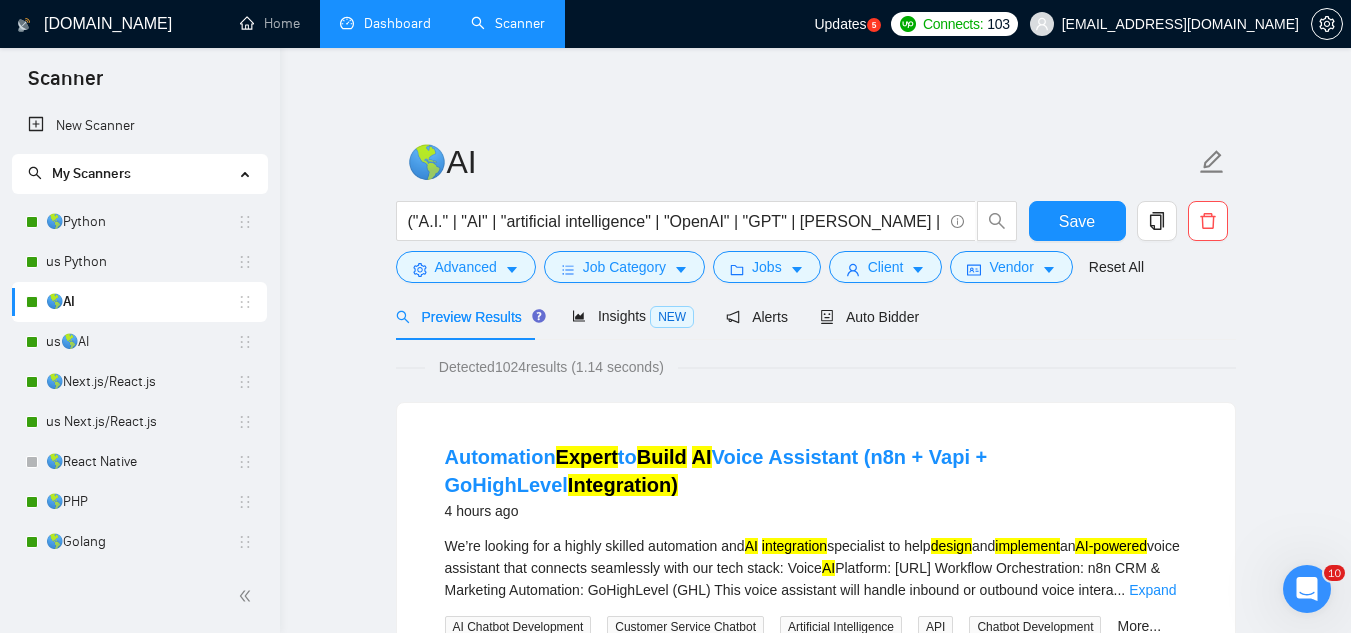 click on "Dashboard" at bounding box center [385, 23] 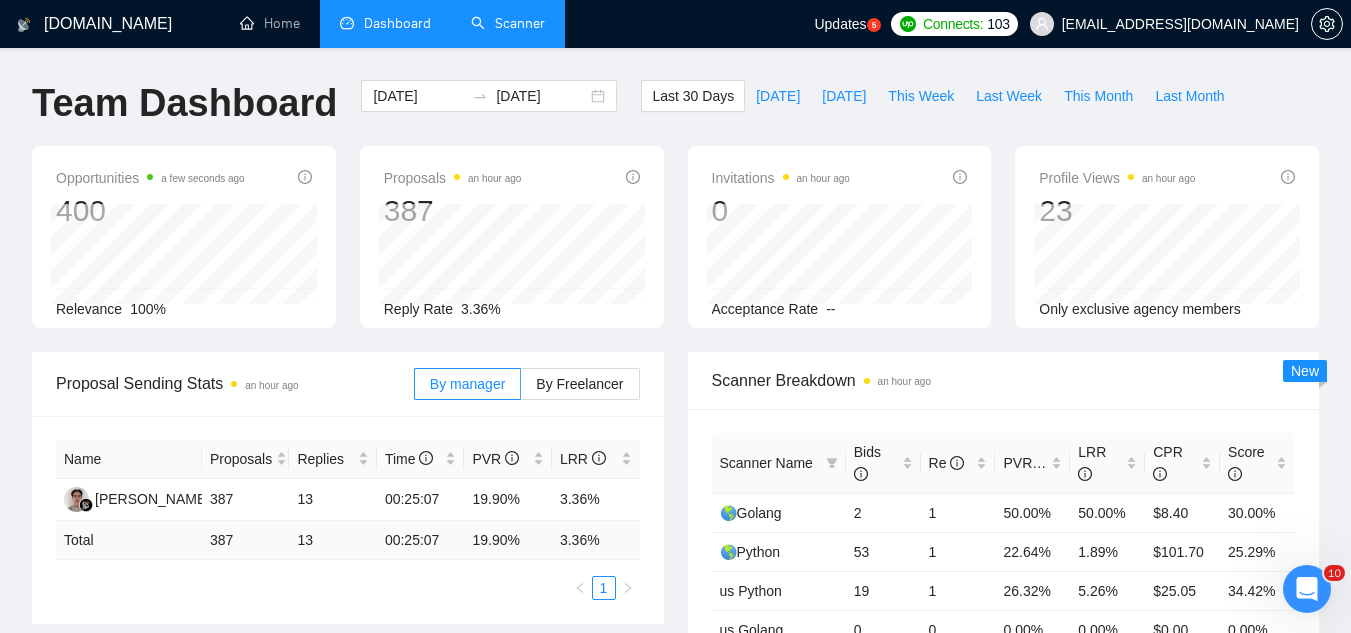 click on "Scanner" at bounding box center (508, 23) 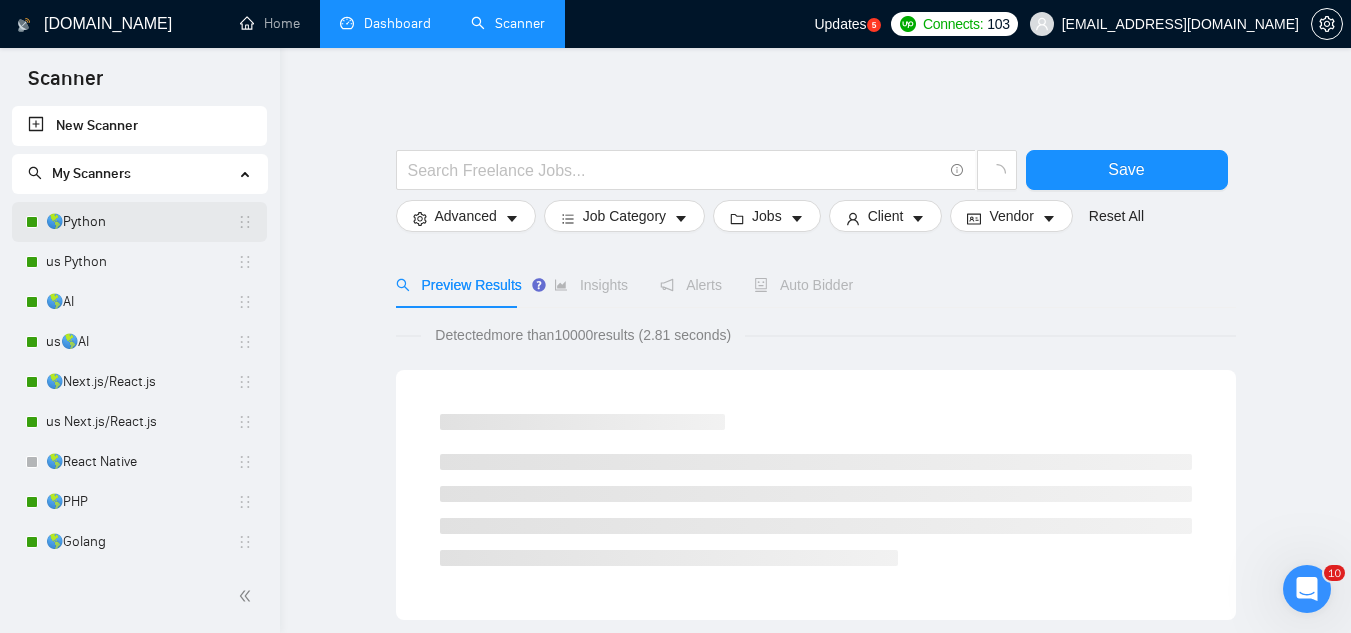 click on "🌎Python" at bounding box center [141, 222] 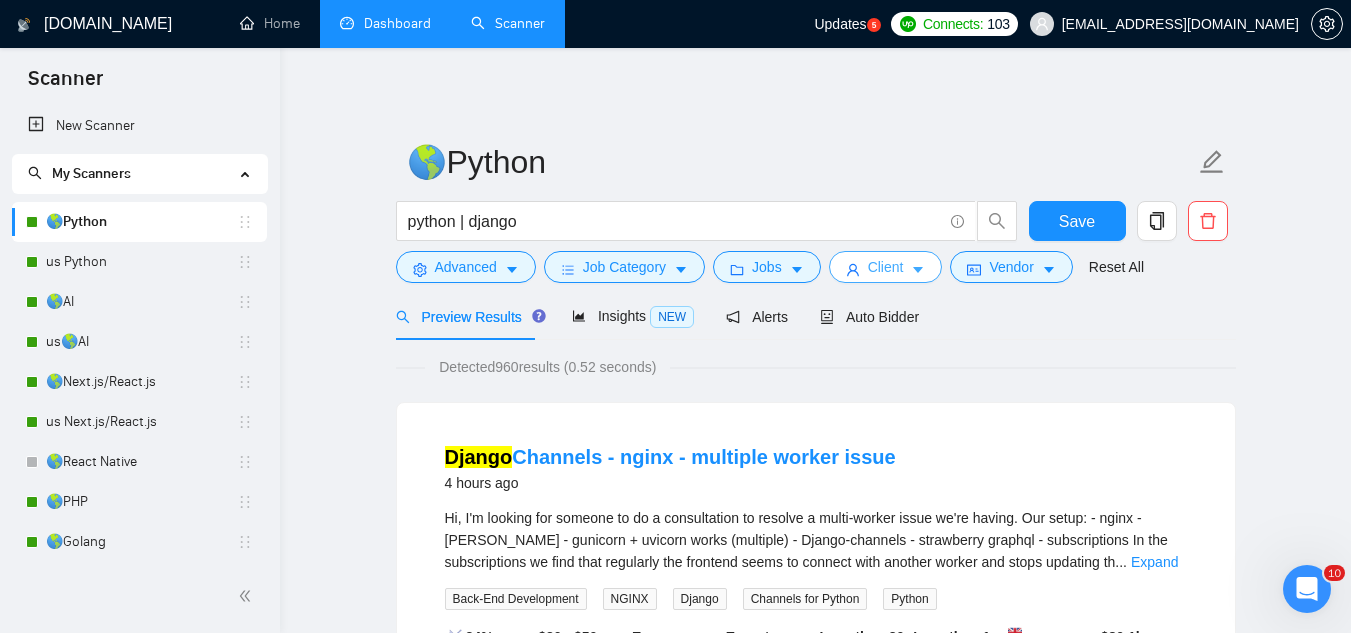 click on "Client" at bounding box center [886, 267] 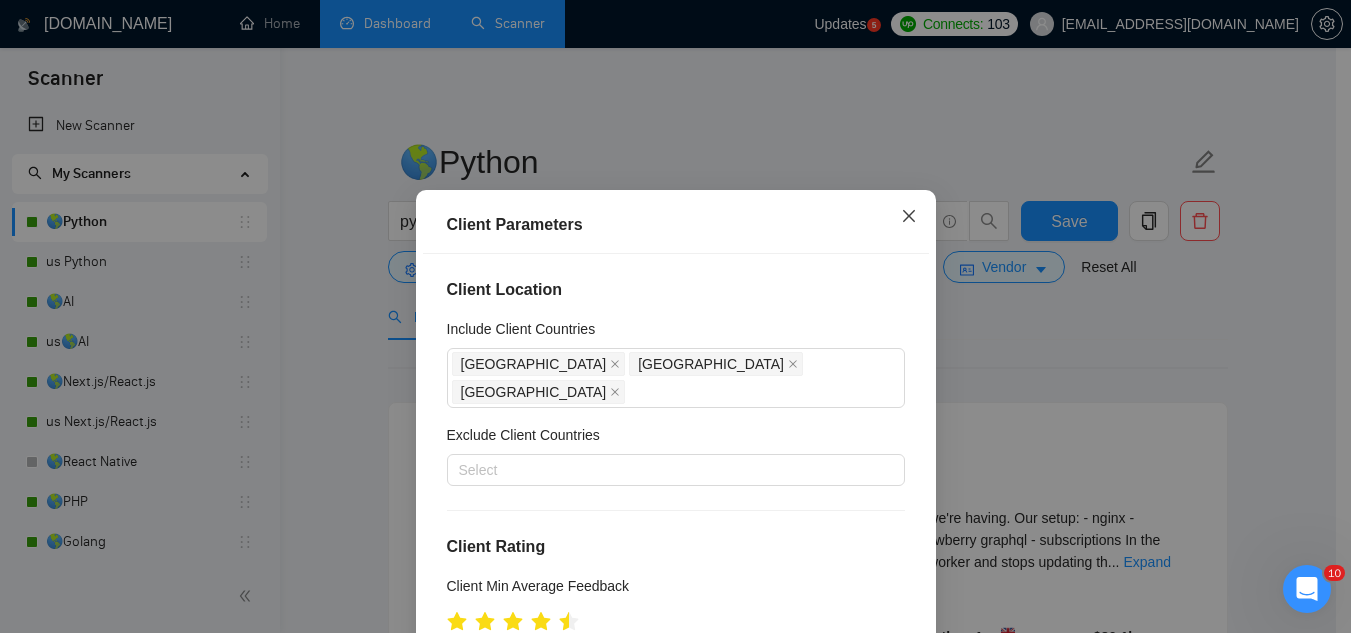 click 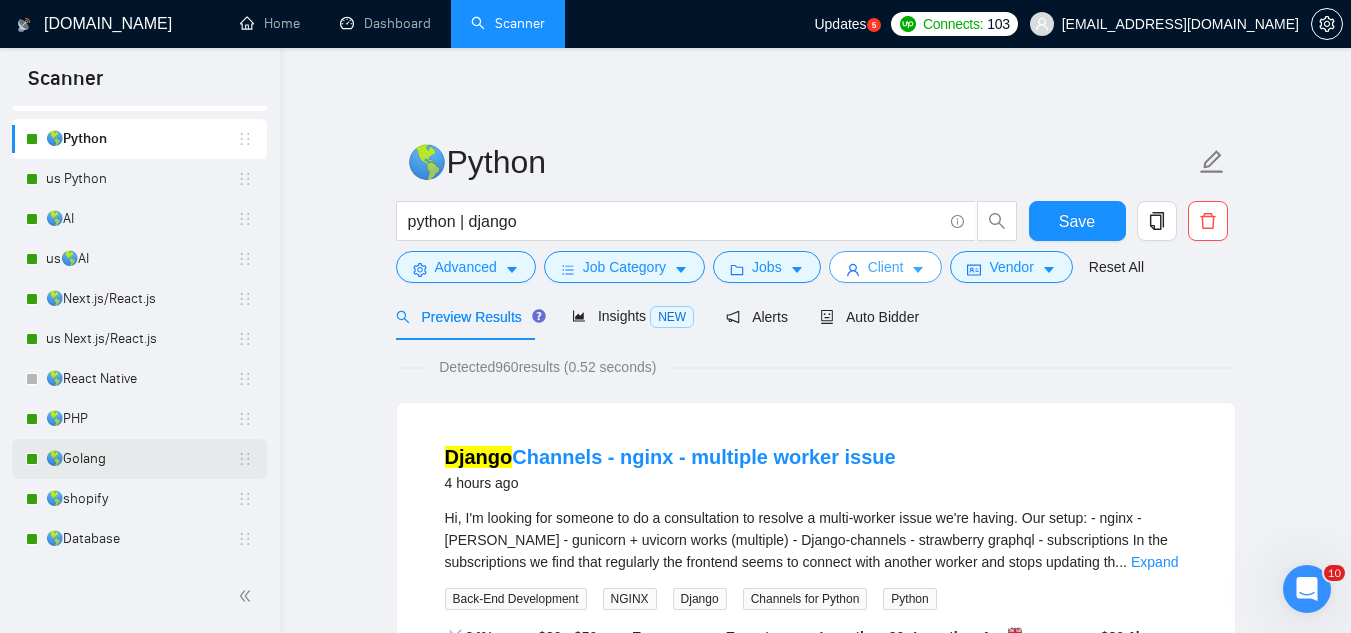 scroll, scrollTop: 200, scrollLeft: 0, axis: vertical 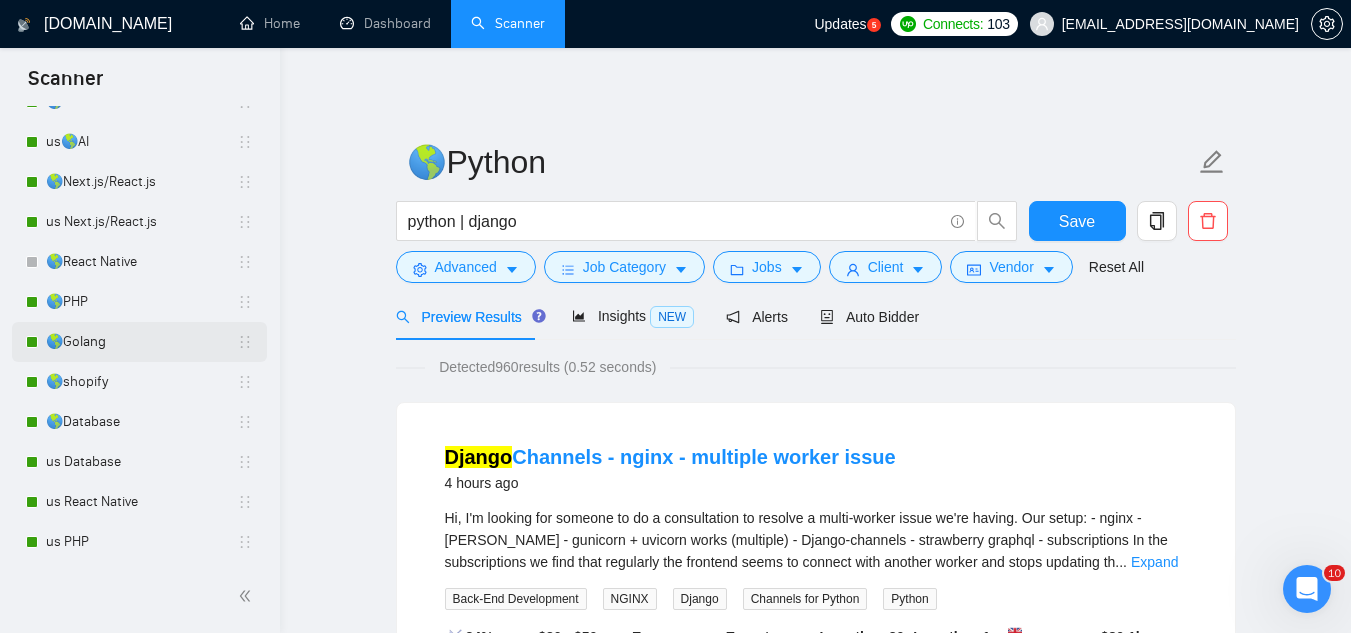 click on "🌎Golang" at bounding box center (141, 342) 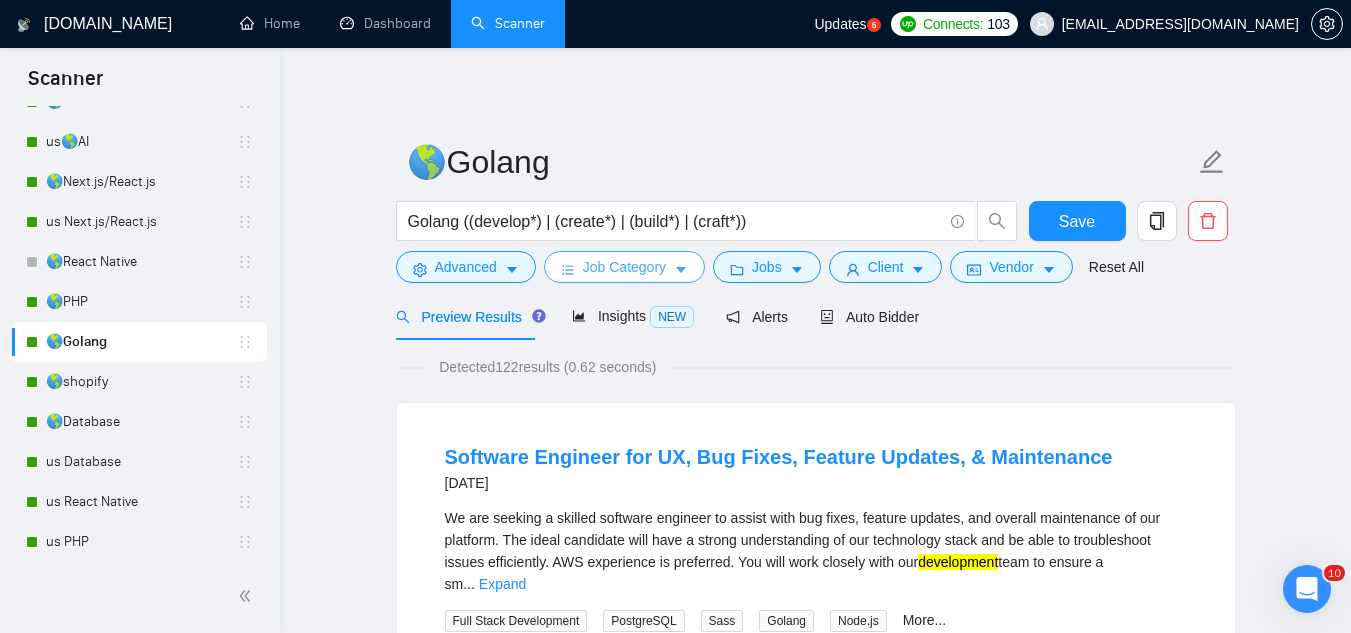 click on "Job Category" at bounding box center (624, 267) 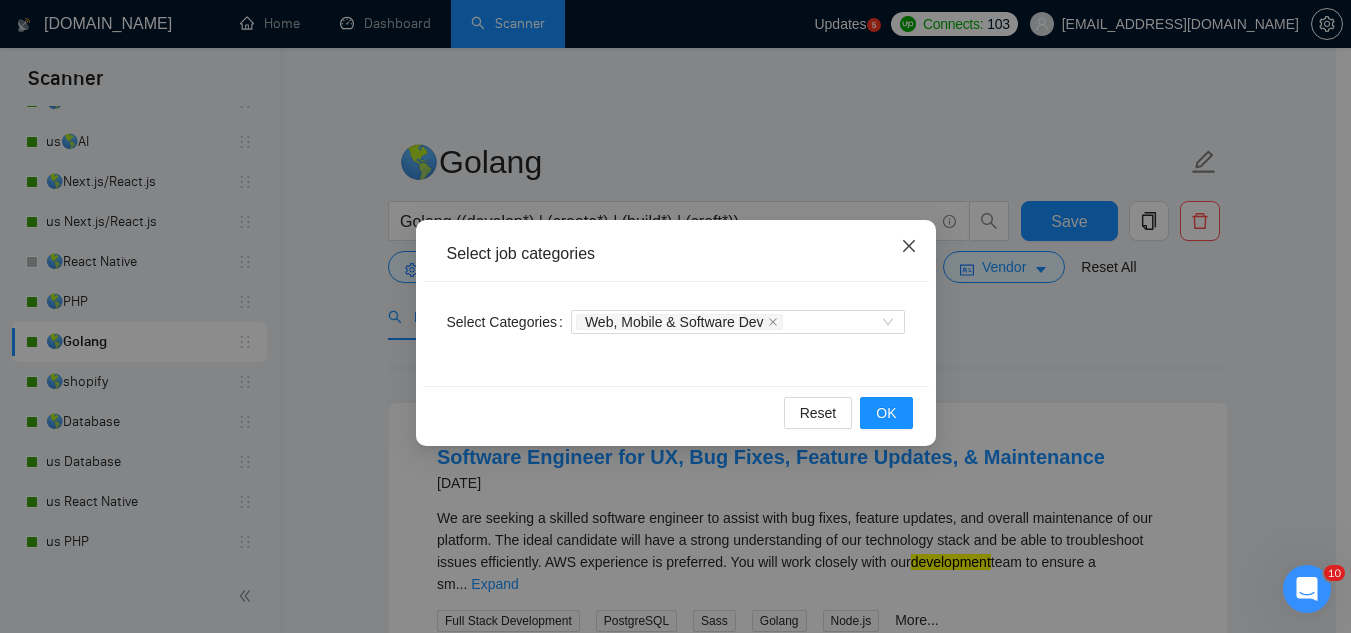 click 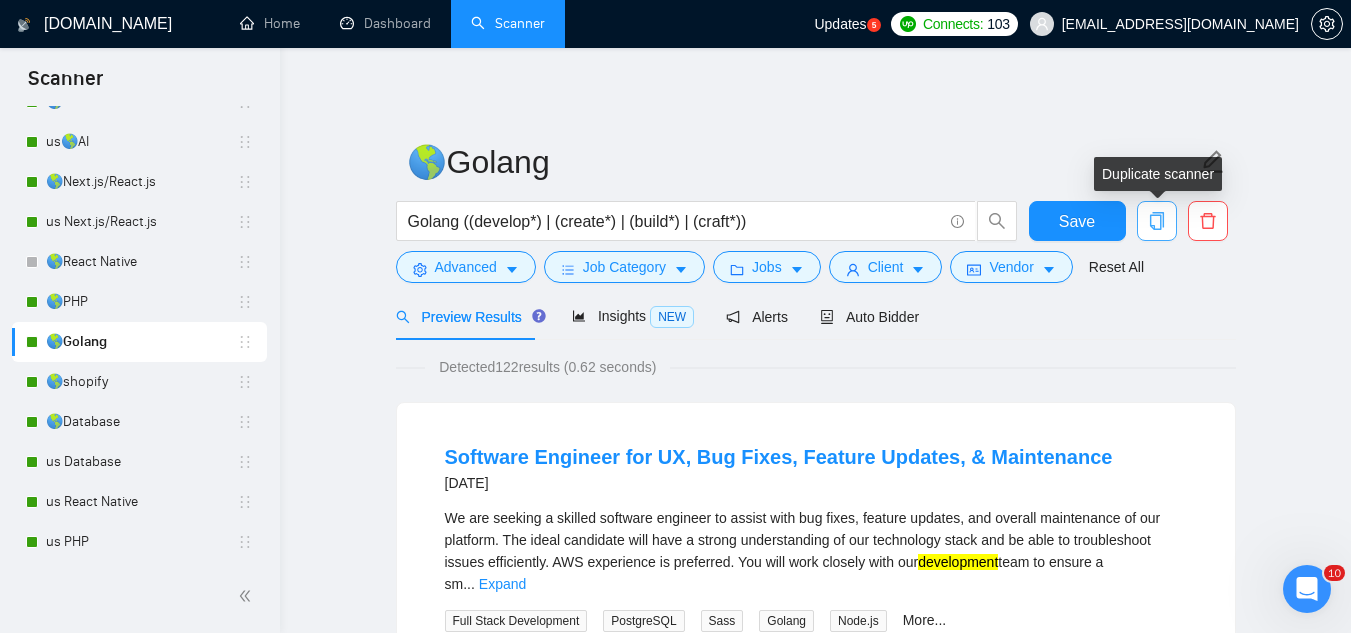 click at bounding box center (1157, 221) 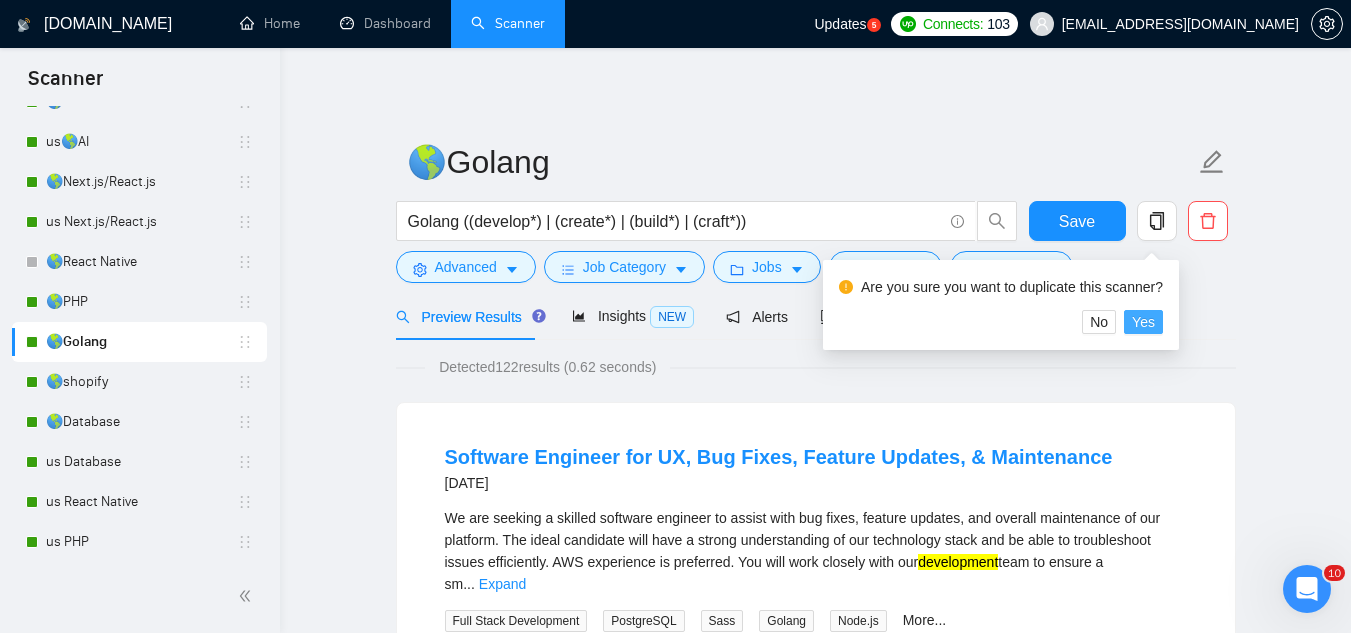 click on "Yes" at bounding box center [1143, 322] 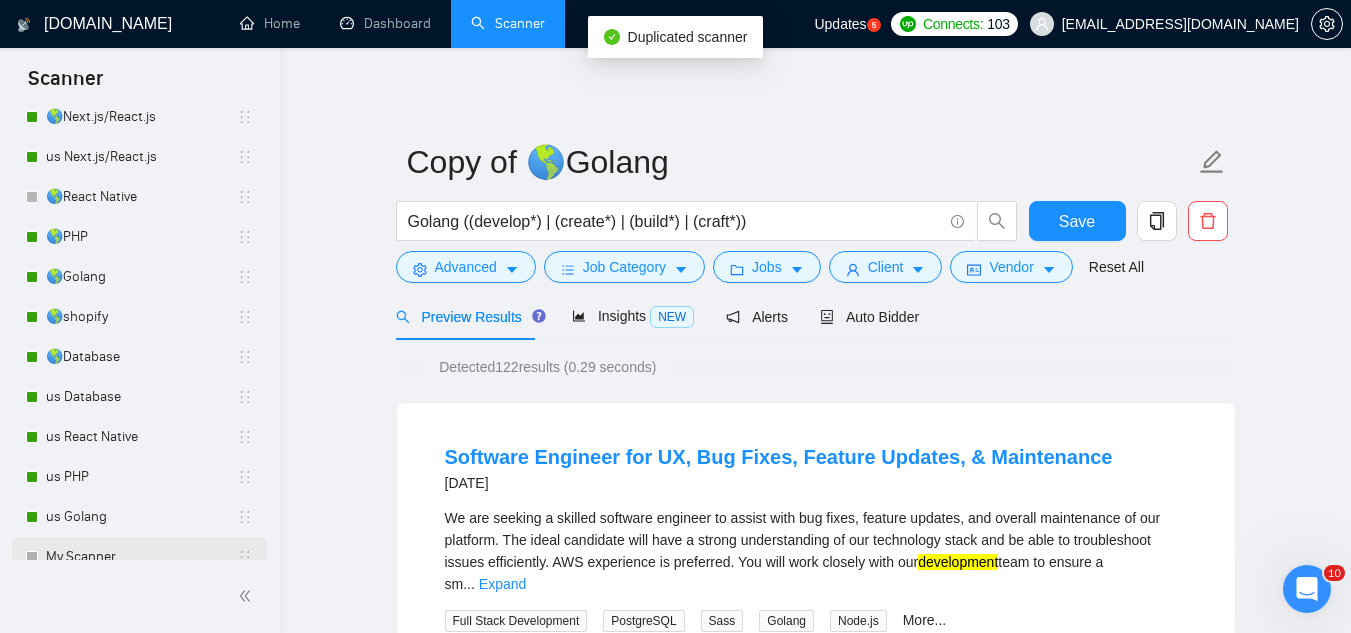 scroll, scrollTop: 362, scrollLeft: 0, axis: vertical 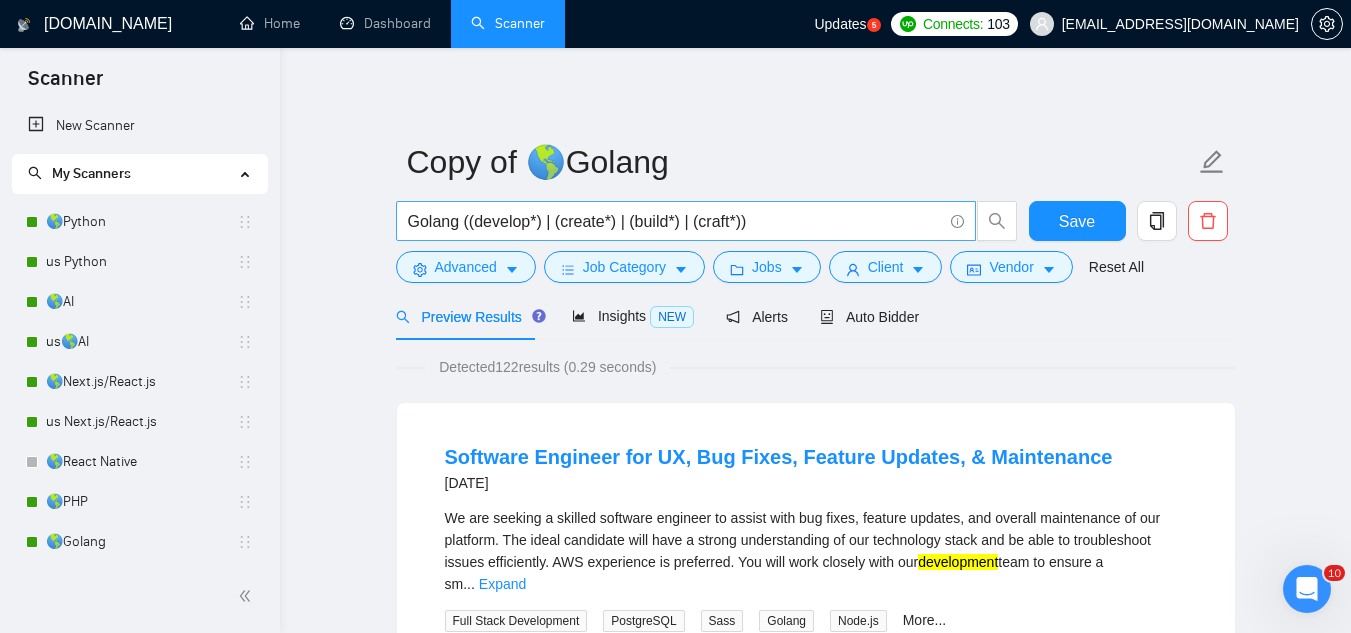 click on "Golang ((develop*) | (create*) | (build*) | (craft*))" at bounding box center (675, 221) 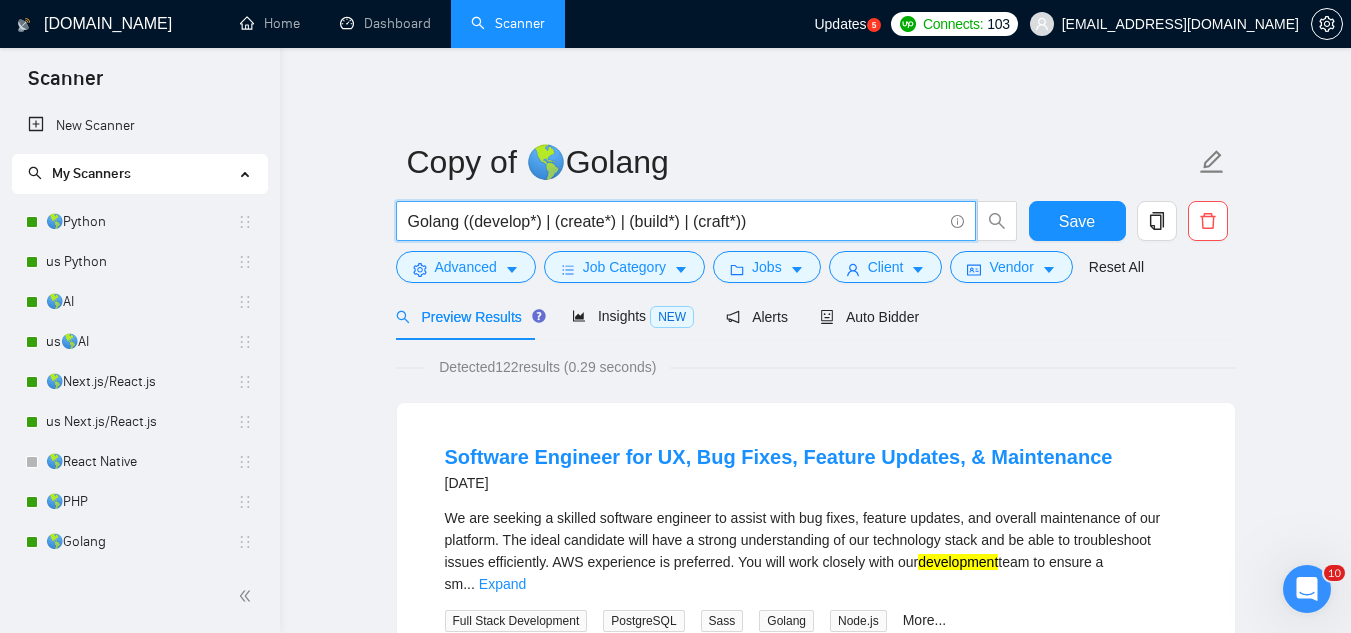 click on "Golang ((develop*) | (create*) | (build*) | (craft*))" at bounding box center (675, 221) 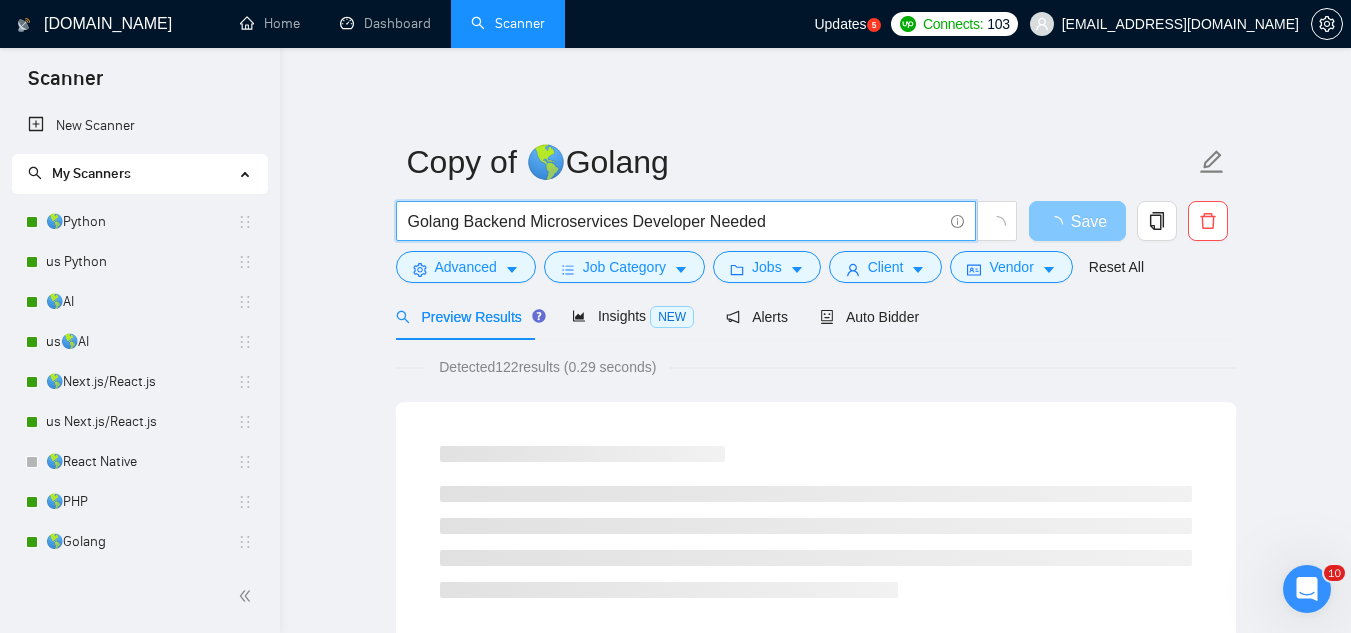 type on "Golang Backend Microservices Developer Needed" 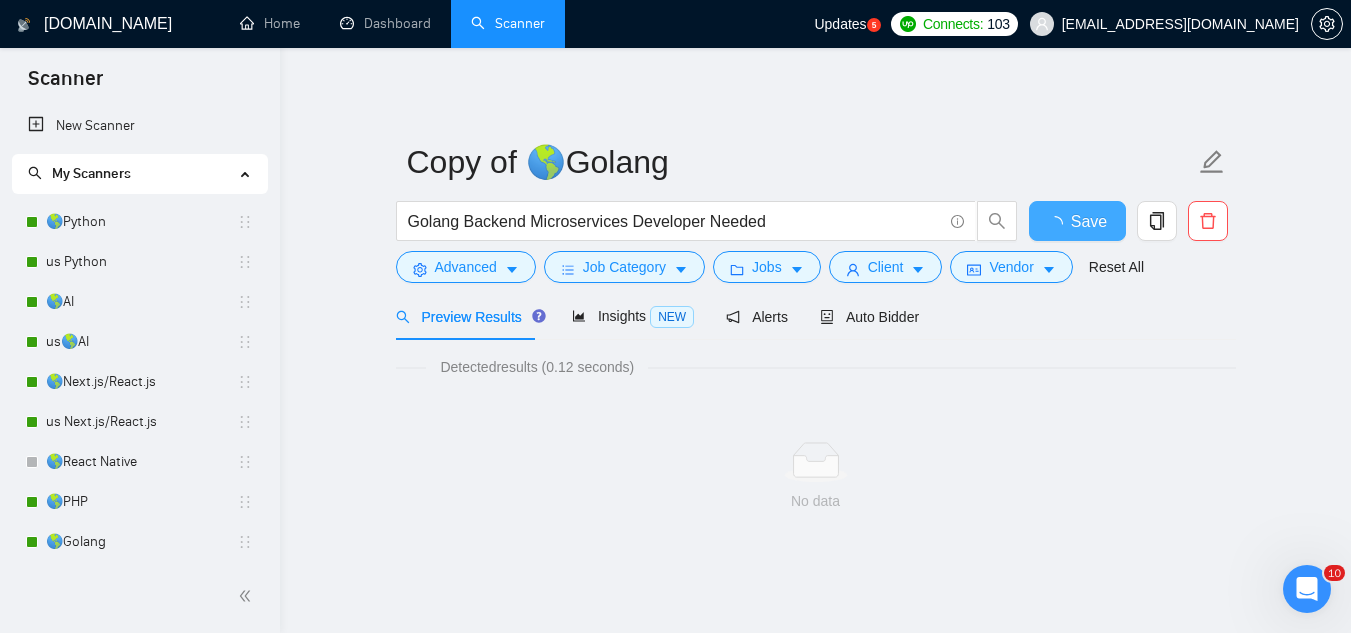 click on "Save" at bounding box center [1077, 221] 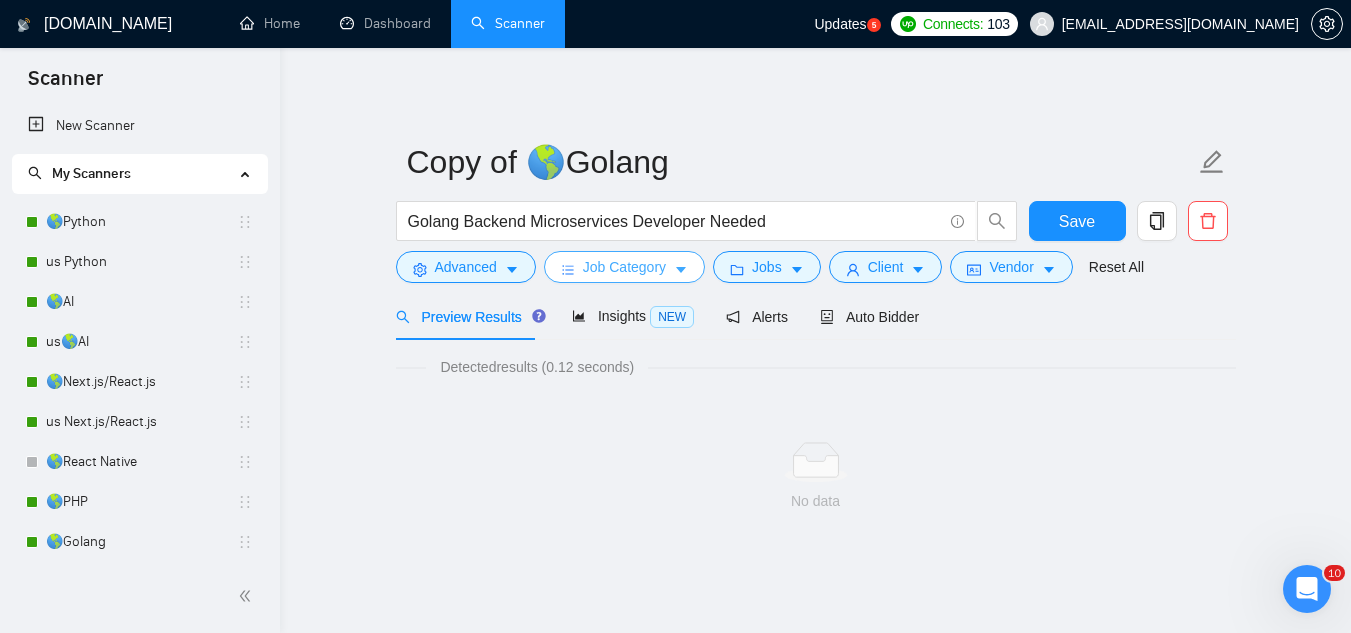 click 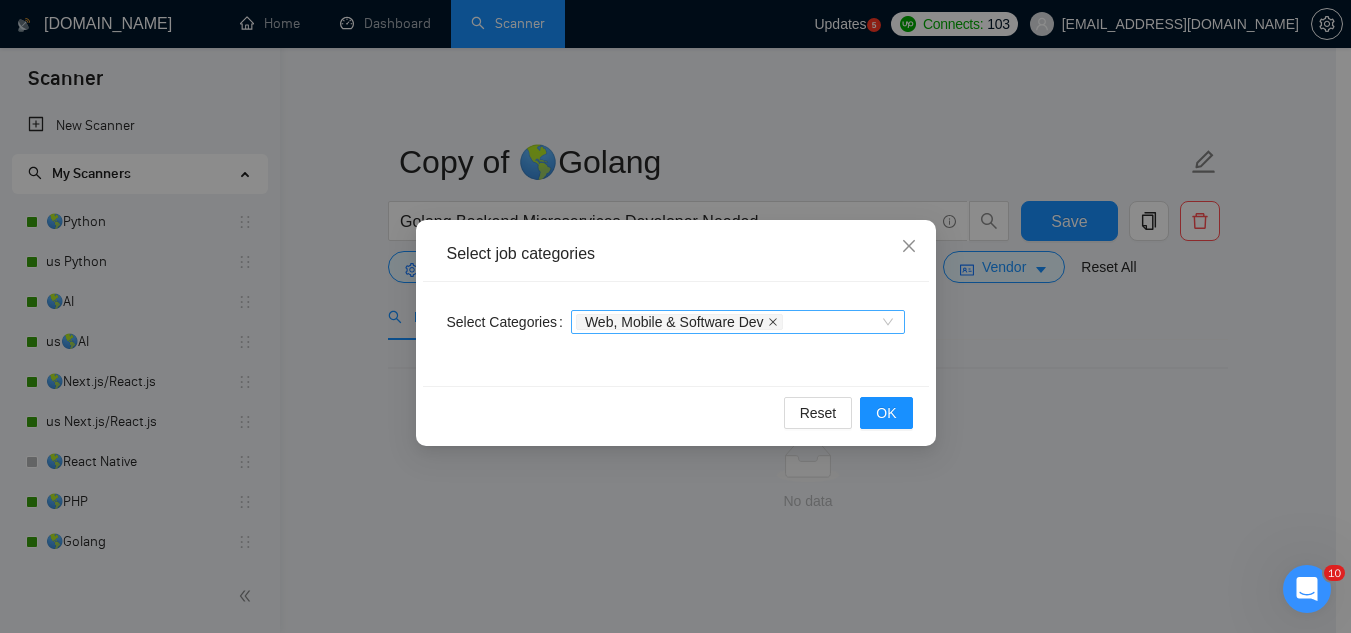 click 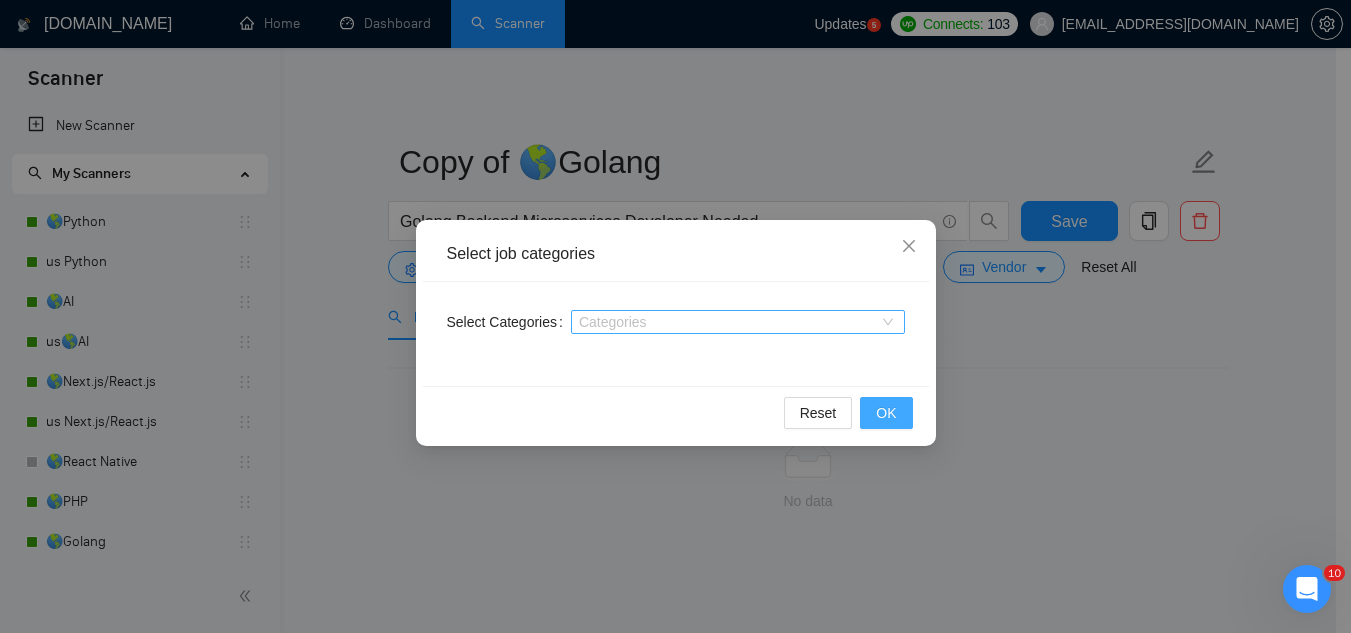 click on "OK" at bounding box center [886, 413] 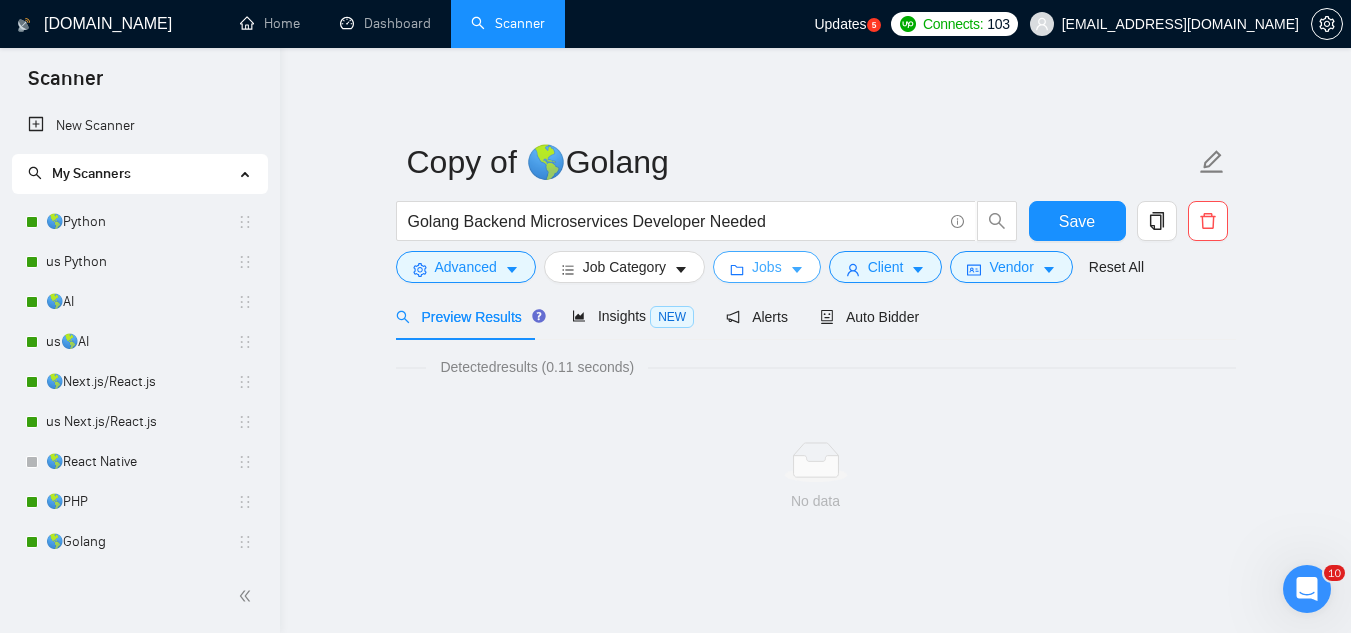 click on "Jobs" at bounding box center [767, 267] 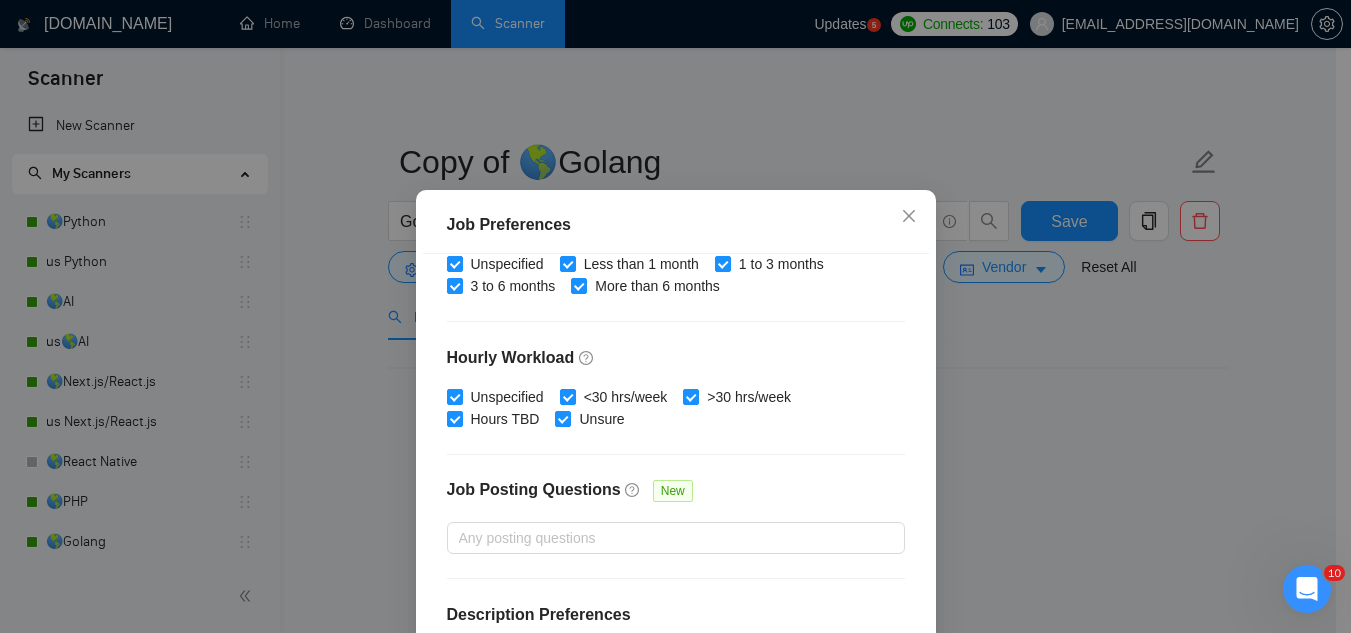 scroll, scrollTop: 683, scrollLeft: 0, axis: vertical 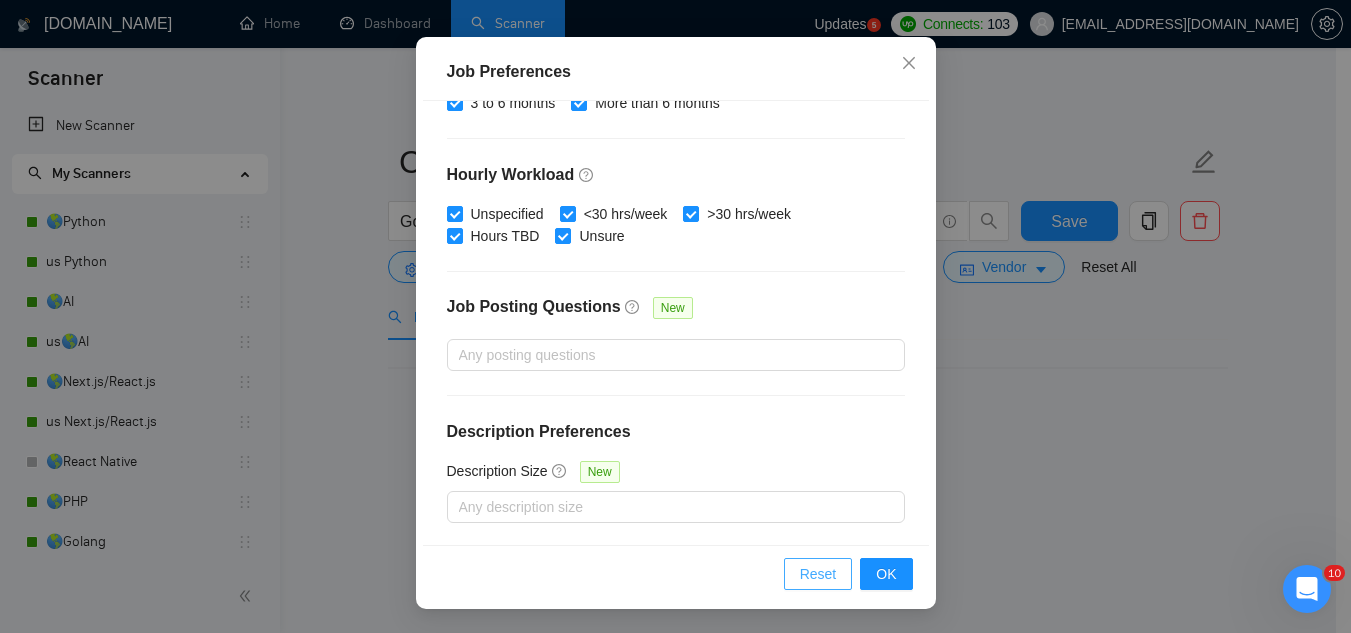 click on "Reset" at bounding box center (818, 574) 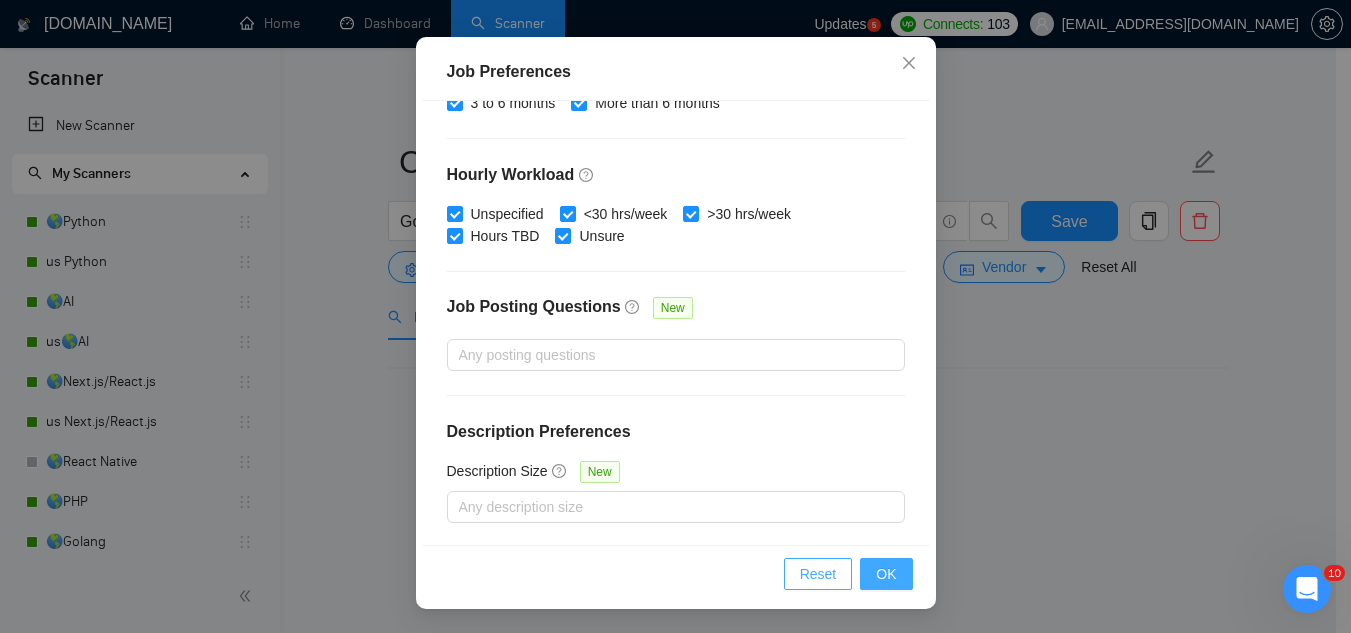 type 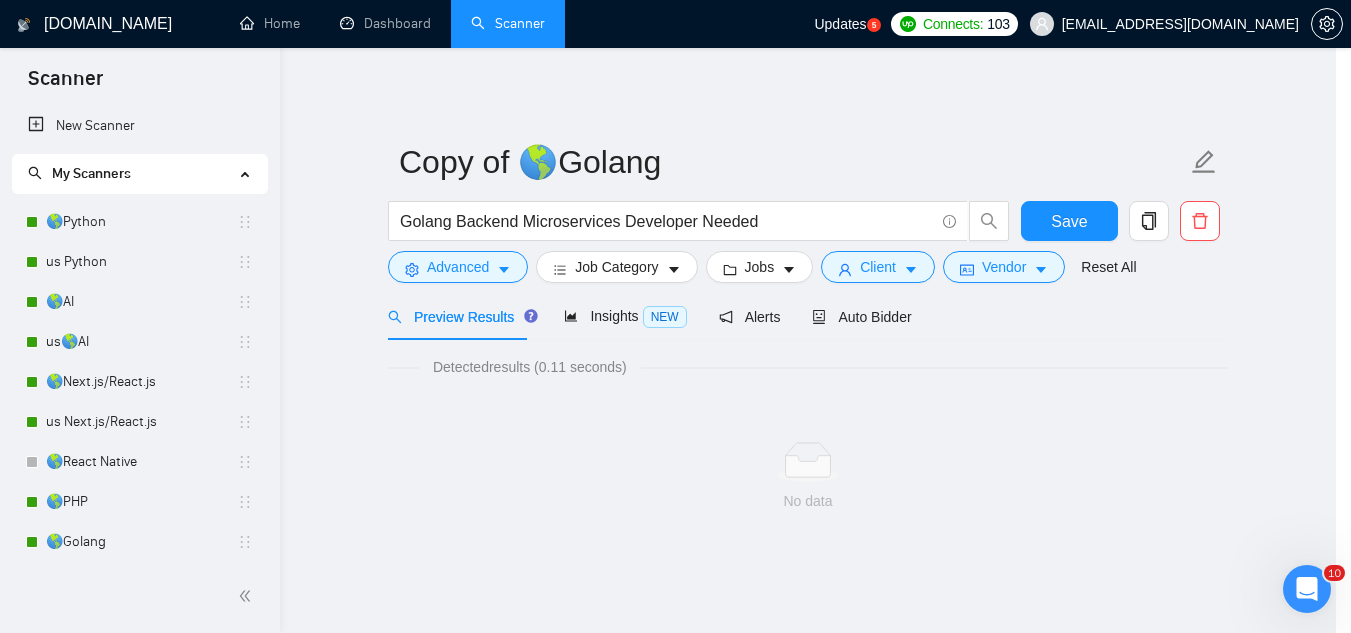 scroll, scrollTop: 82, scrollLeft: 0, axis: vertical 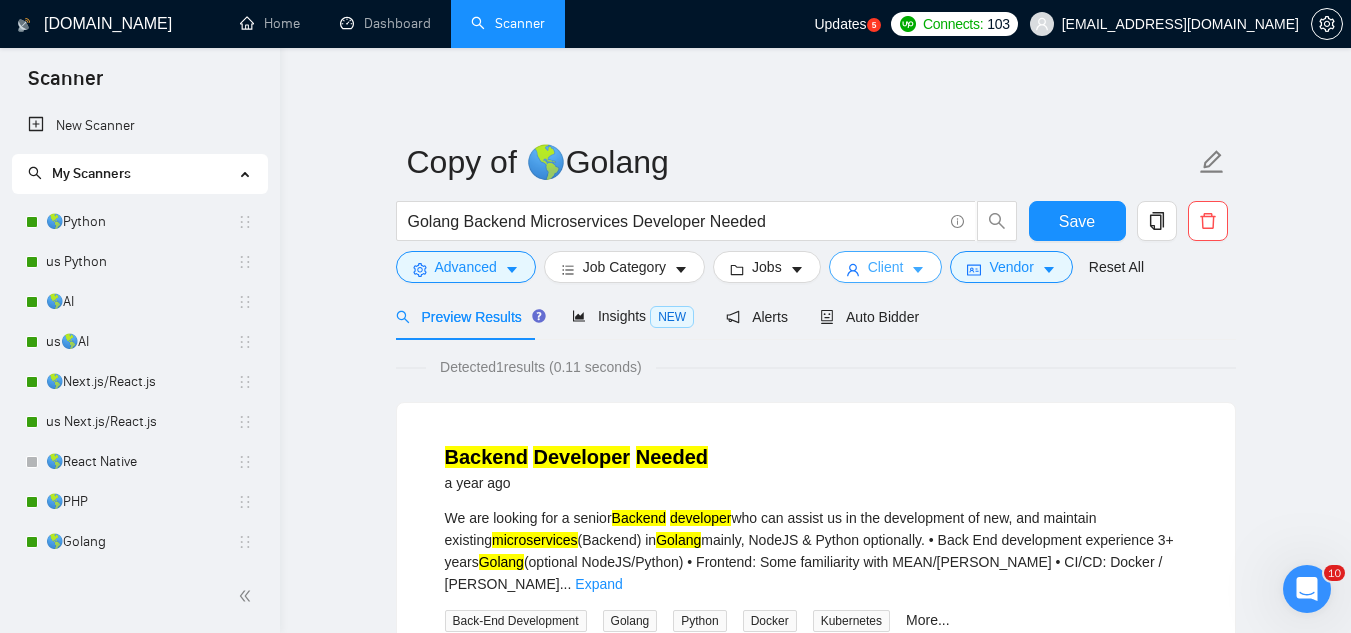 click on "Client" at bounding box center [886, 267] 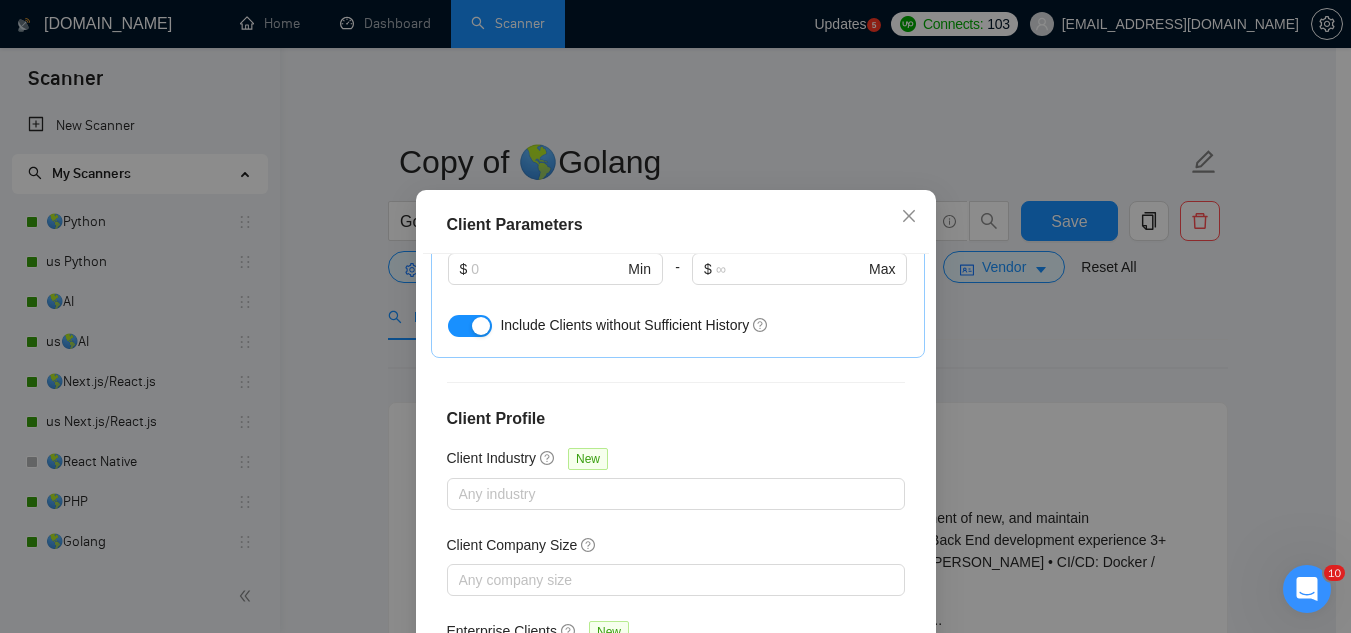 scroll, scrollTop: 801, scrollLeft: 0, axis: vertical 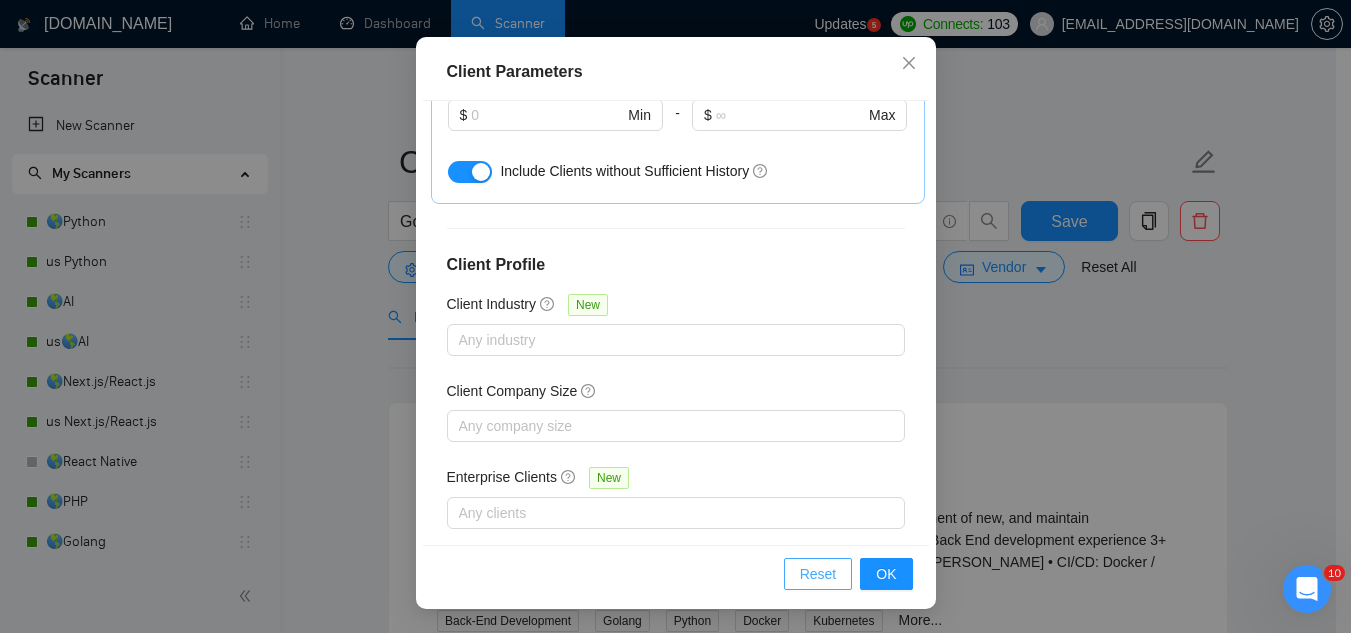 click on "Reset" at bounding box center [818, 574] 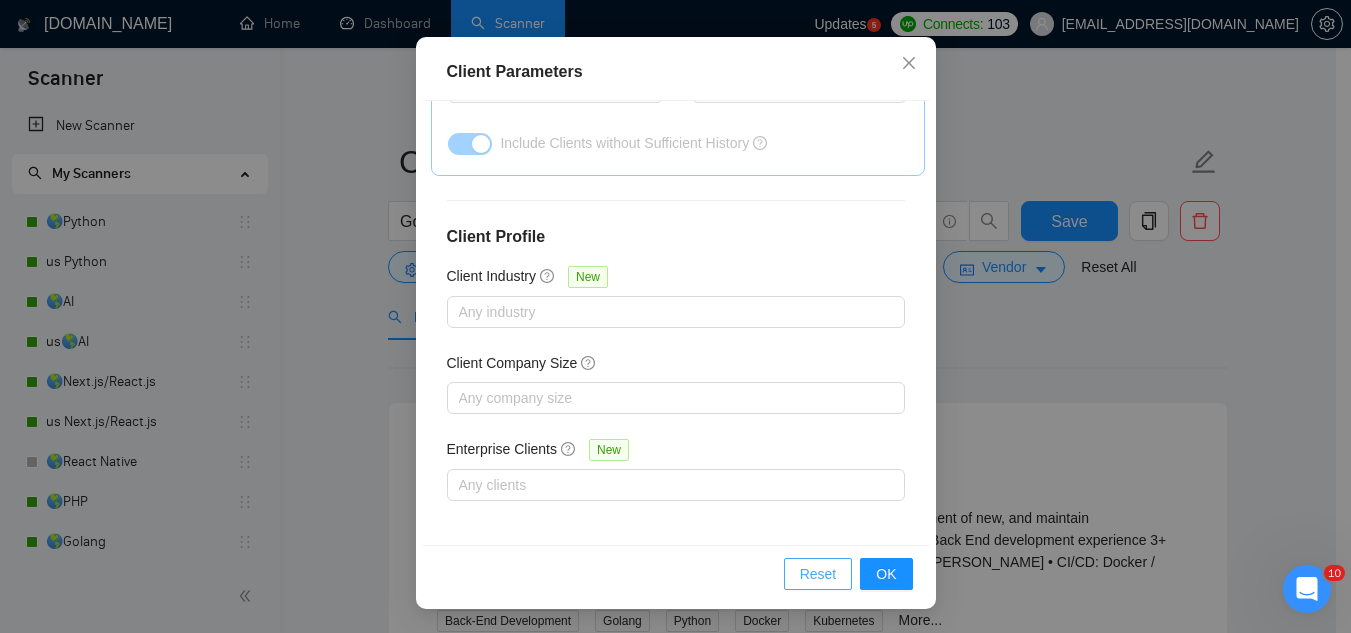 checkbox on "false" 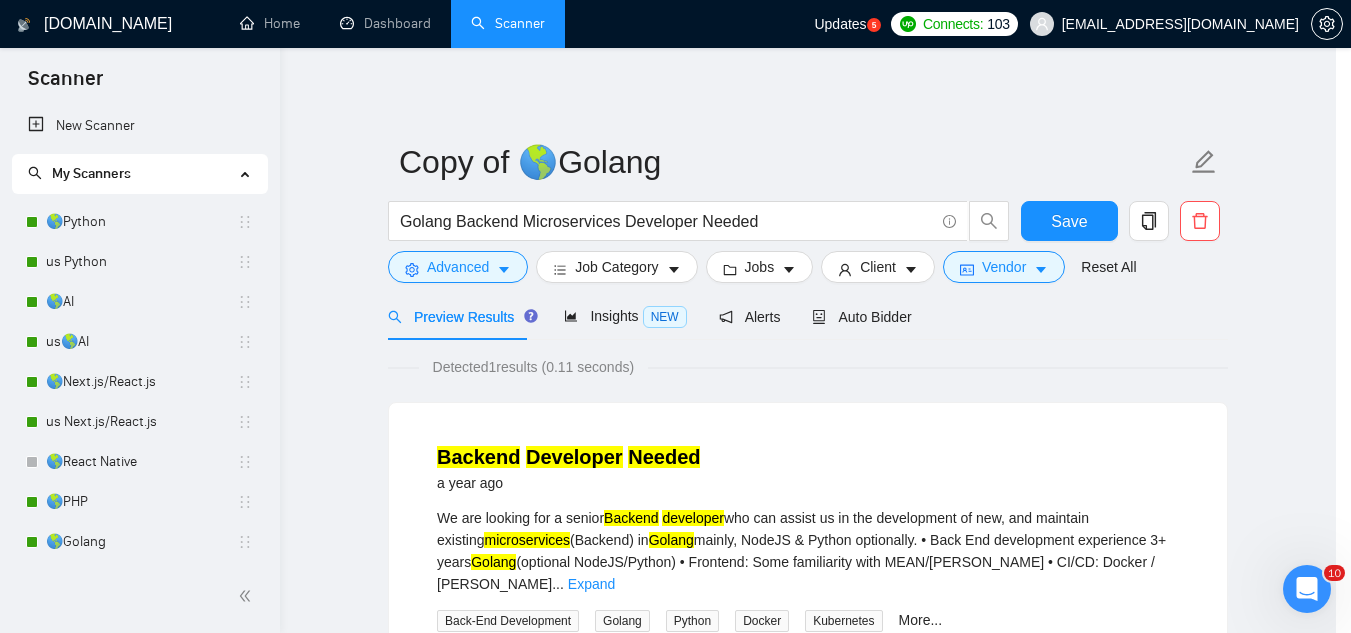 scroll, scrollTop: 82, scrollLeft: 0, axis: vertical 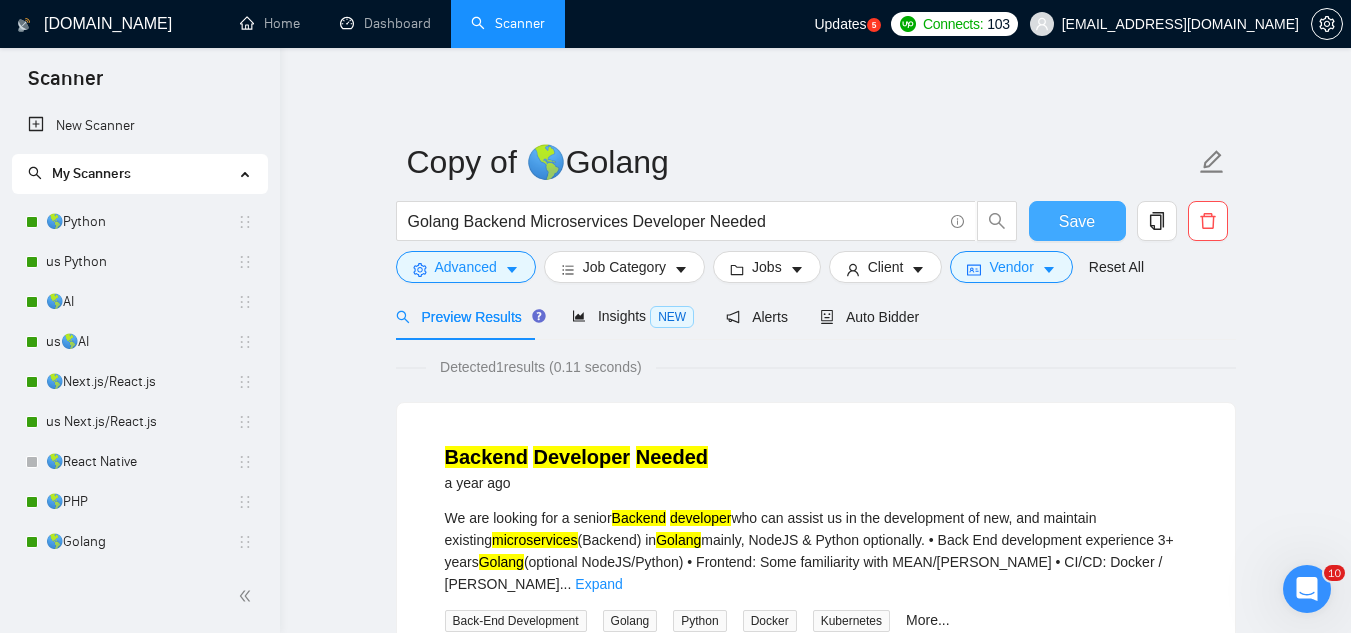 click on "Save" at bounding box center [1077, 221] 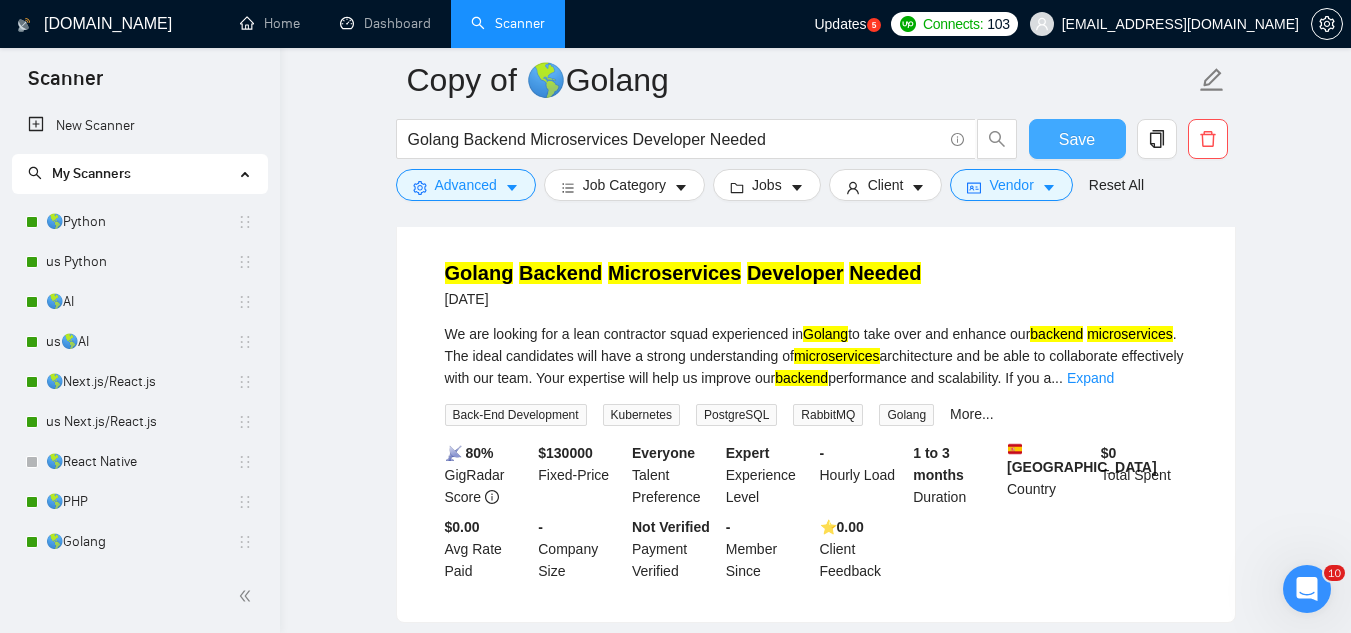 scroll, scrollTop: 100, scrollLeft: 0, axis: vertical 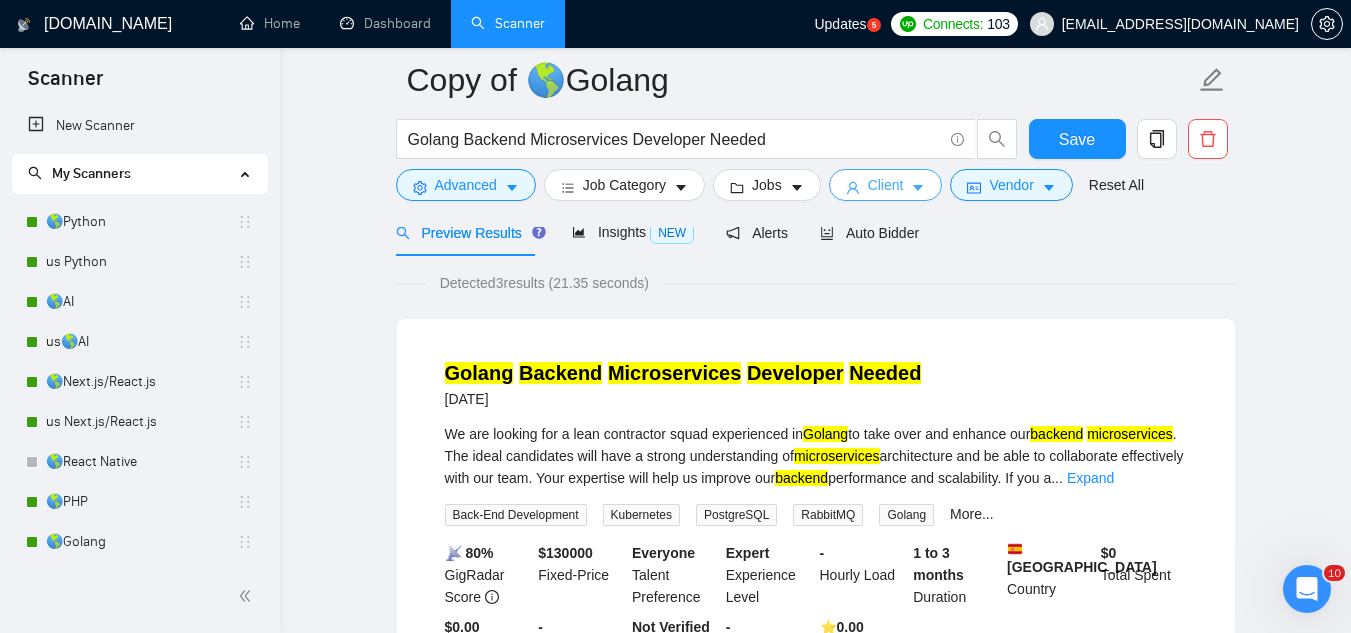 click on "Client" at bounding box center [886, 185] 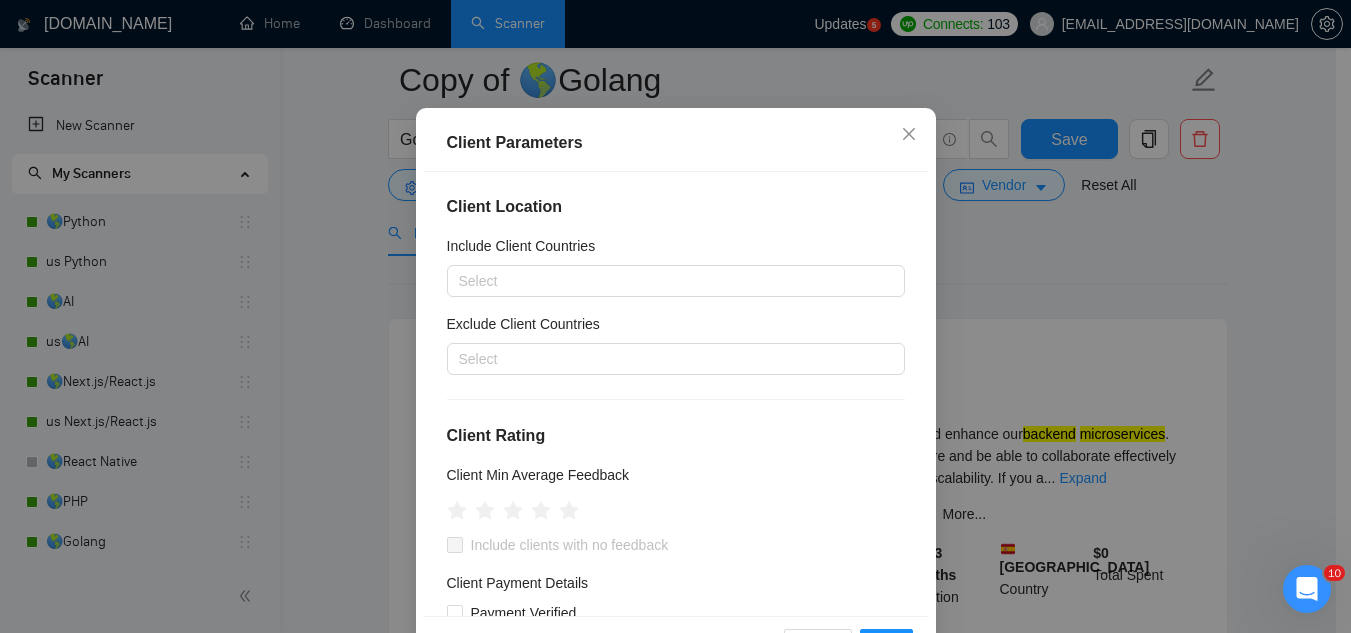 scroll, scrollTop: 0, scrollLeft: 0, axis: both 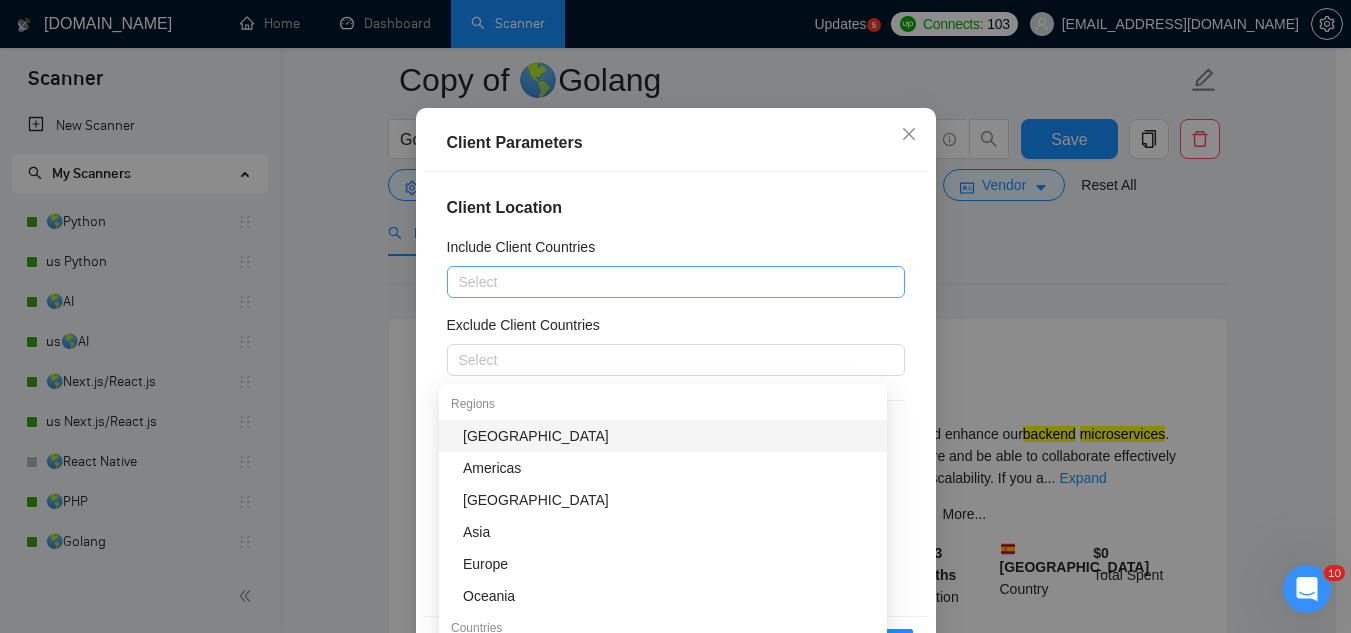 click at bounding box center [666, 282] 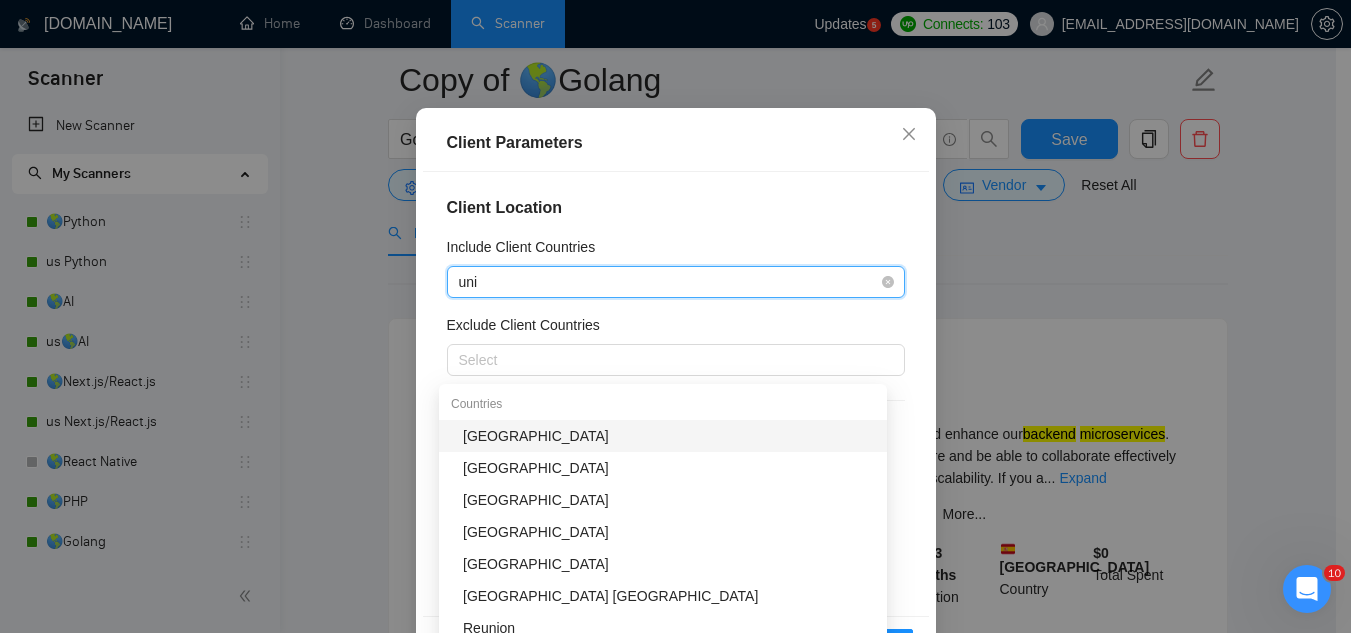 type on "unit" 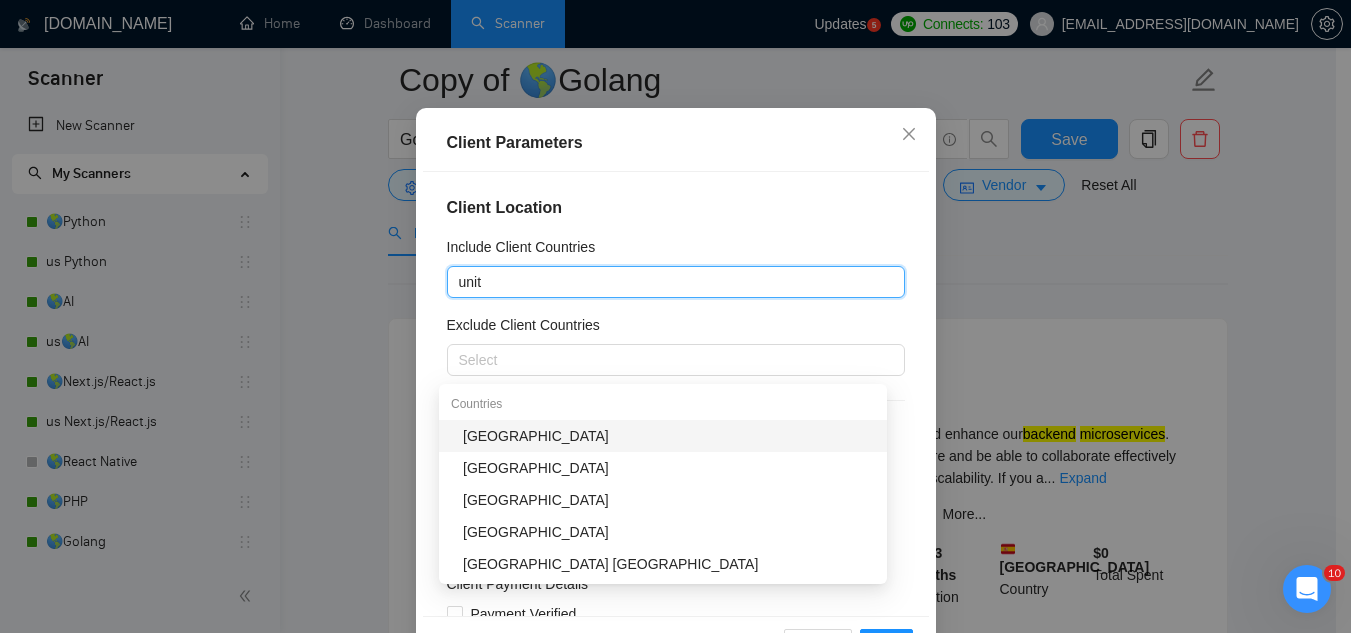 click on "[GEOGRAPHIC_DATA]" at bounding box center (669, 436) 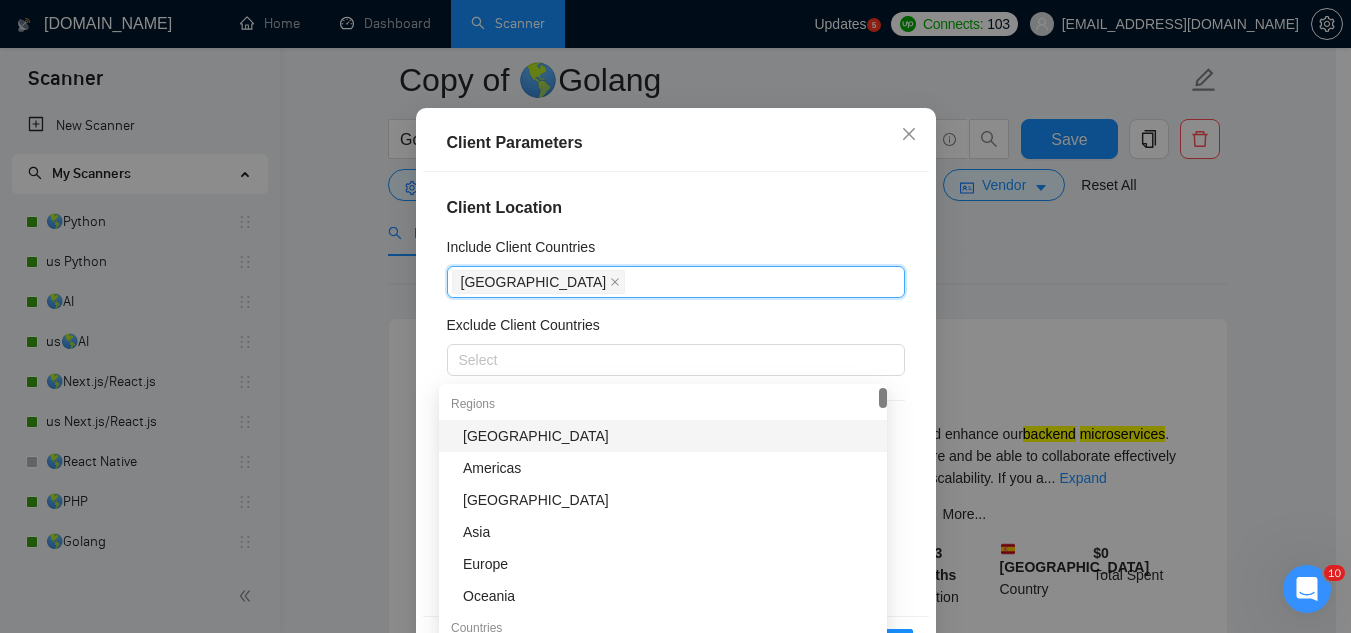 click on "Client Location Include Client Countries [GEOGRAPHIC_DATA]   Exclude Client Countries   Select Client Rating Client Min Average Feedback Include clients with no feedback Client Payment Details Payment Verified Hire Rate Stats   Client Total Spent $ Min - $ Max Client Hire Rate New   Any hire rate   Avg Hourly Rate Paid New $ Min - $ Max Include Clients without Sufficient History Client Profile Client Industry New   Any industry Client Company Size   Any company size Enterprise Clients New   Any clients" at bounding box center (676, 393) 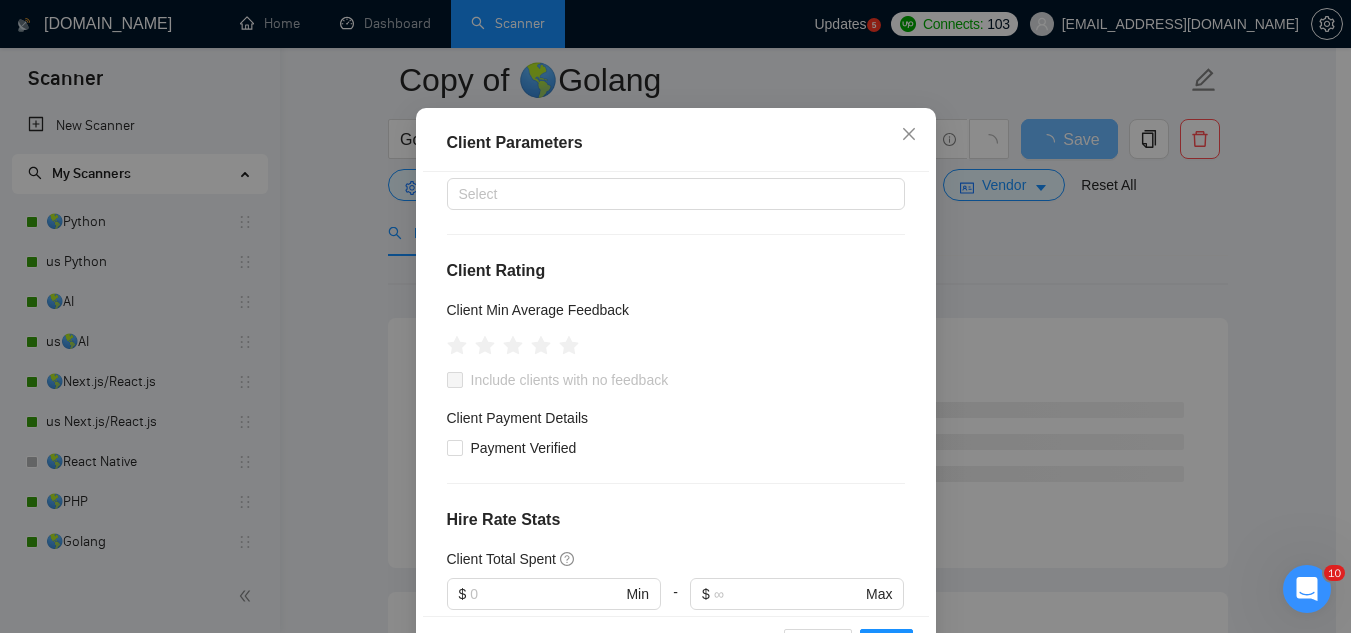 scroll, scrollTop: 200, scrollLeft: 0, axis: vertical 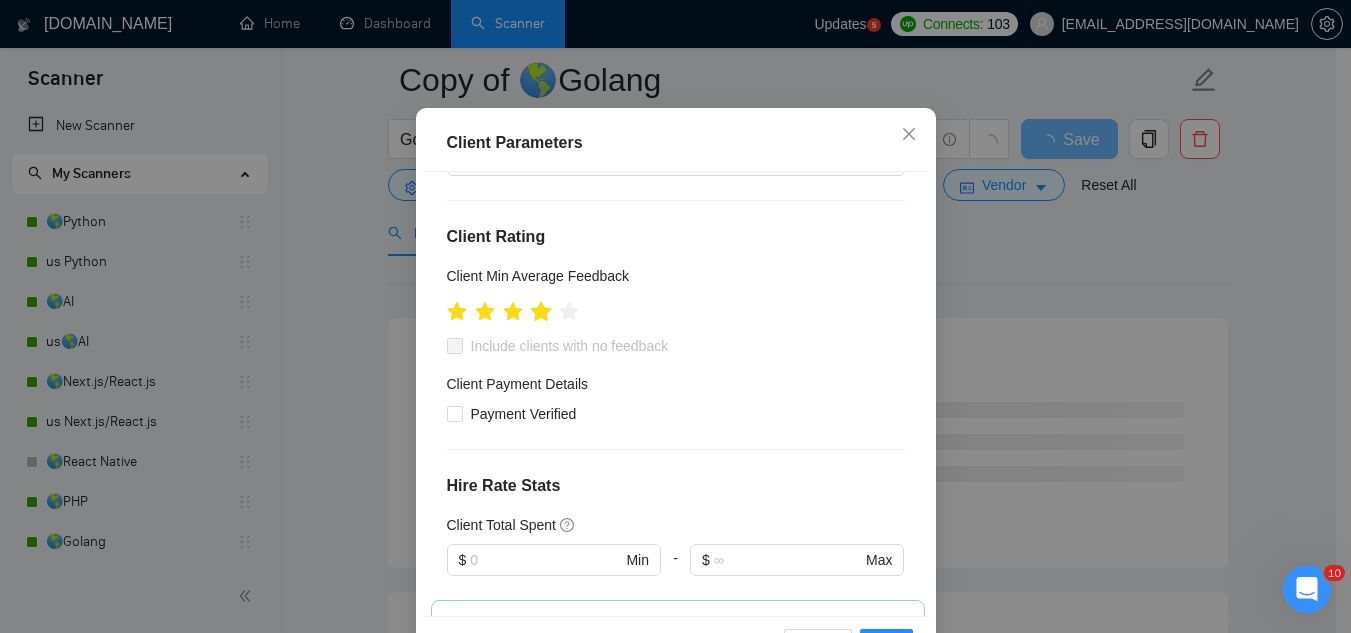 click 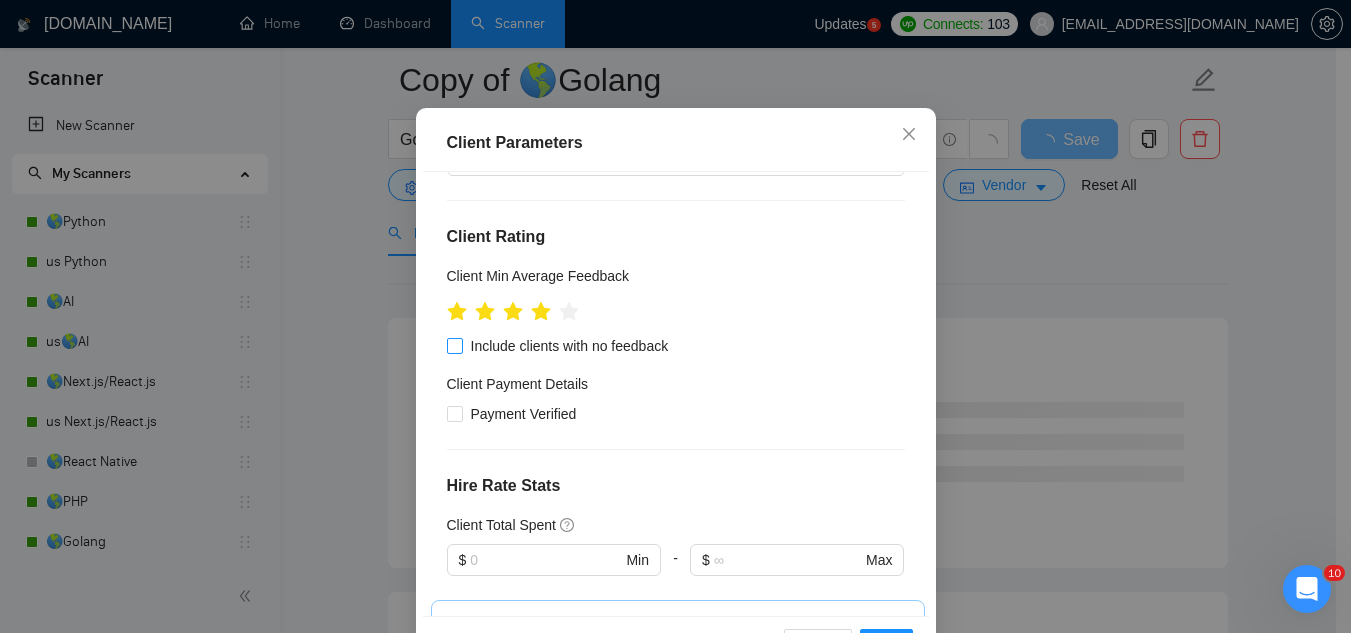 click on "Include clients with no feedback" at bounding box center [454, 345] 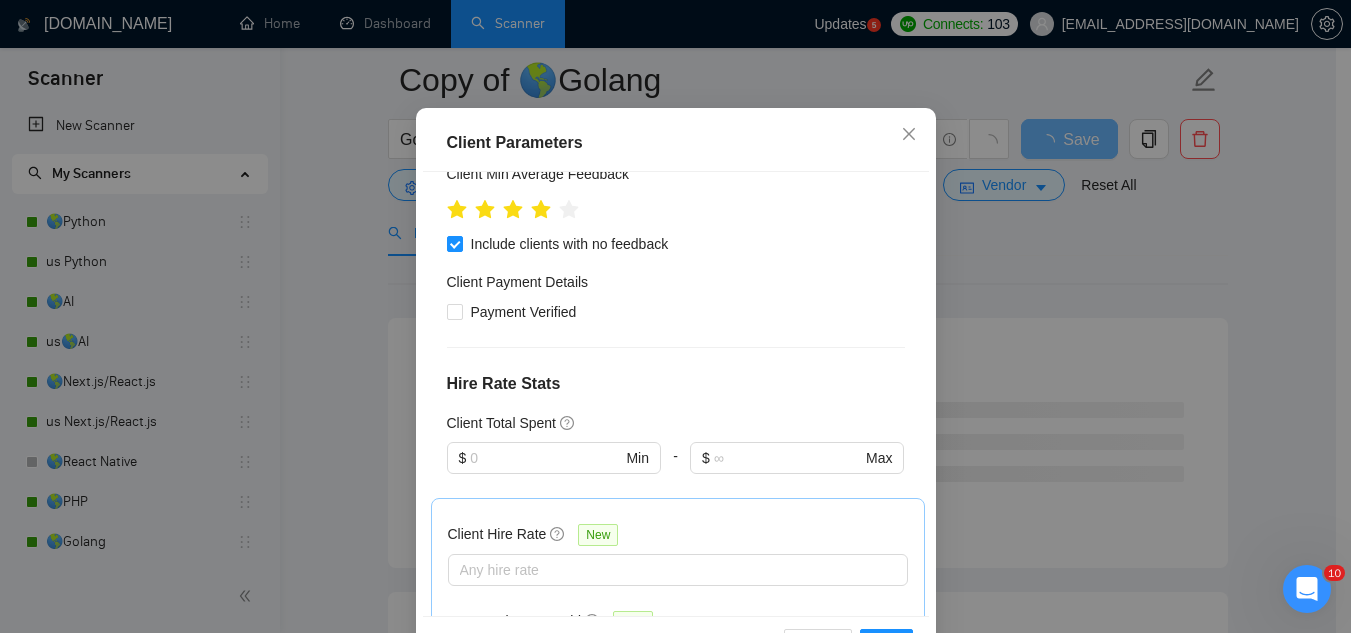 scroll, scrollTop: 300, scrollLeft: 0, axis: vertical 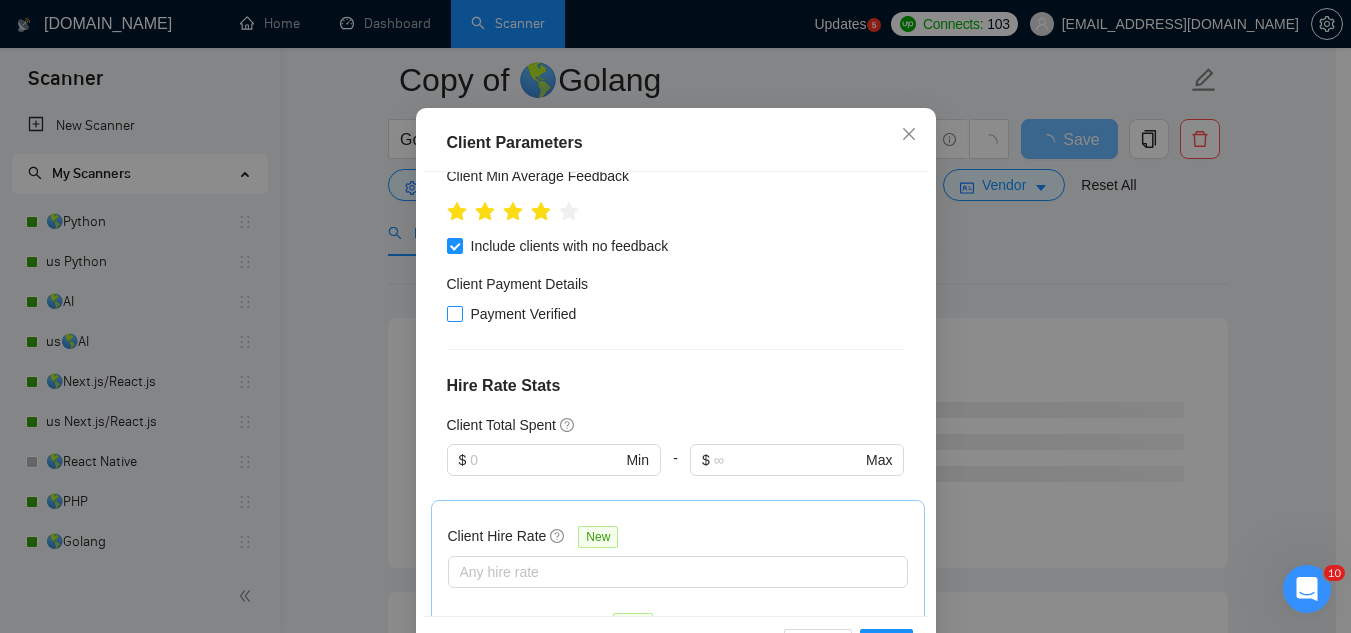 click on "Payment Verified" at bounding box center (524, 314) 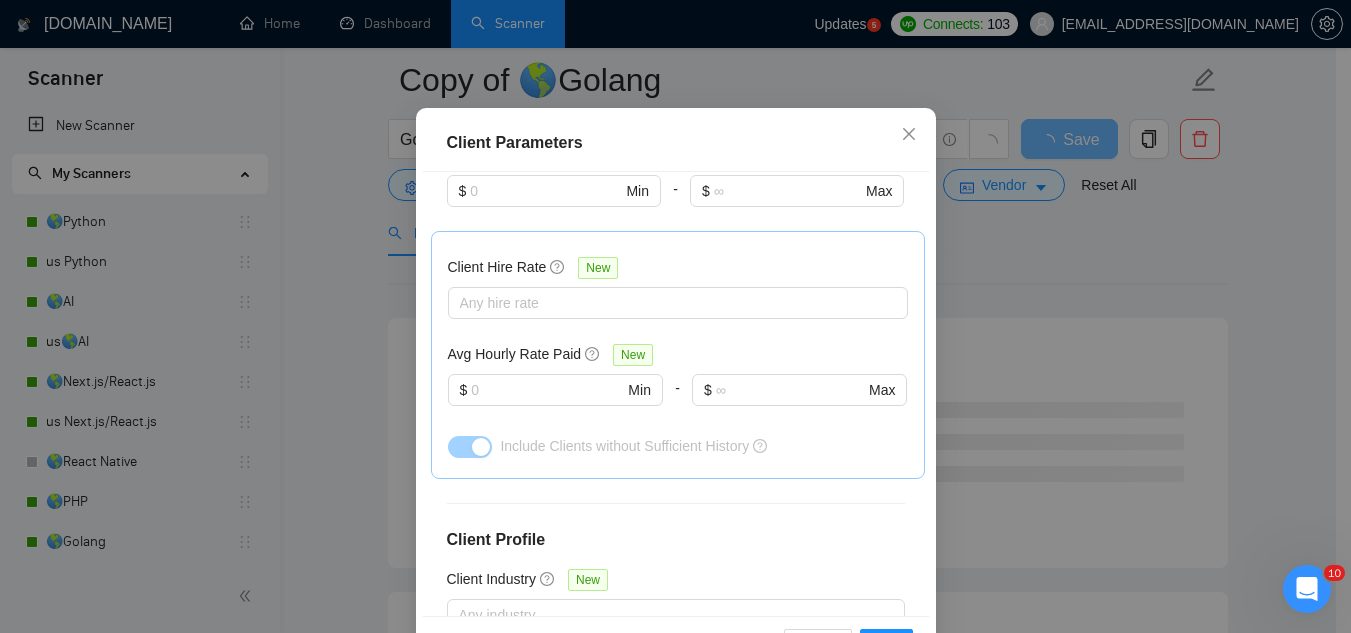 scroll, scrollTop: 600, scrollLeft: 0, axis: vertical 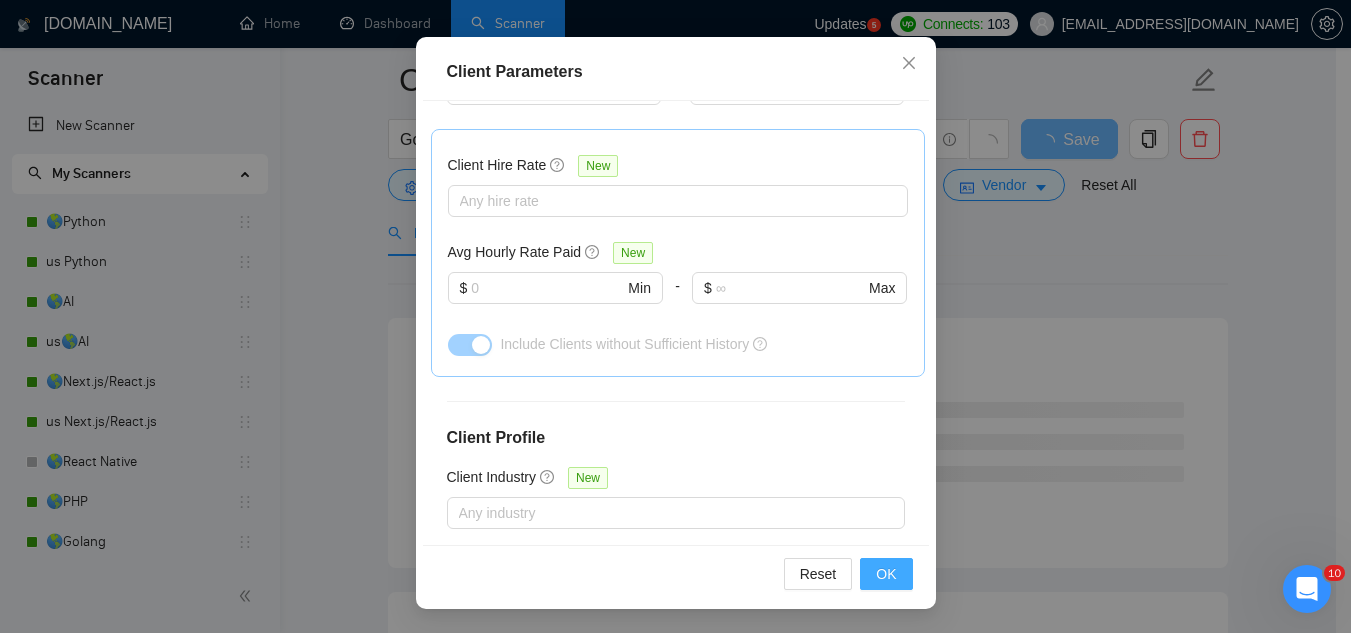 click on "OK" at bounding box center [886, 574] 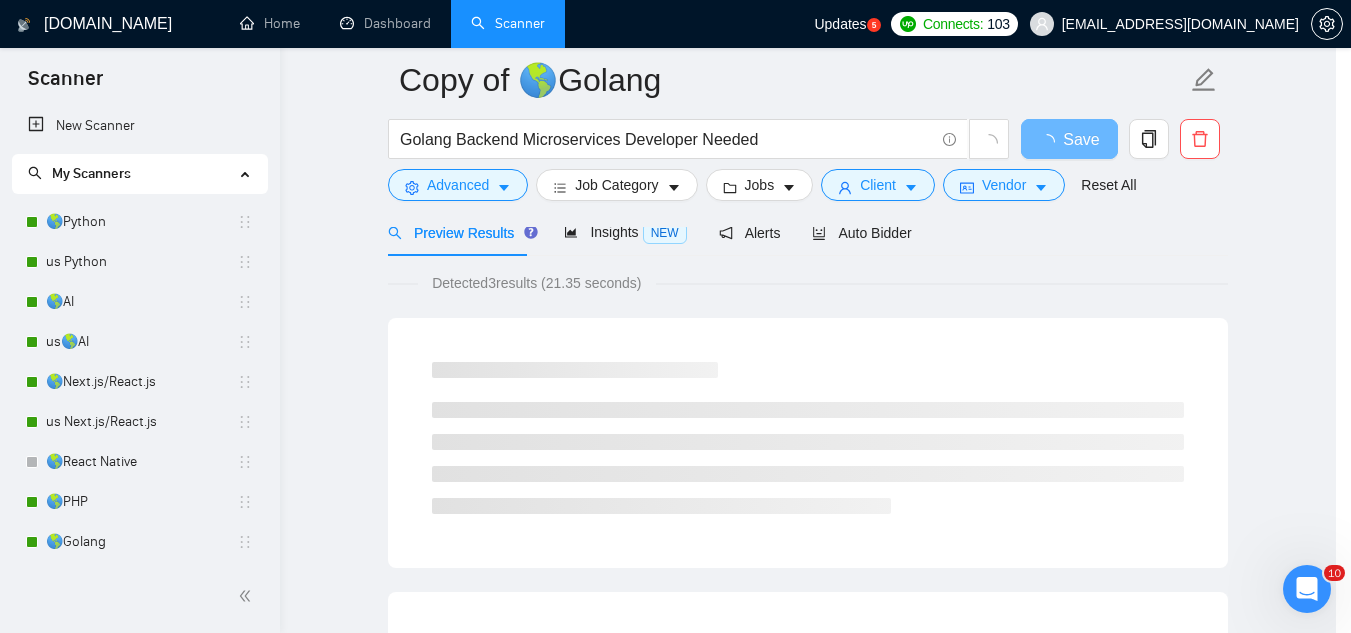scroll, scrollTop: 82, scrollLeft: 0, axis: vertical 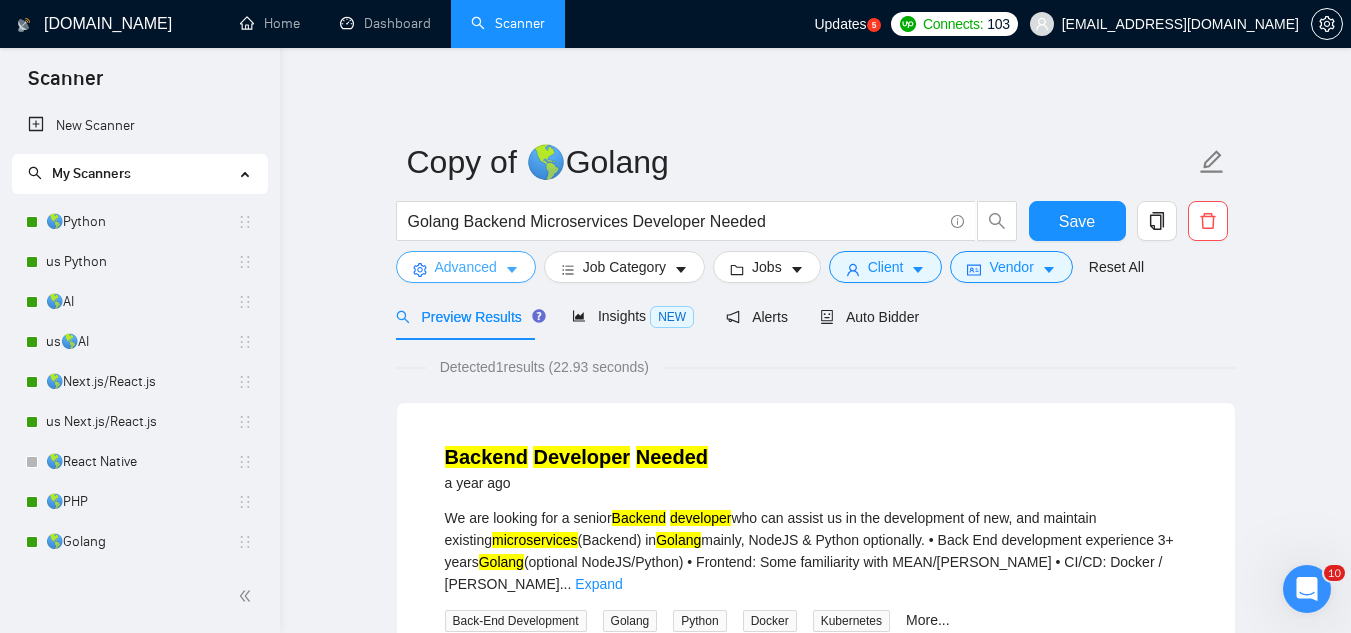 click on "Advanced" at bounding box center [466, 267] 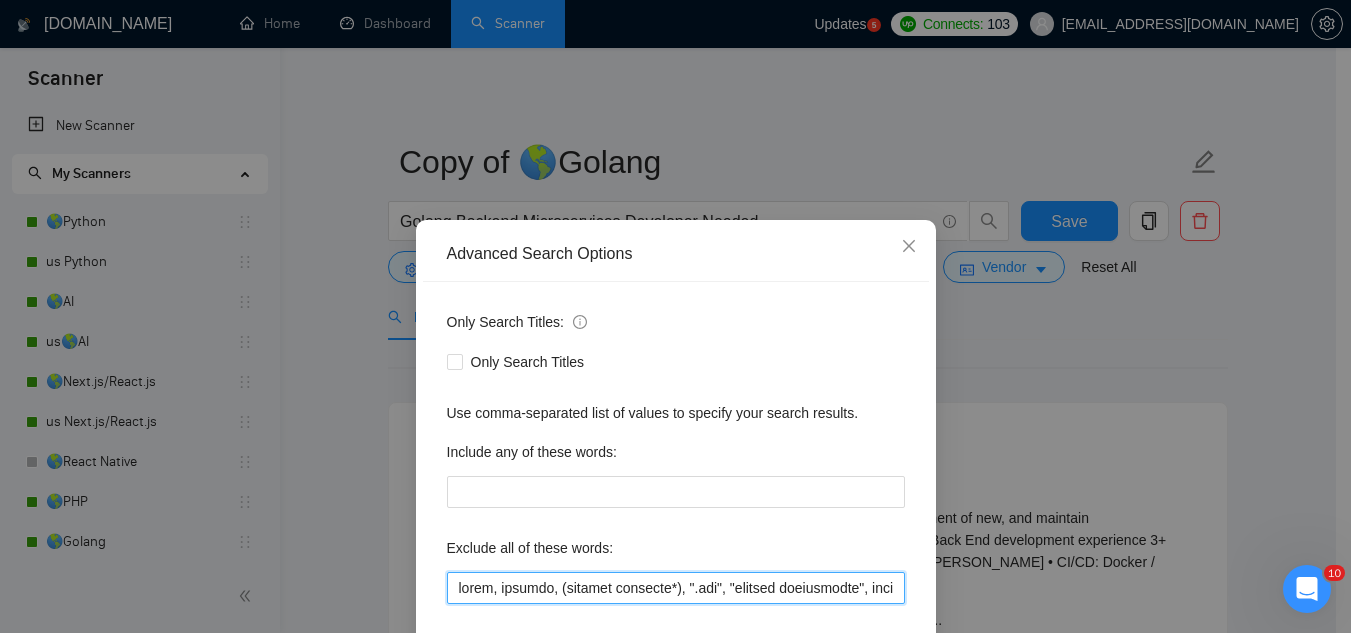 click at bounding box center (676, 588) 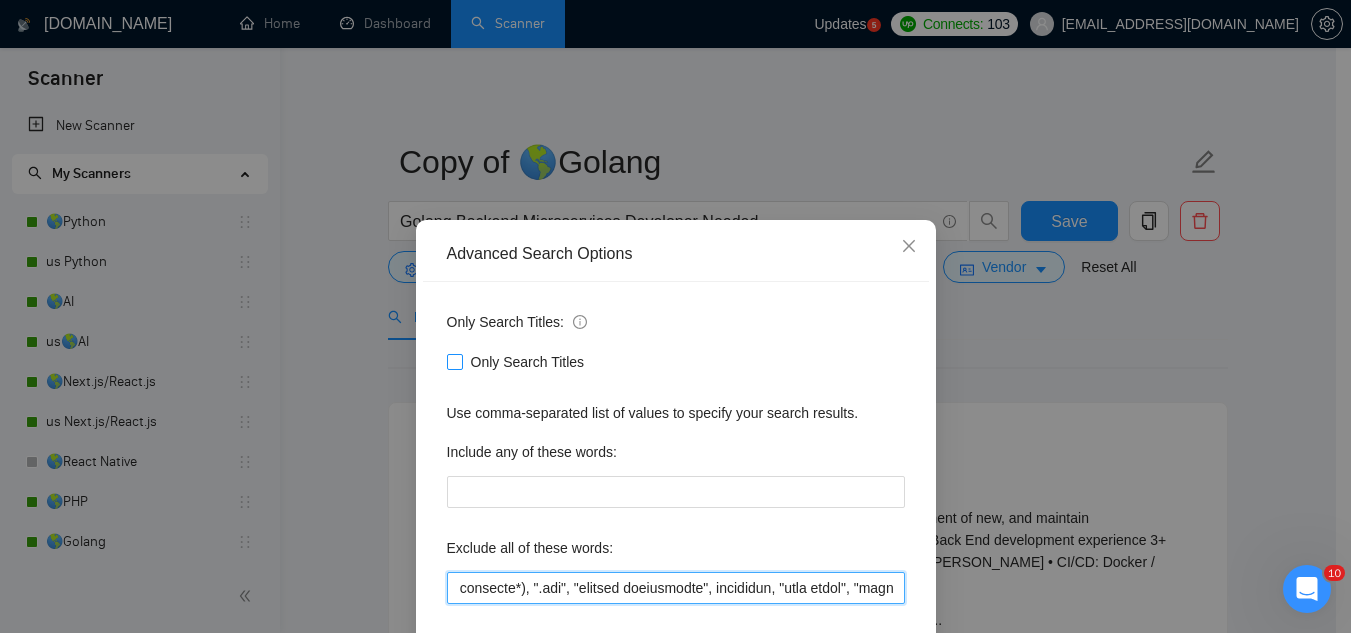 scroll, scrollTop: 0, scrollLeft: 160, axis: horizontal 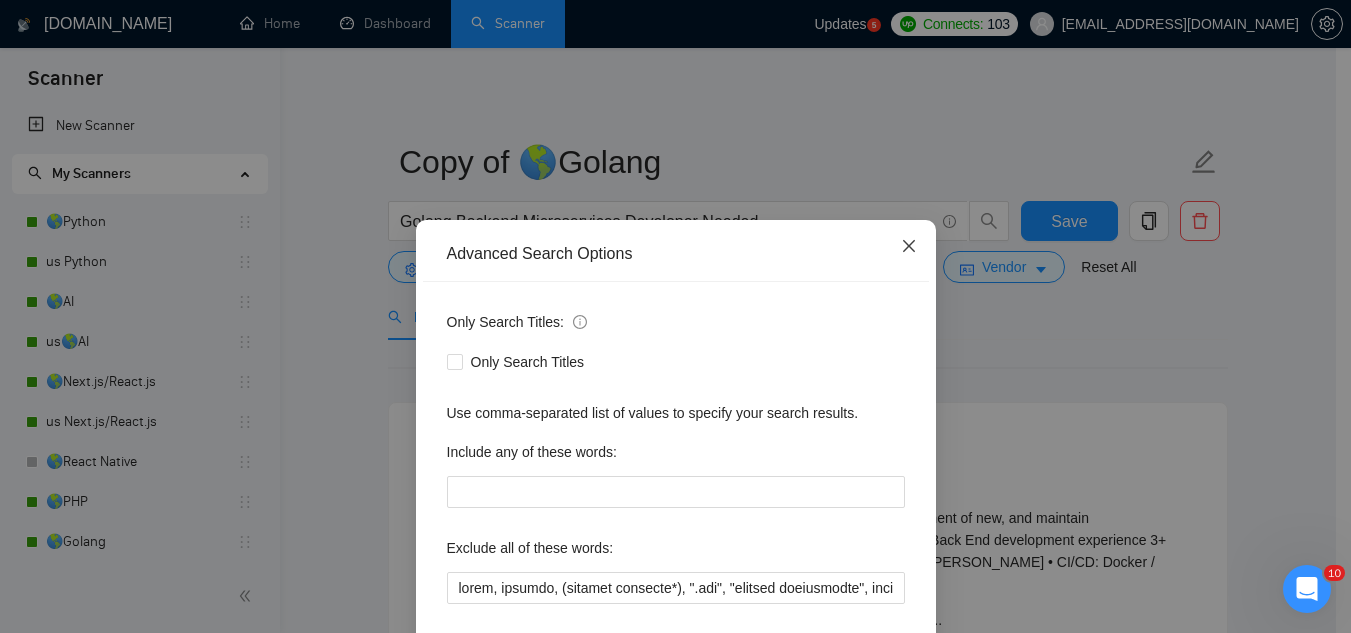 click 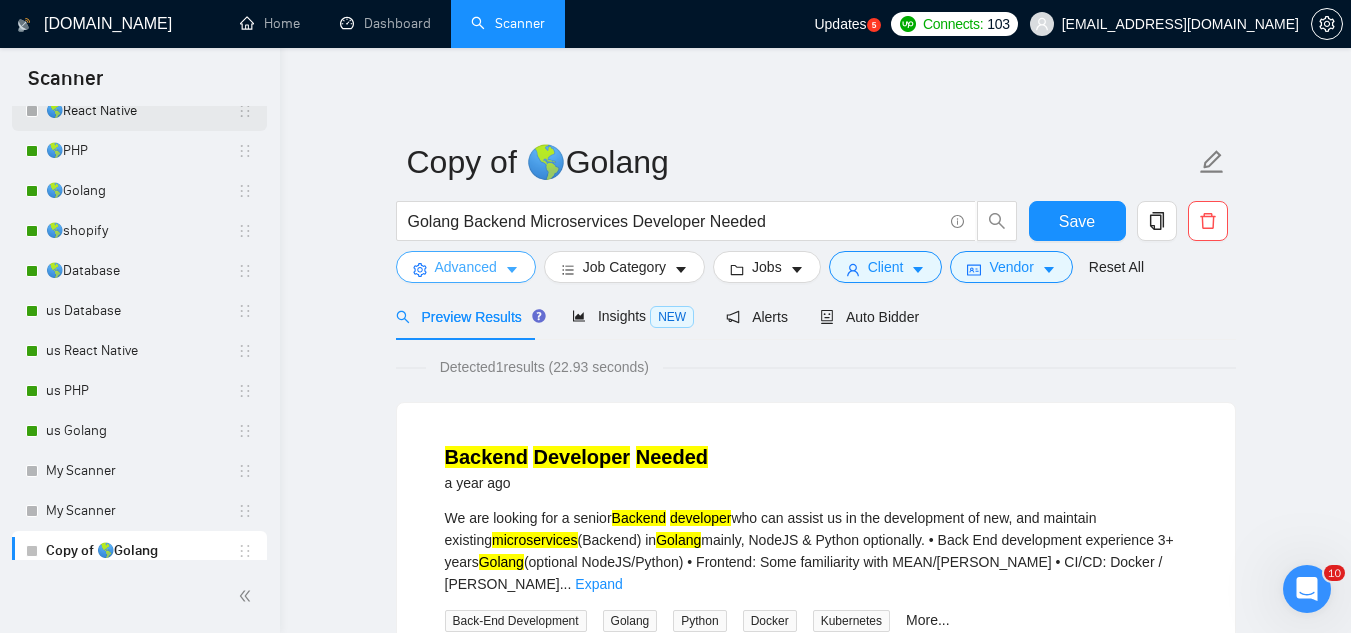 scroll, scrollTop: 362, scrollLeft: 0, axis: vertical 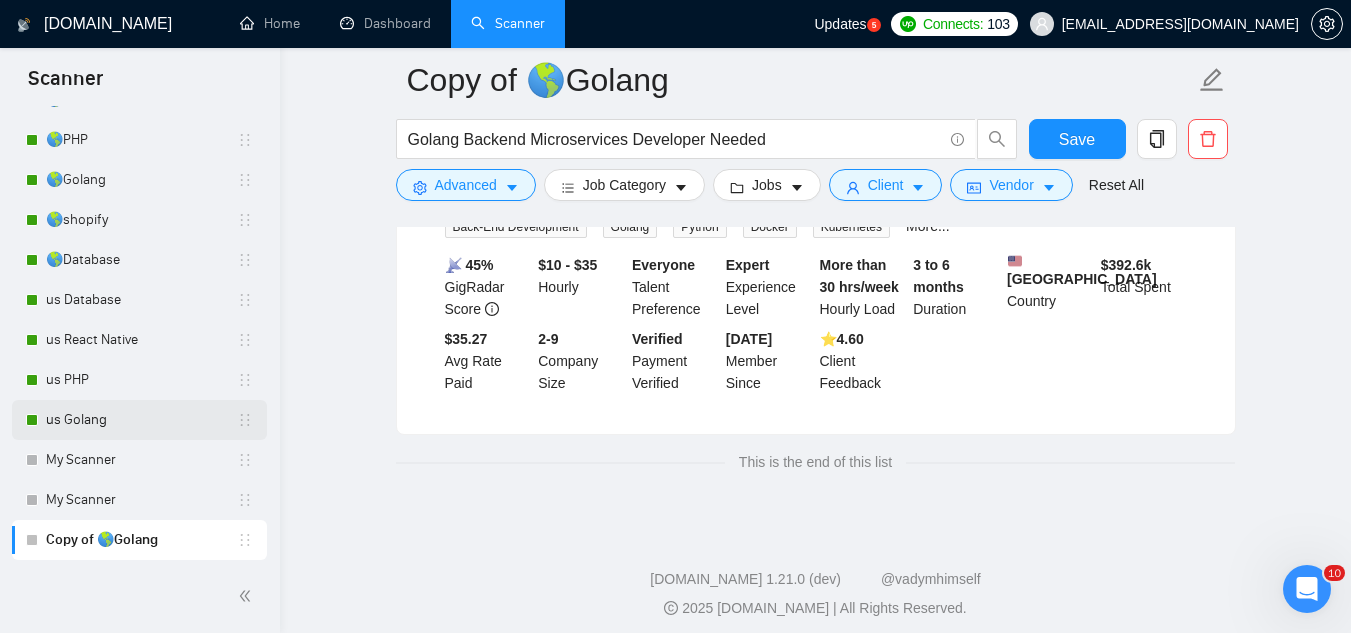 click on "us Golang" at bounding box center [141, 420] 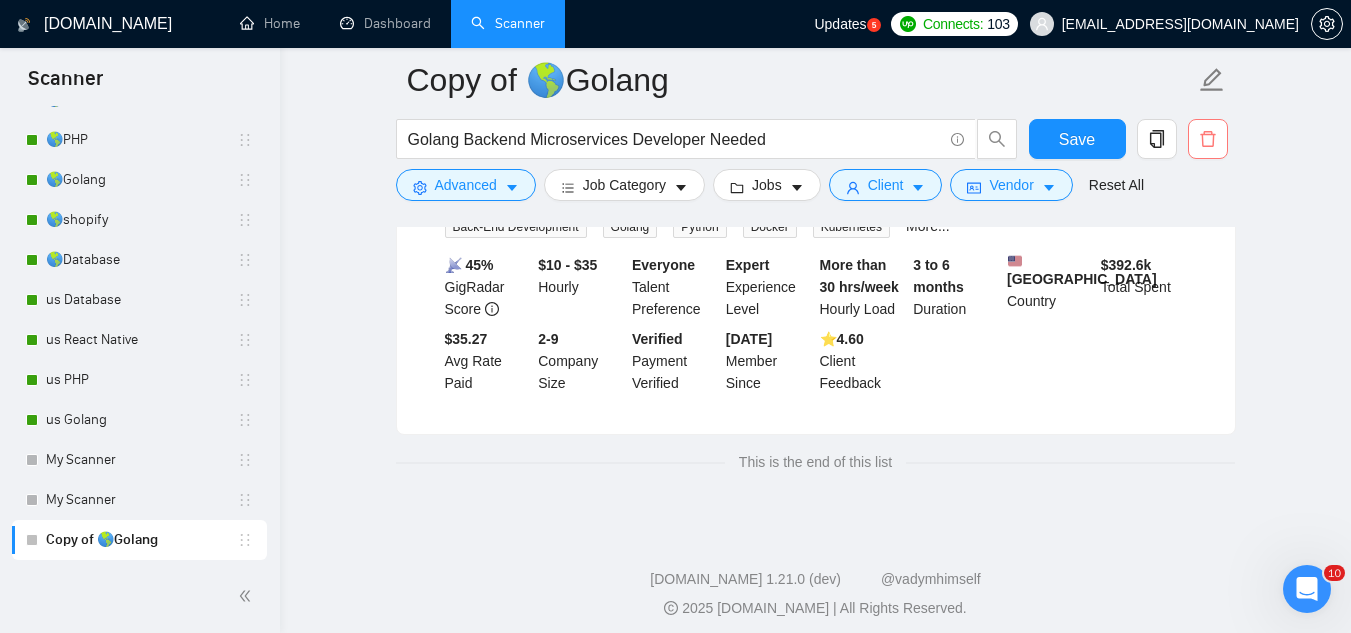 click 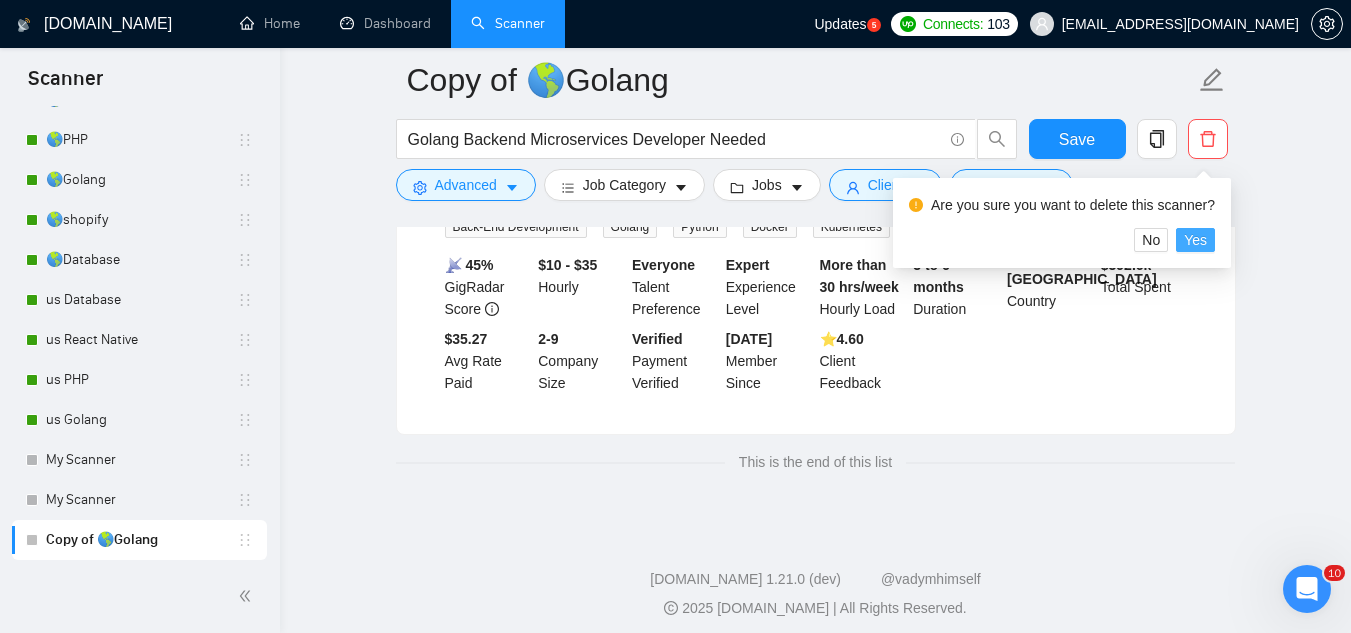 click on "Yes" at bounding box center (1195, 240) 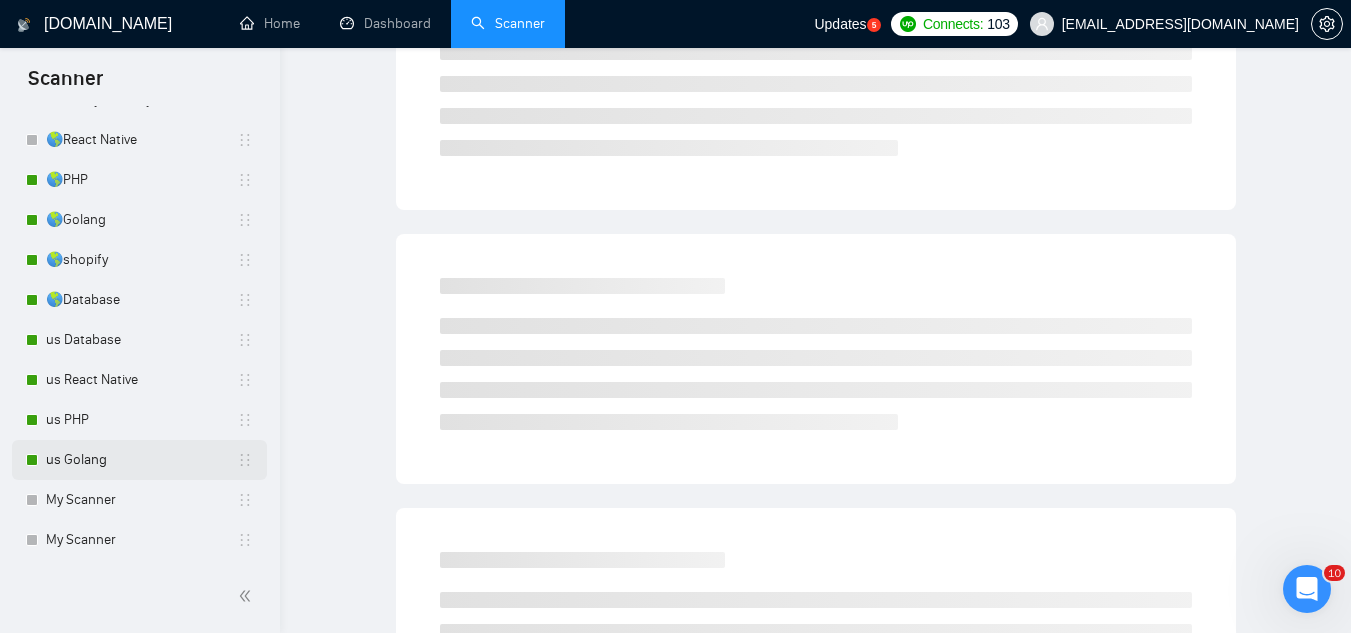 scroll, scrollTop: 322, scrollLeft: 0, axis: vertical 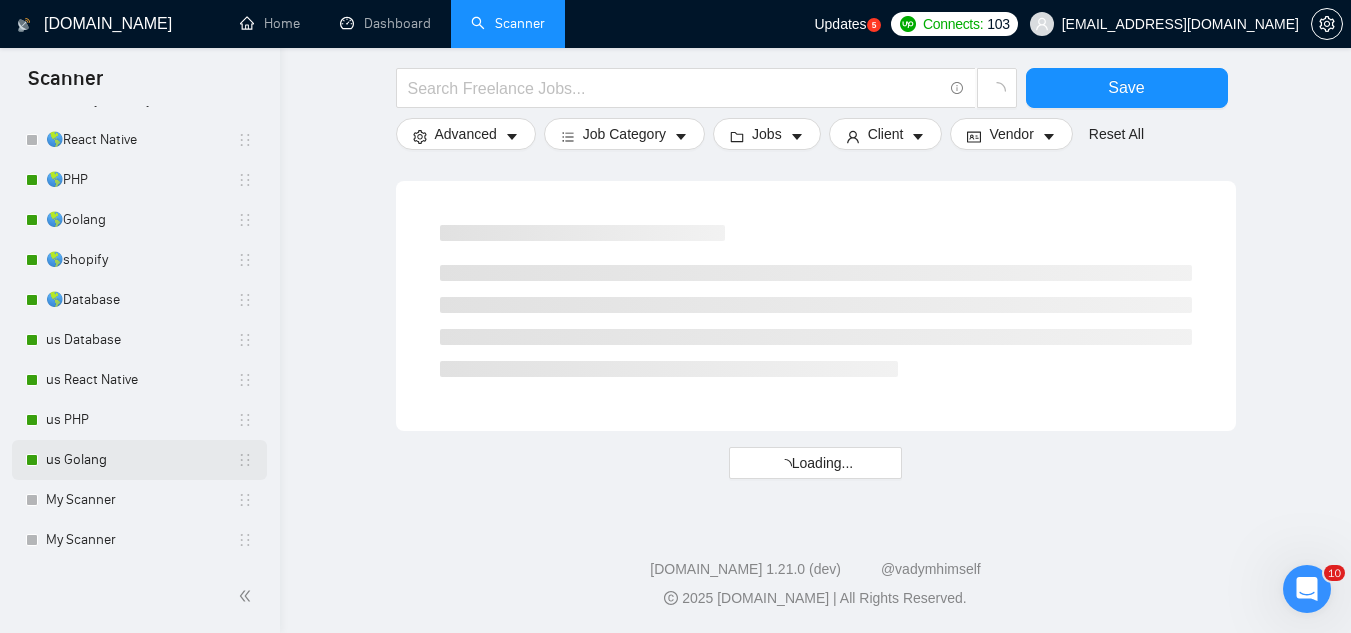 click on "us Golang" at bounding box center (141, 460) 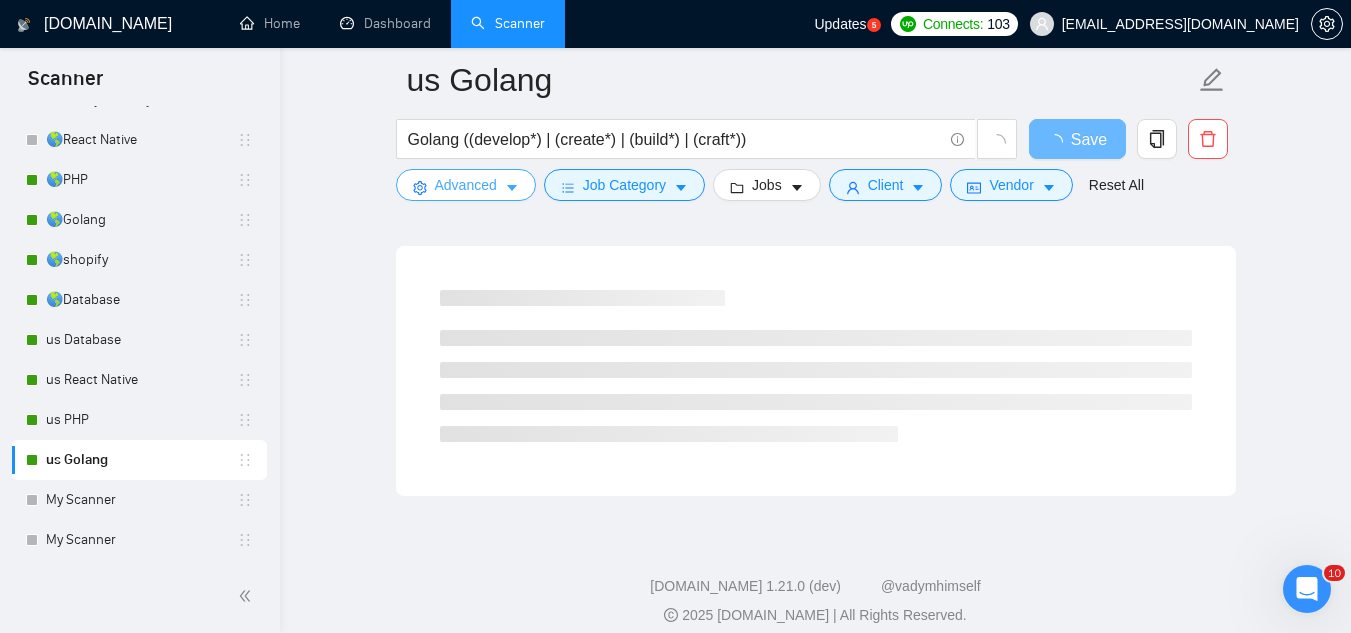 click on "Advanced" at bounding box center [466, 185] 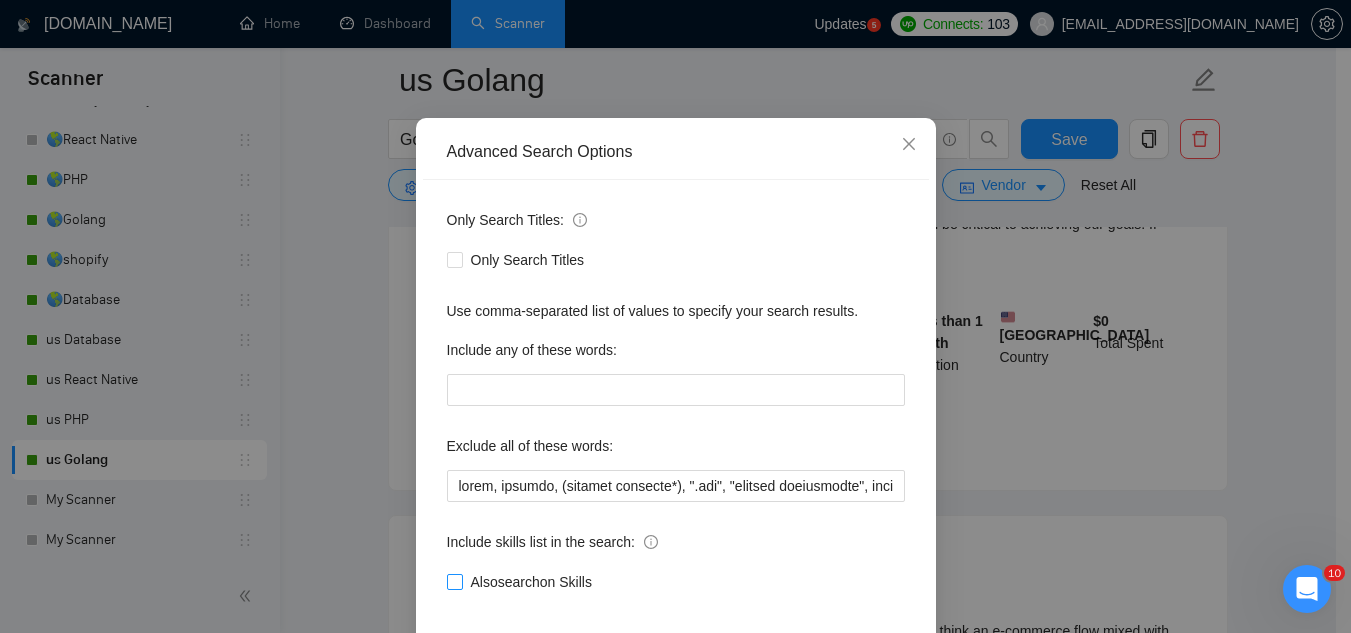 scroll, scrollTop: 199, scrollLeft: 0, axis: vertical 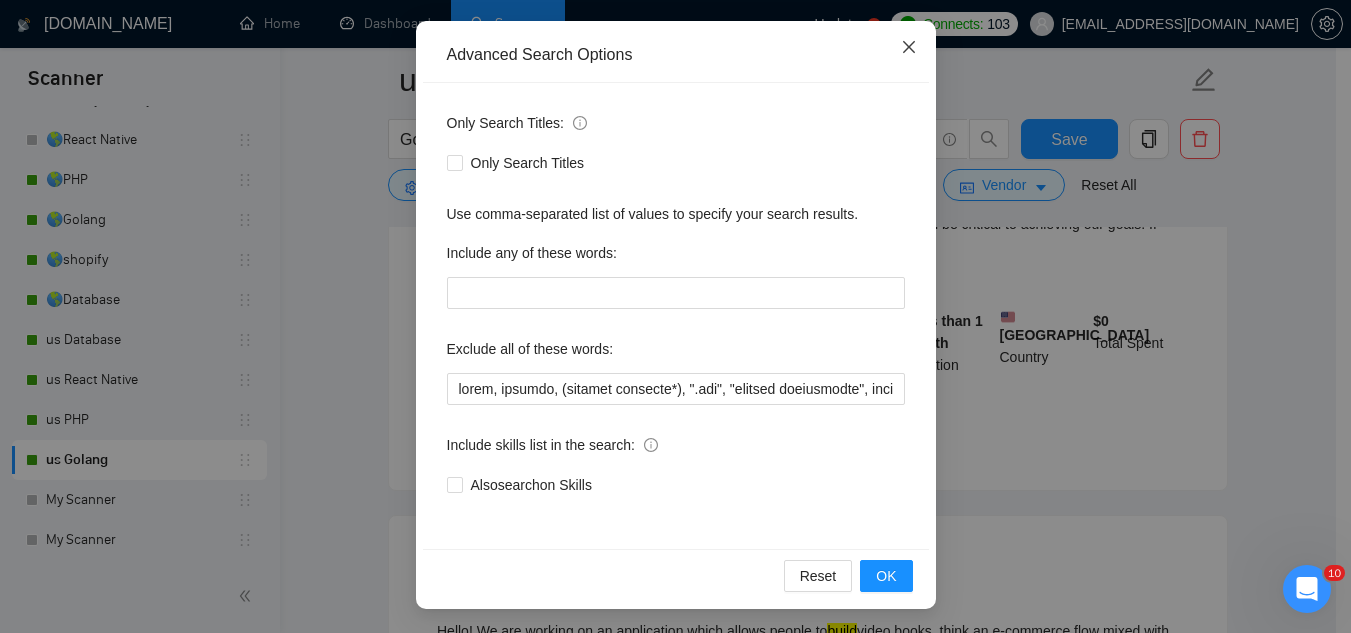 click 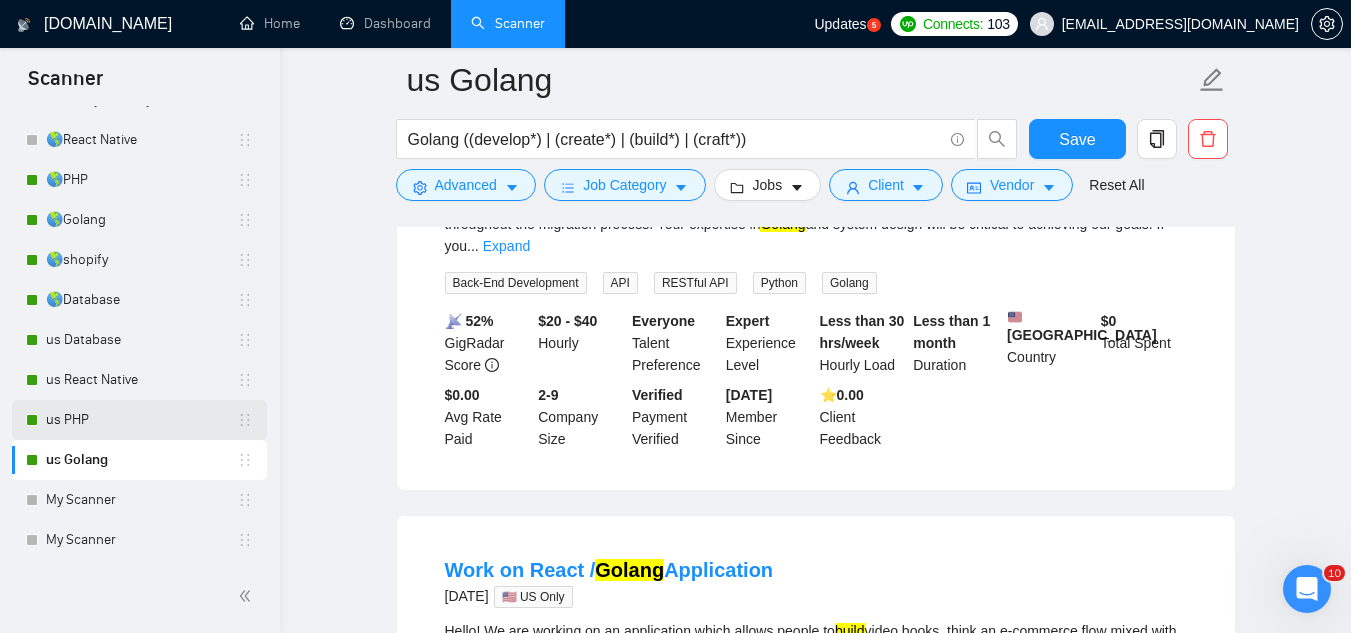 click on "us PHP" at bounding box center [141, 420] 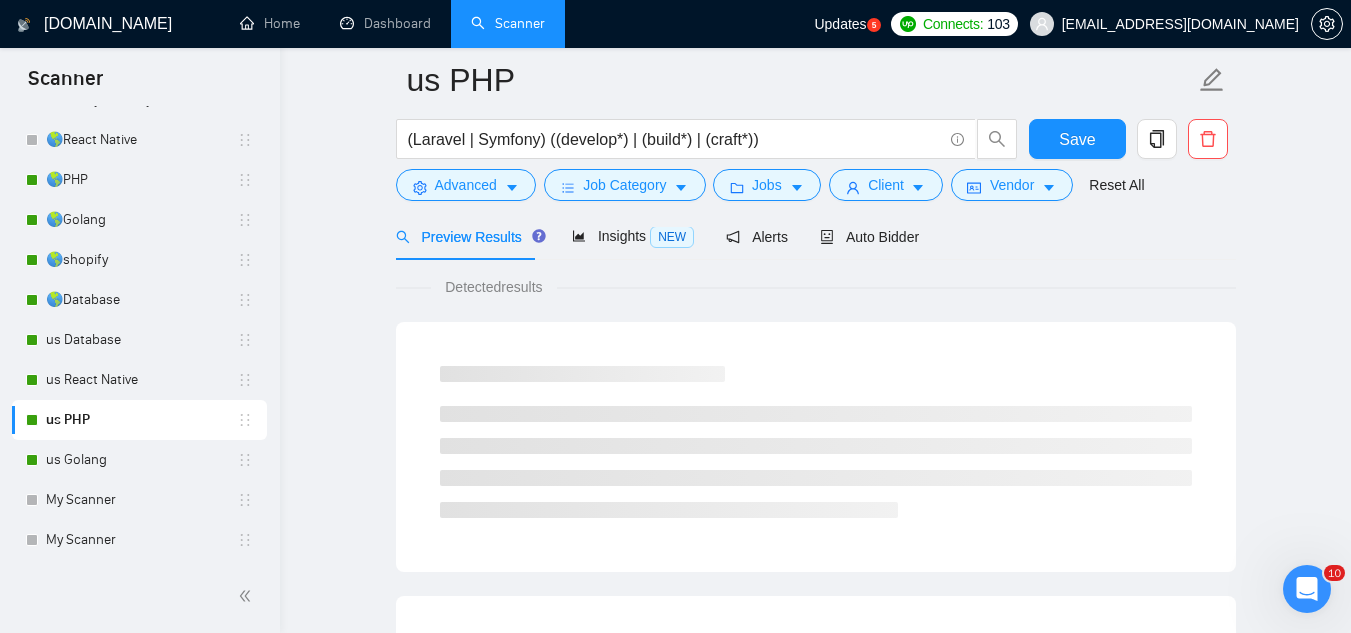 scroll, scrollTop: 1268, scrollLeft: 0, axis: vertical 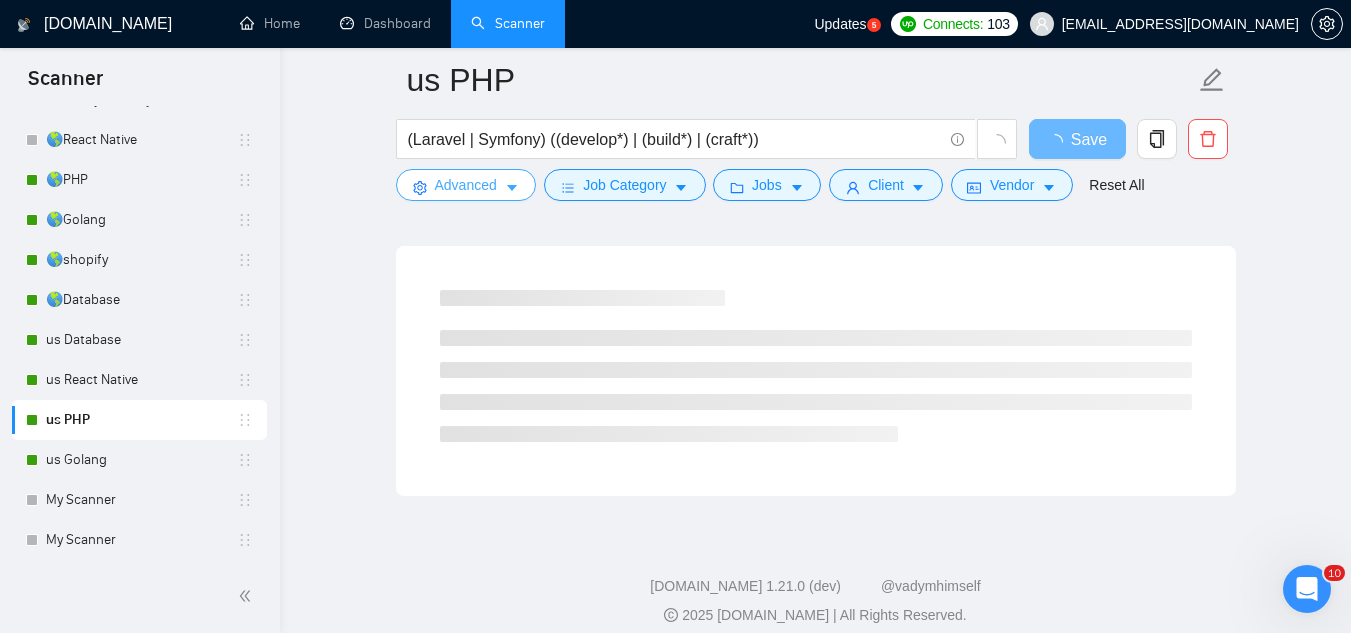 click on "Advanced" at bounding box center (466, 185) 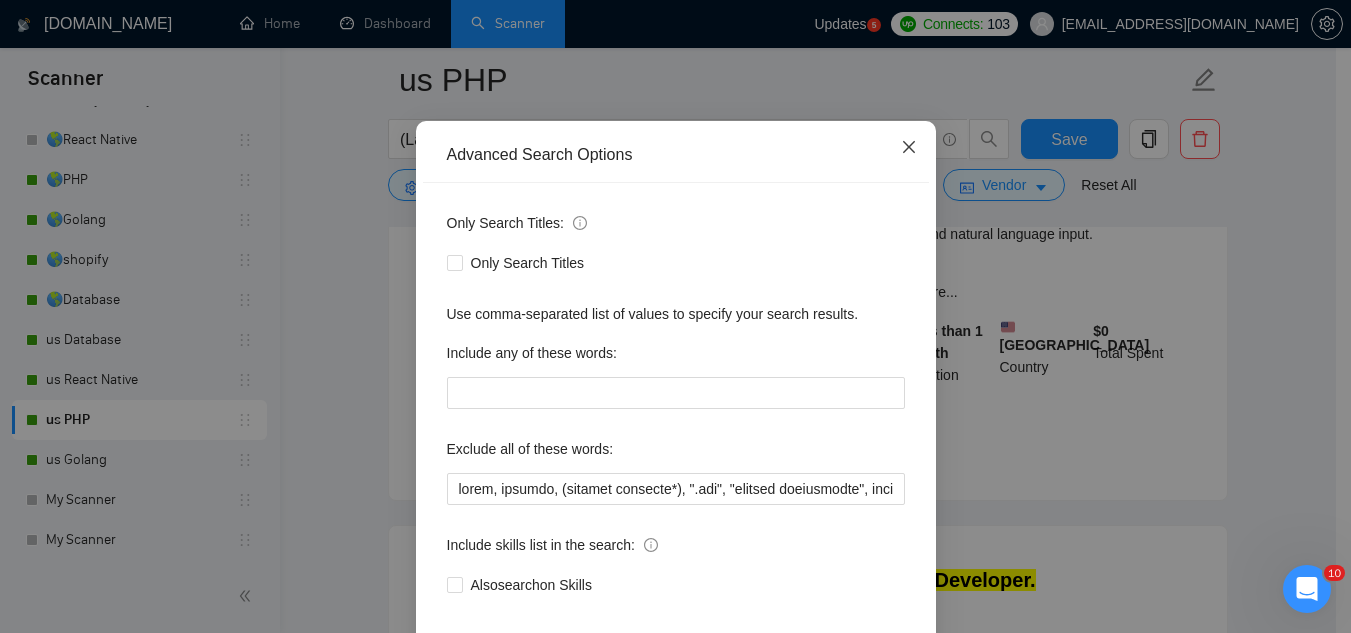 click 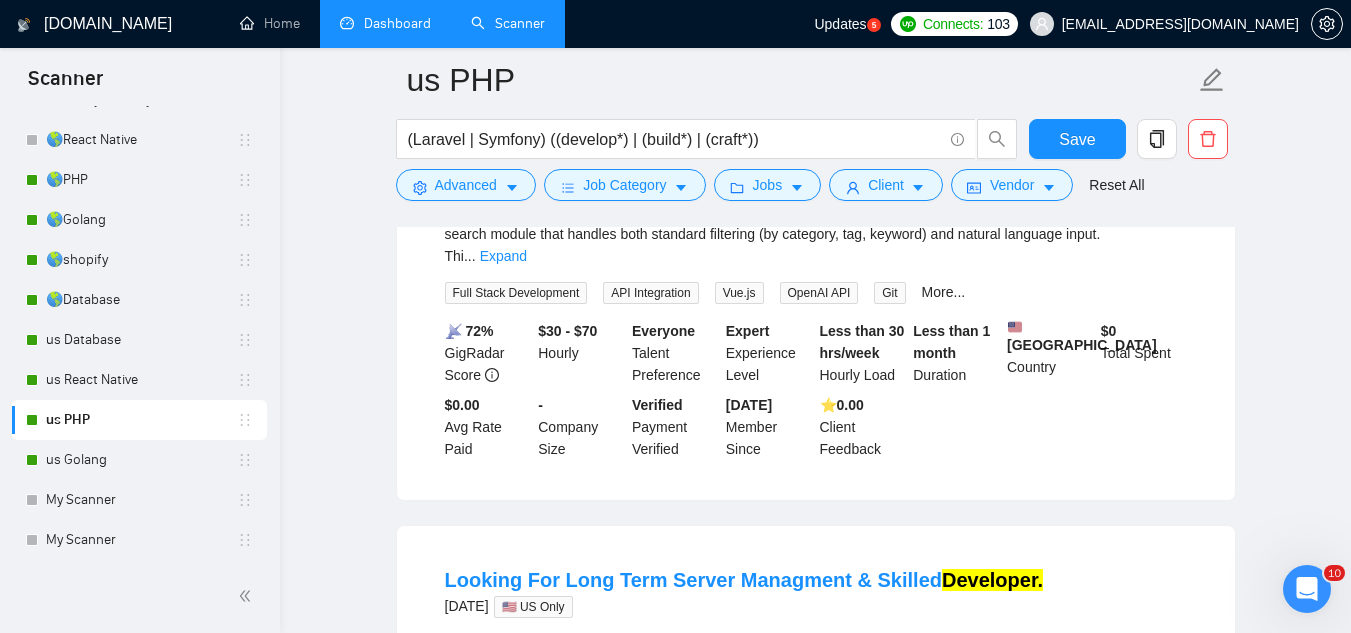 click on "Dashboard" at bounding box center (385, 23) 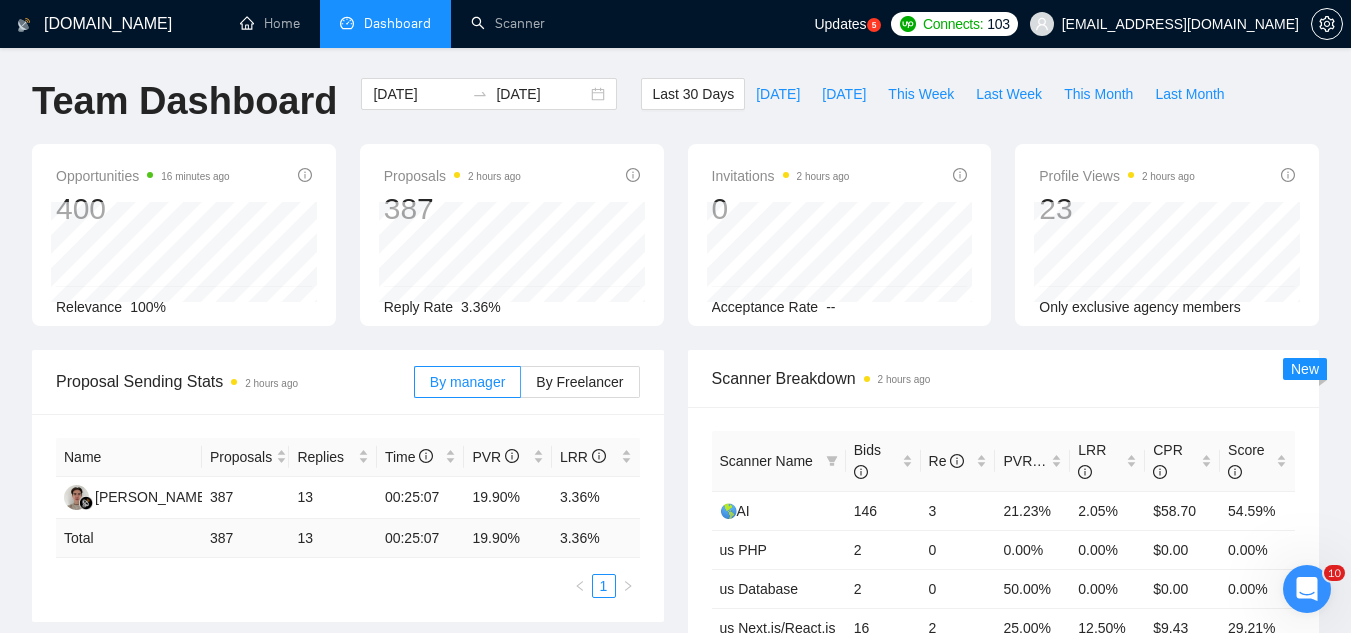 scroll, scrollTop: 0, scrollLeft: 0, axis: both 